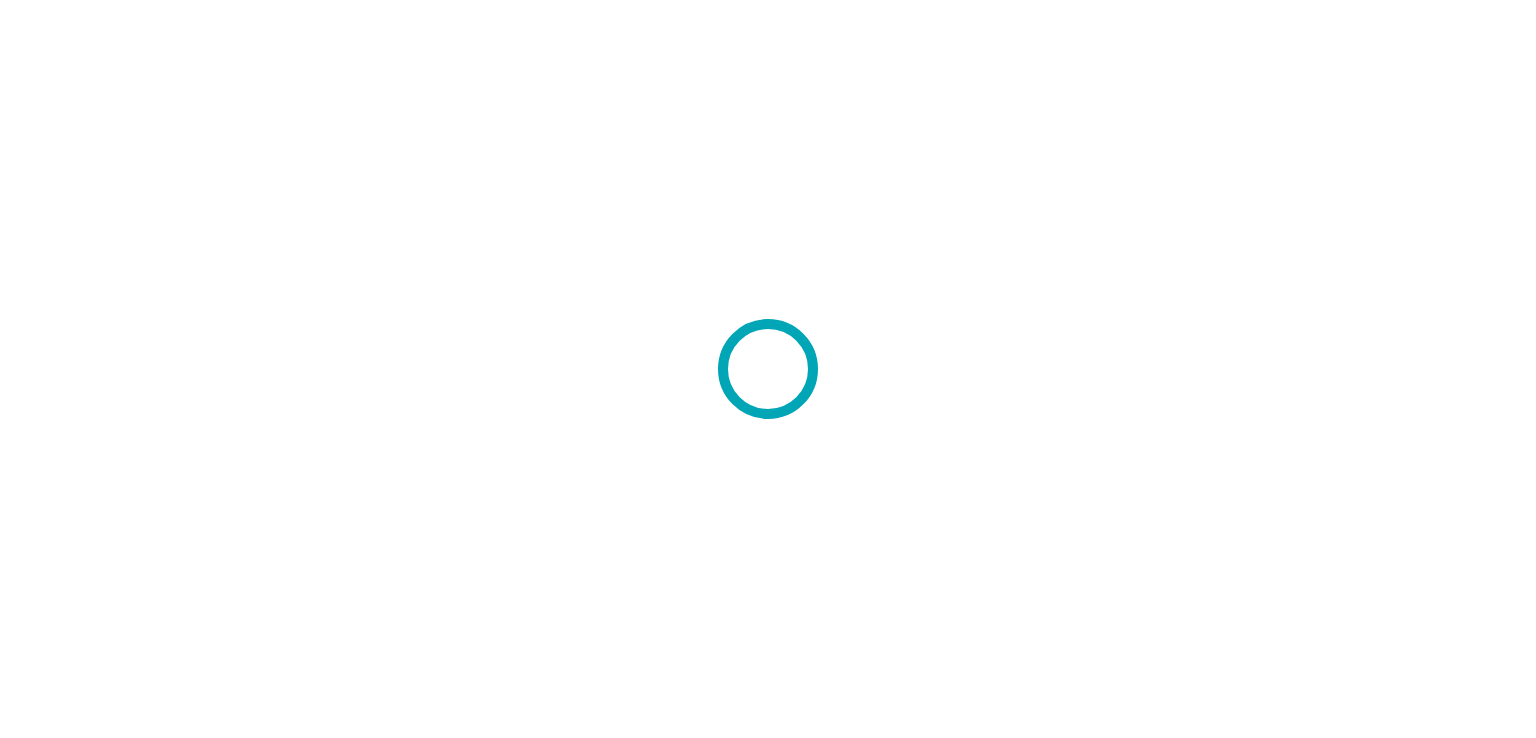 scroll, scrollTop: 0, scrollLeft: 0, axis: both 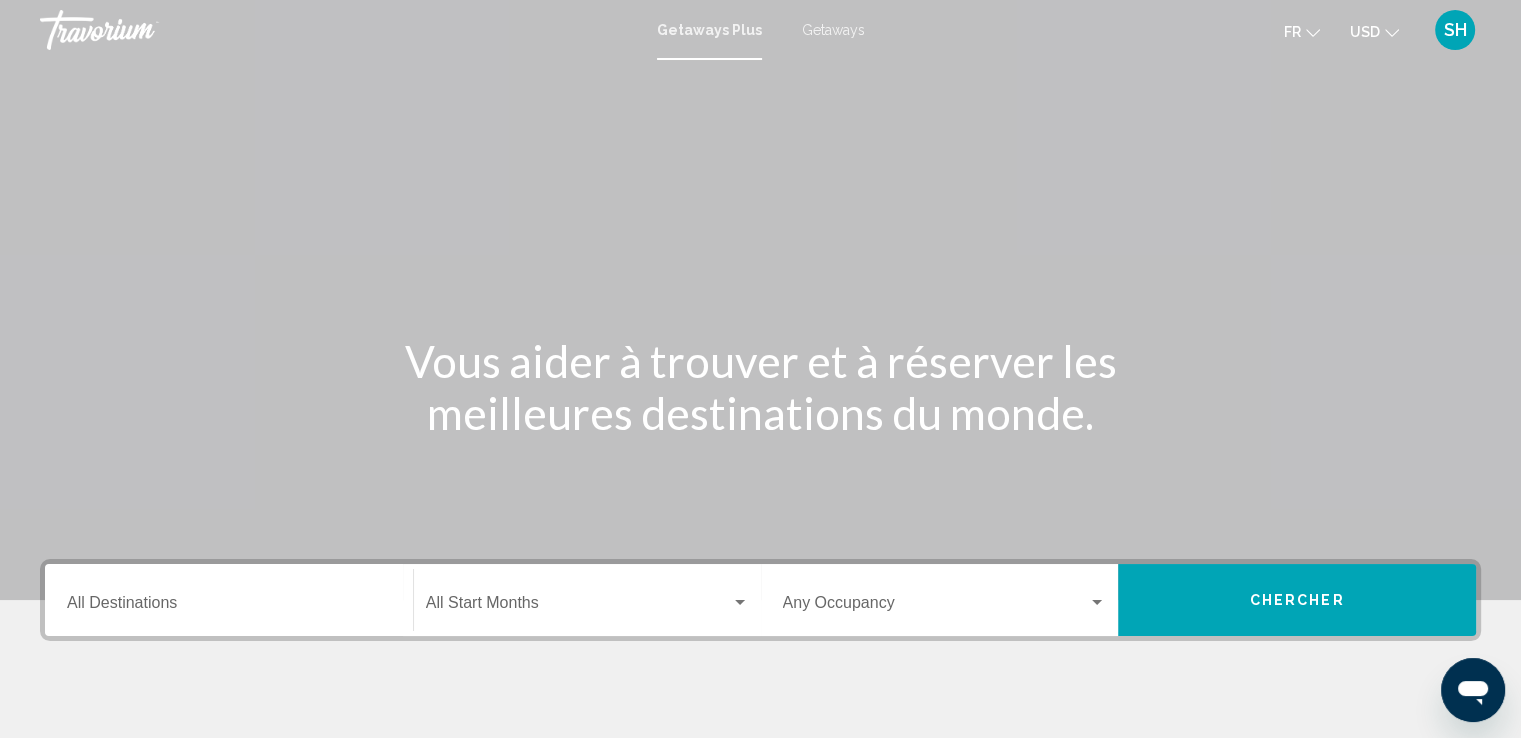 click on "USD" 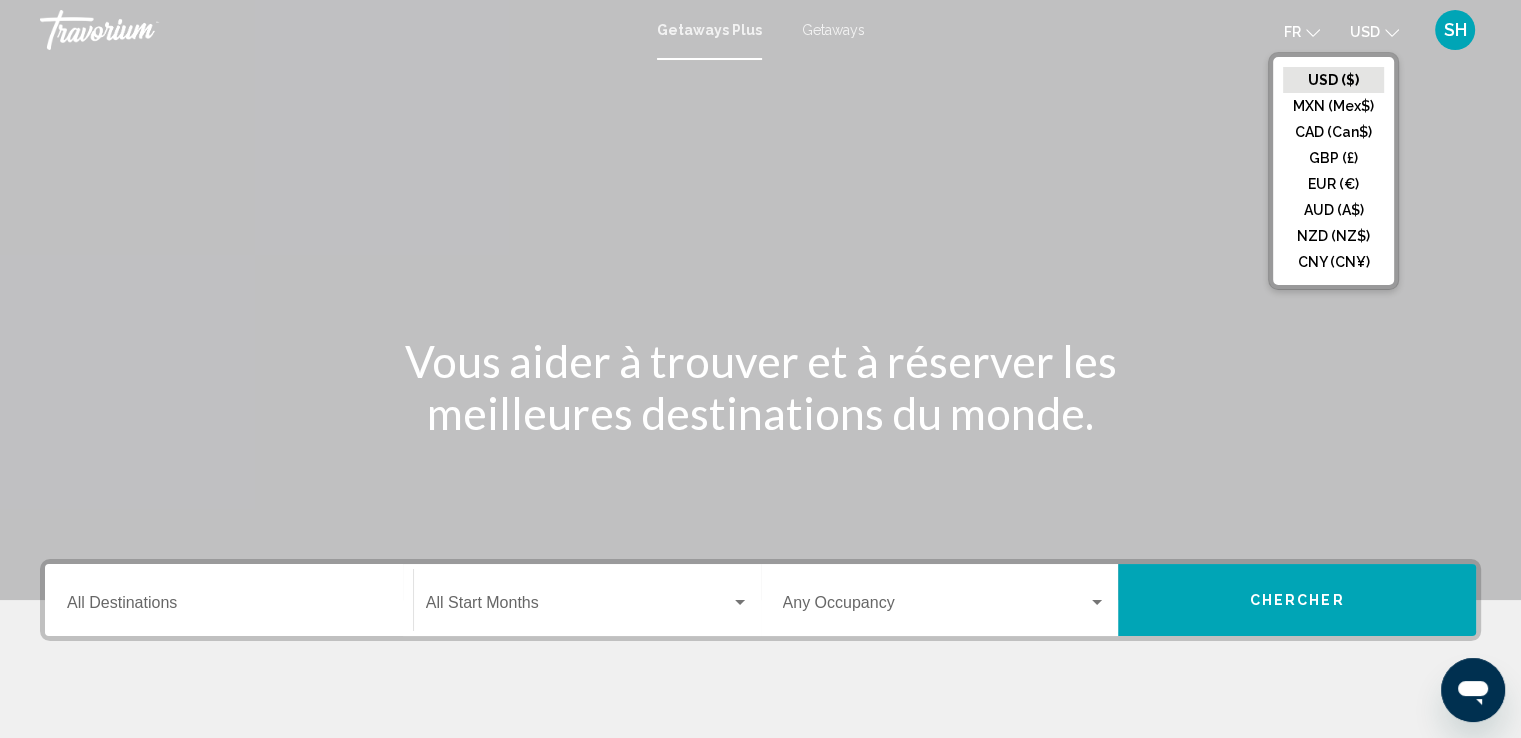click on "EUR (€)" 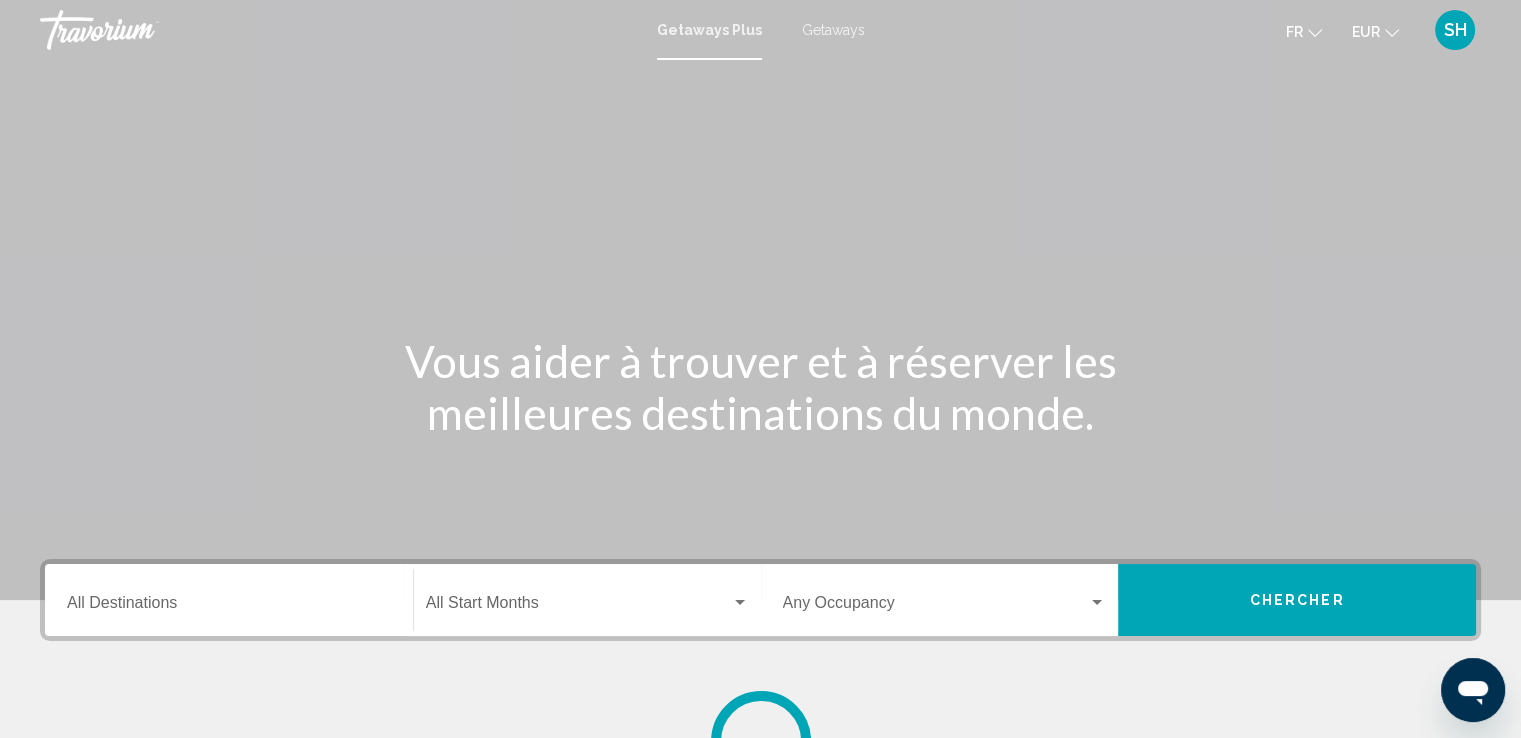 click on "Destination All Destinations" at bounding box center [229, 600] 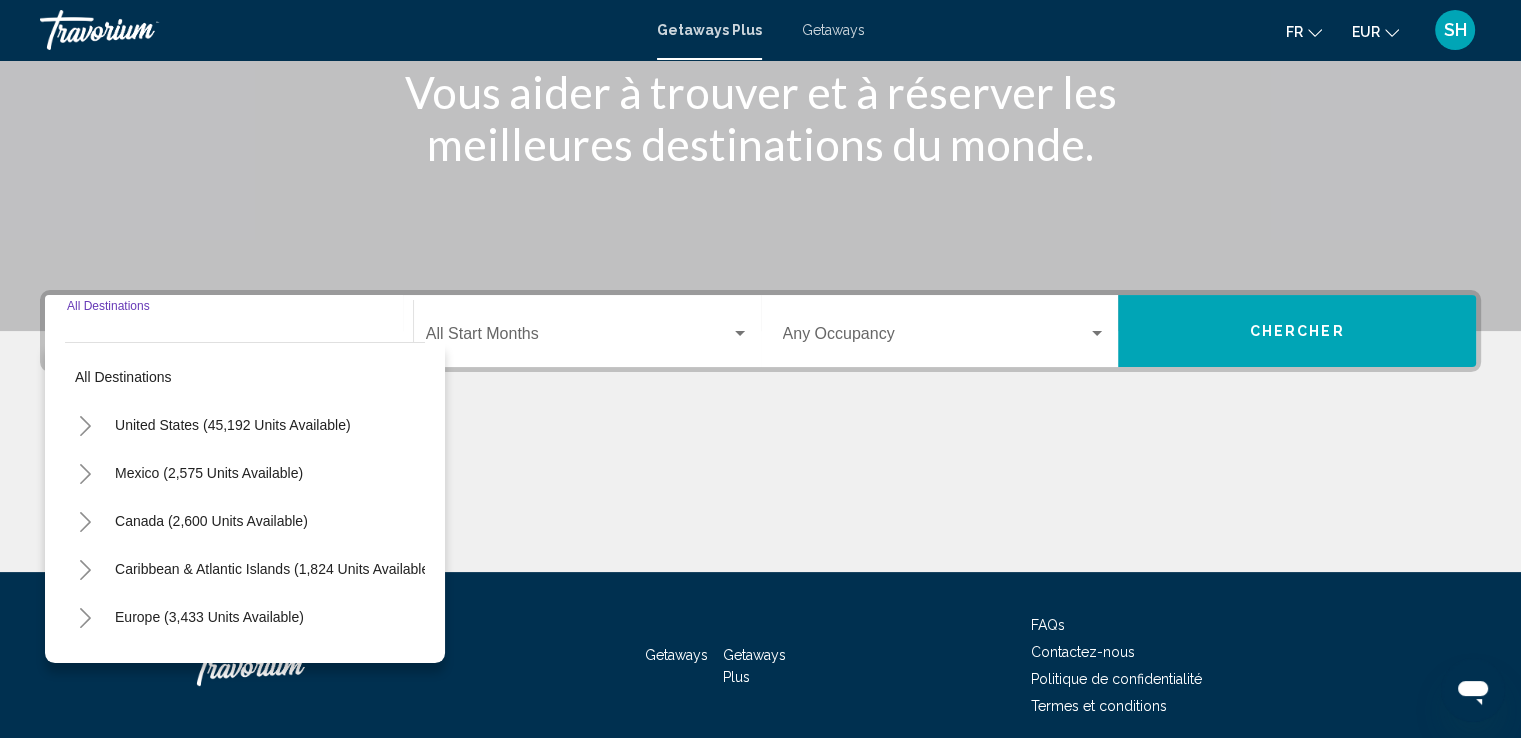 scroll, scrollTop: 348, scrollLeft: 0, axis: vertical 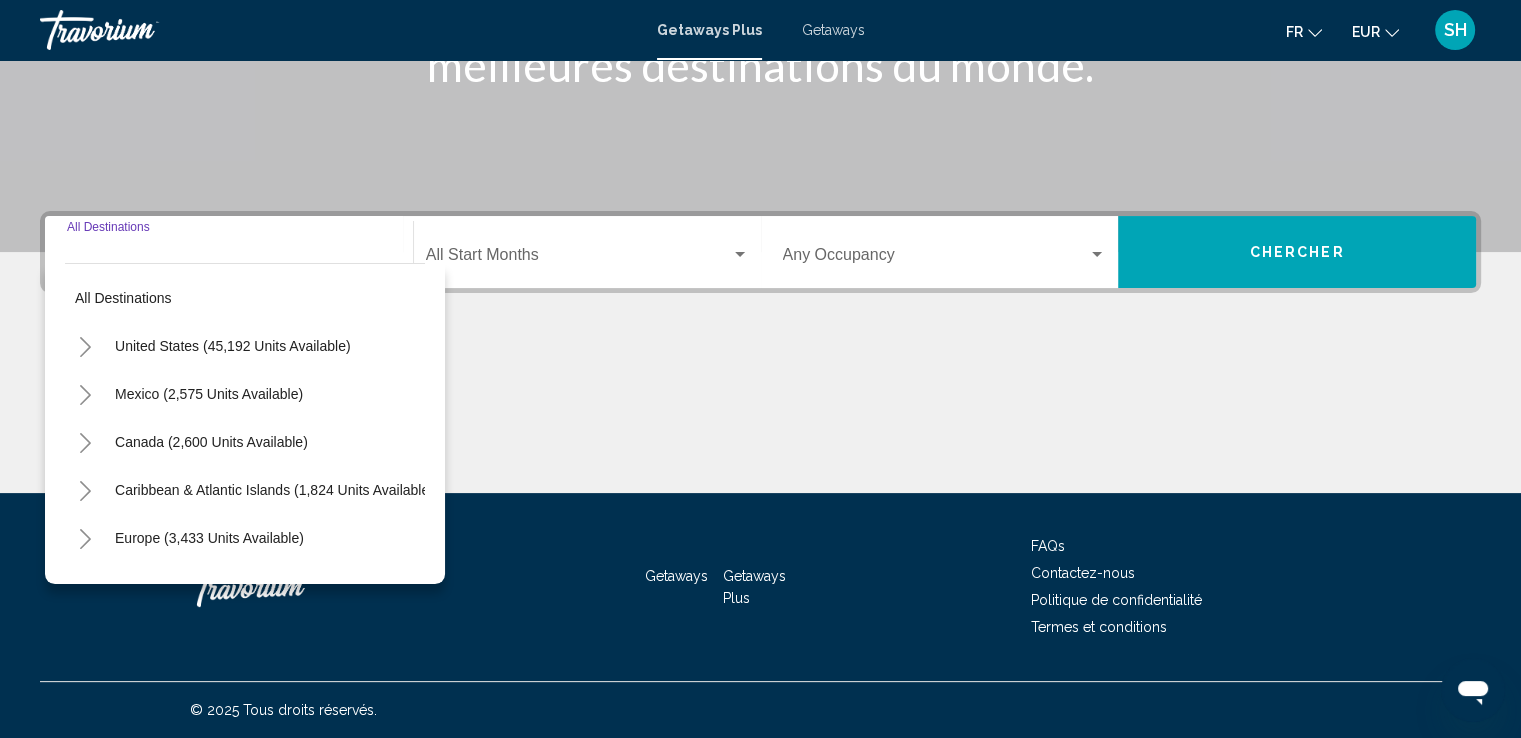 click on "Europe (3,433 units available)" at bounding box center (208, 586) 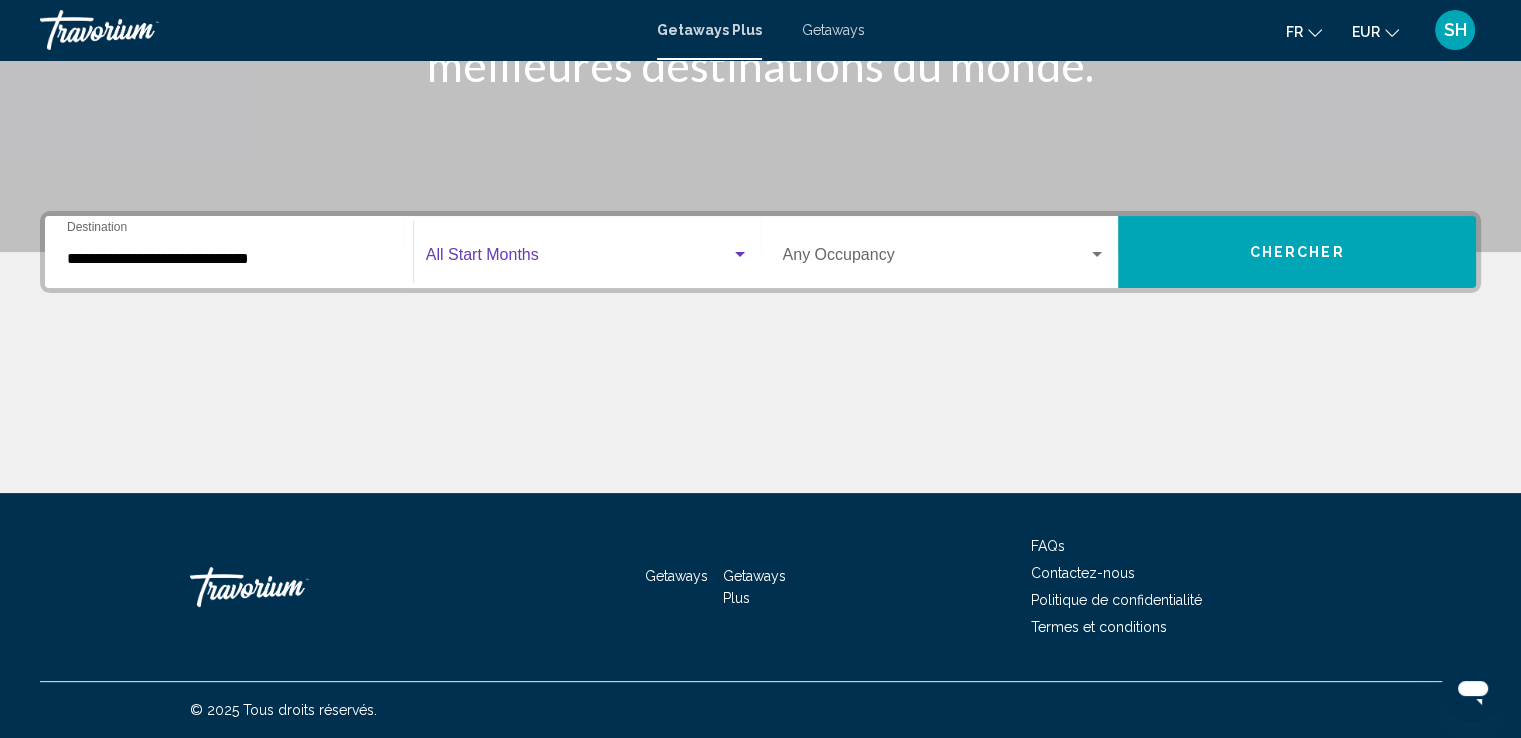 click at bounding box center (578, 259) 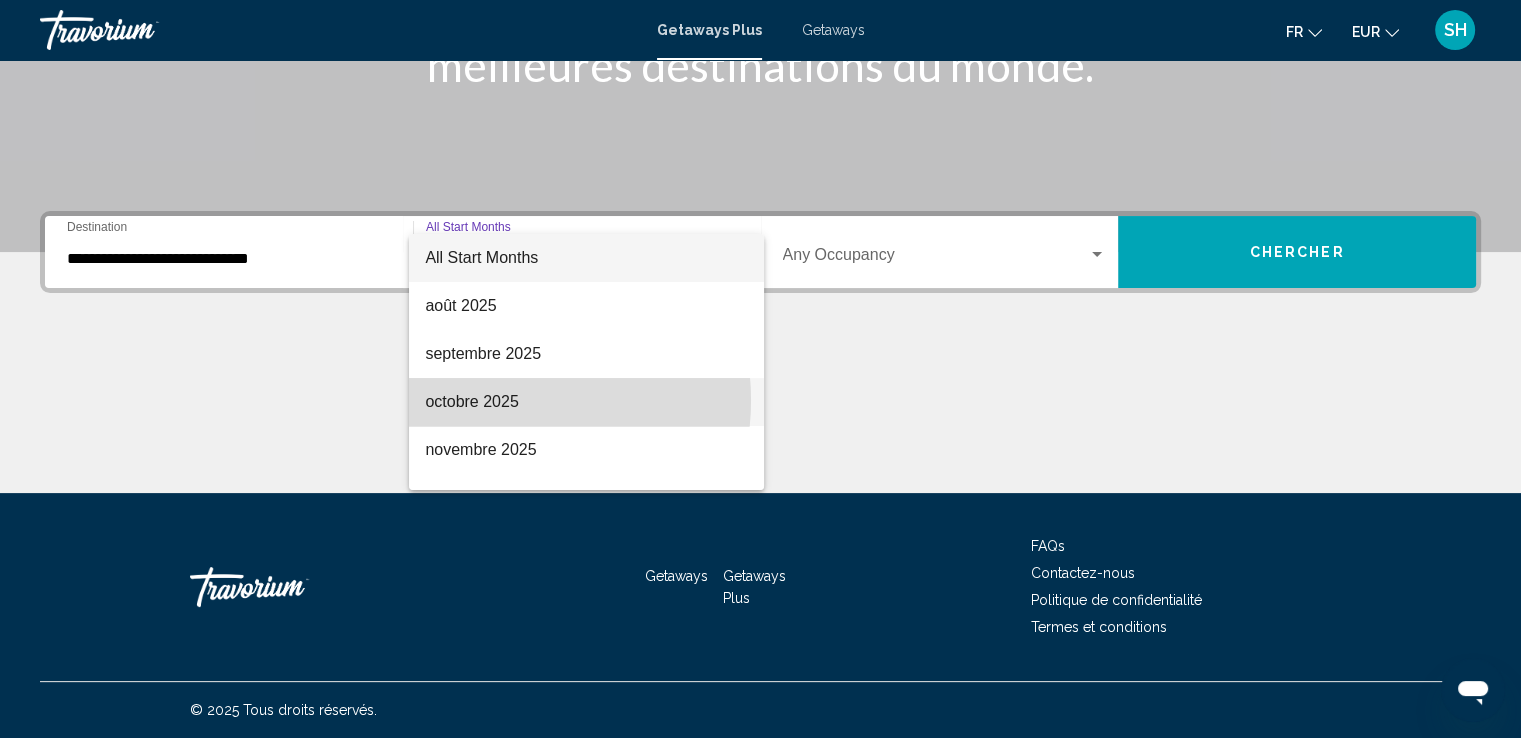 click on "octobre 2025" at bounding box center [586, 402] 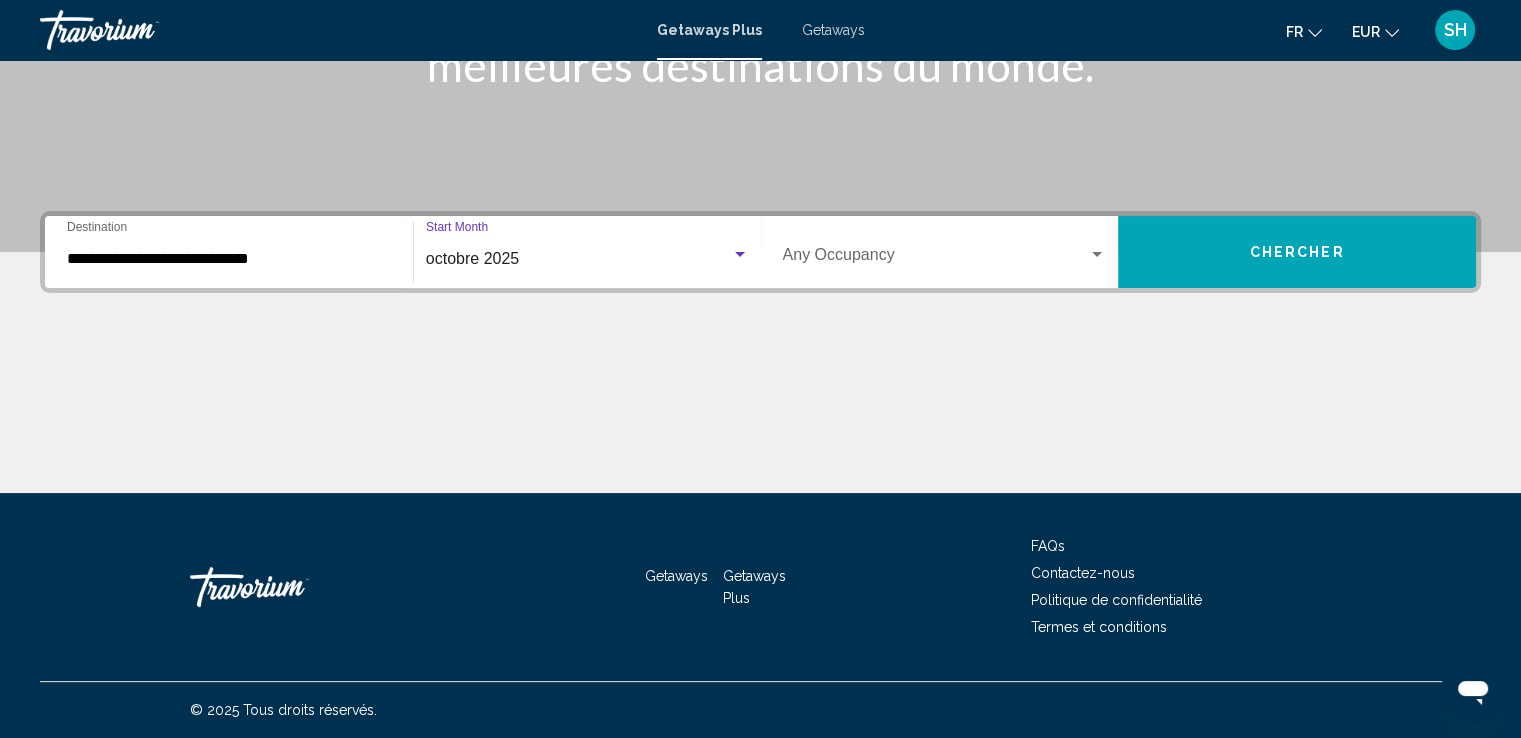 click at bounding box center (936, 259) 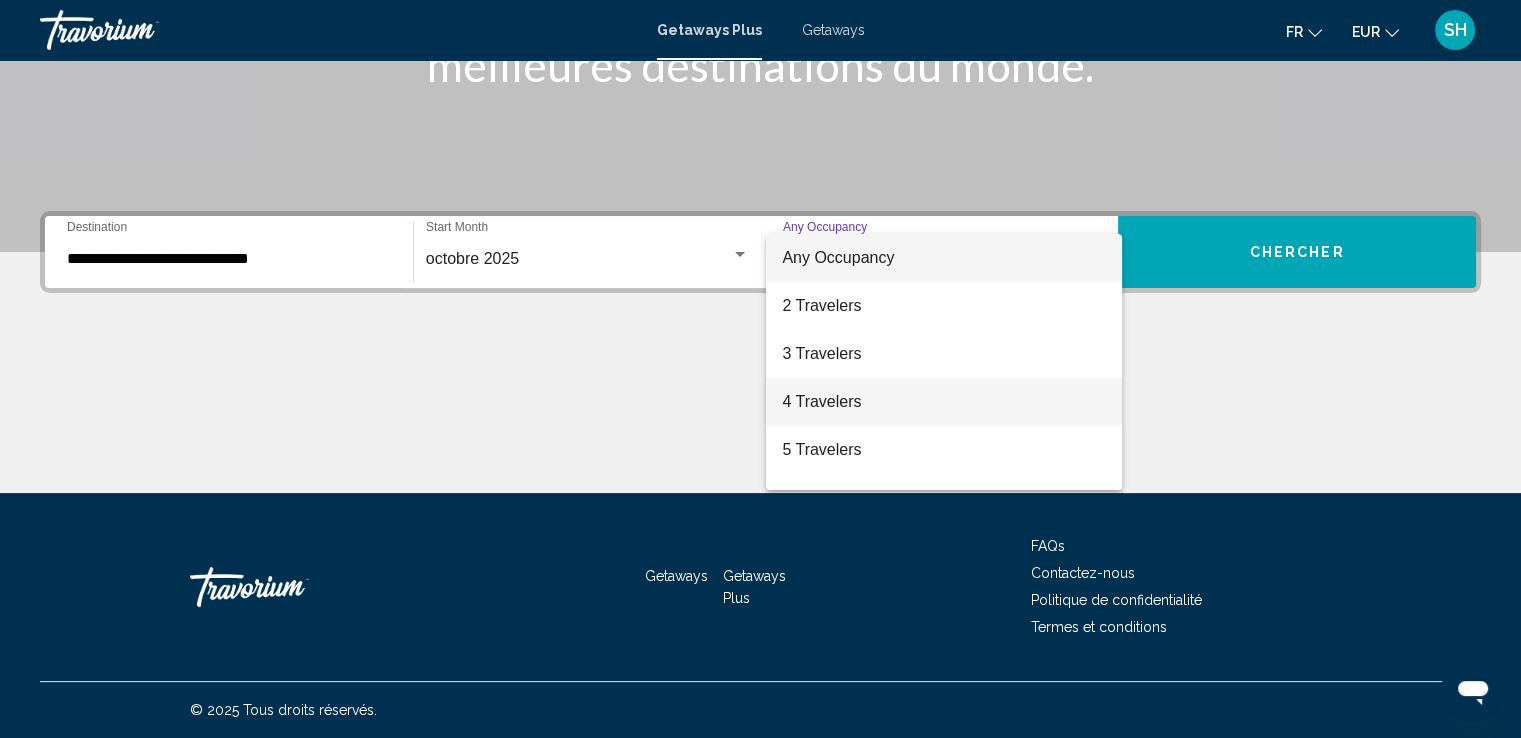 click on "4 Travelers" at bounding box center (944, 402) 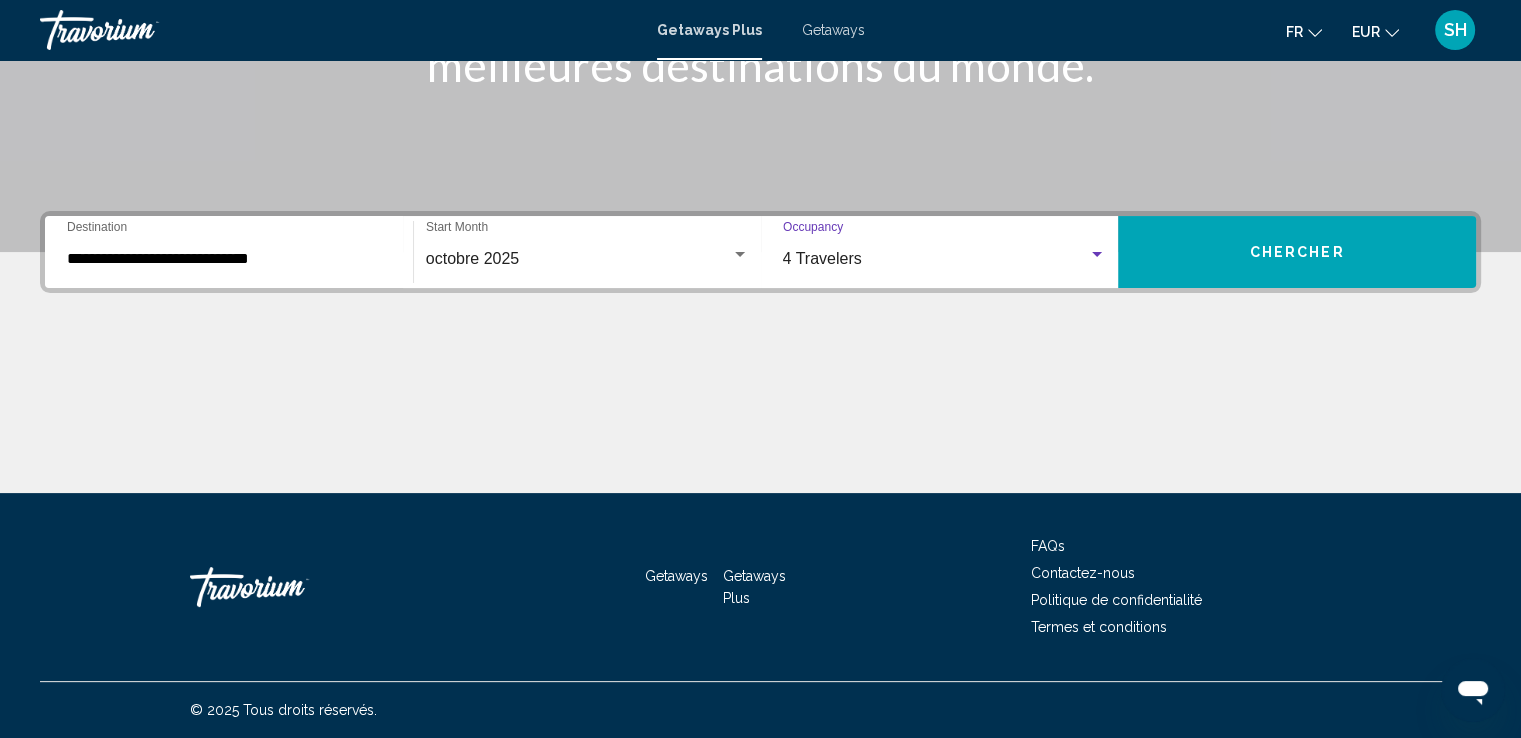 click on "Chercher" at bounding box center [1297, 252] 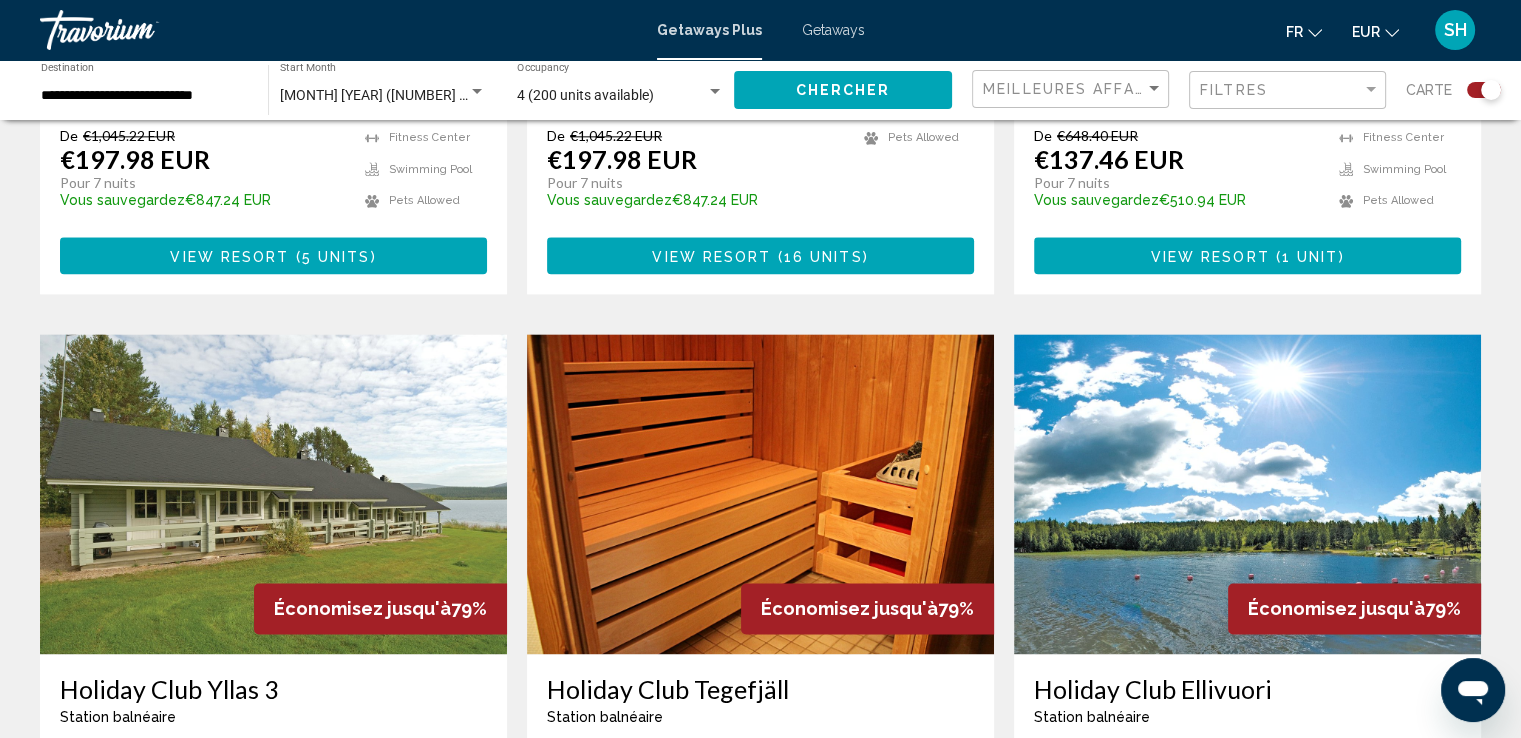 scroll, scrollTop: 2800, scrollLeft: 0, axis: vertical 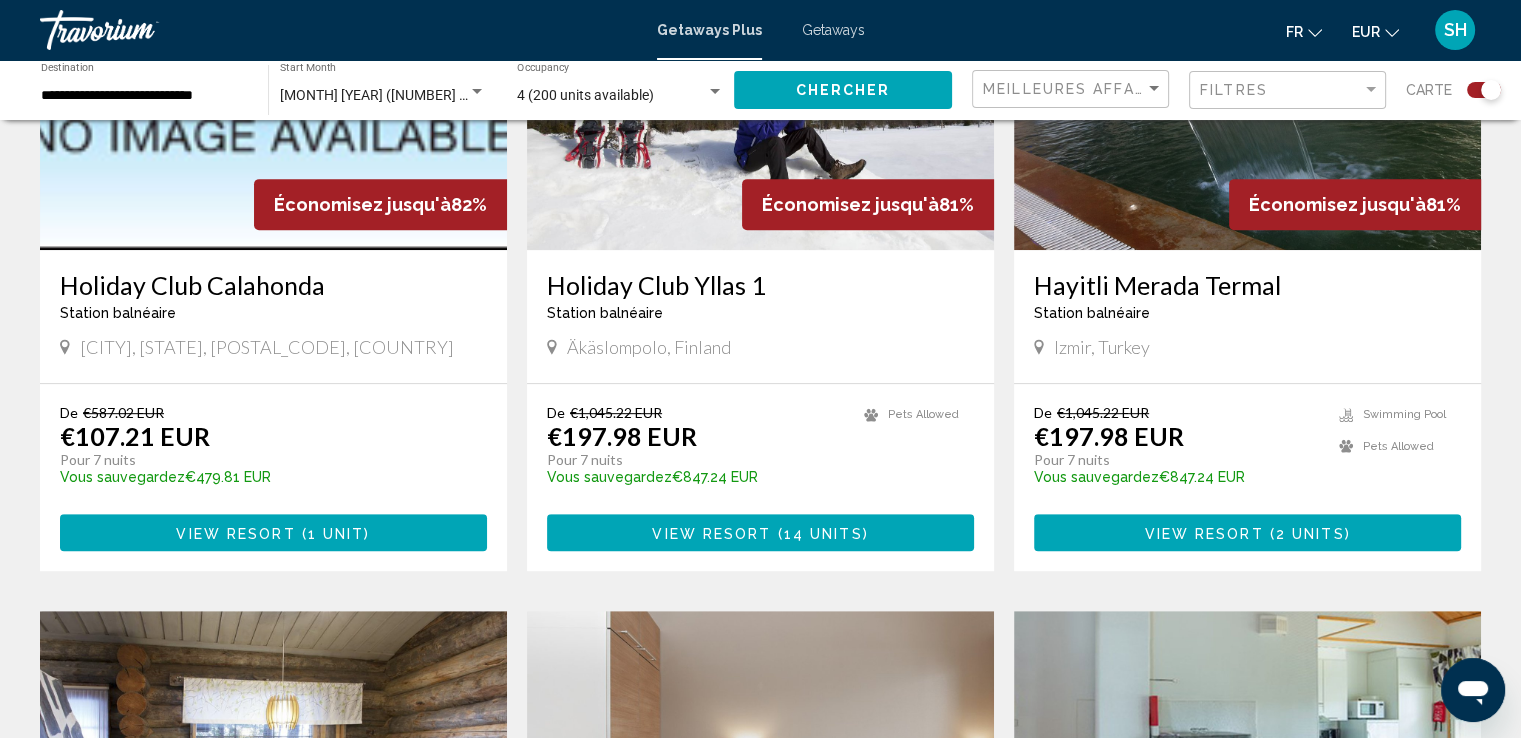 click at bounding box center [273, 90] 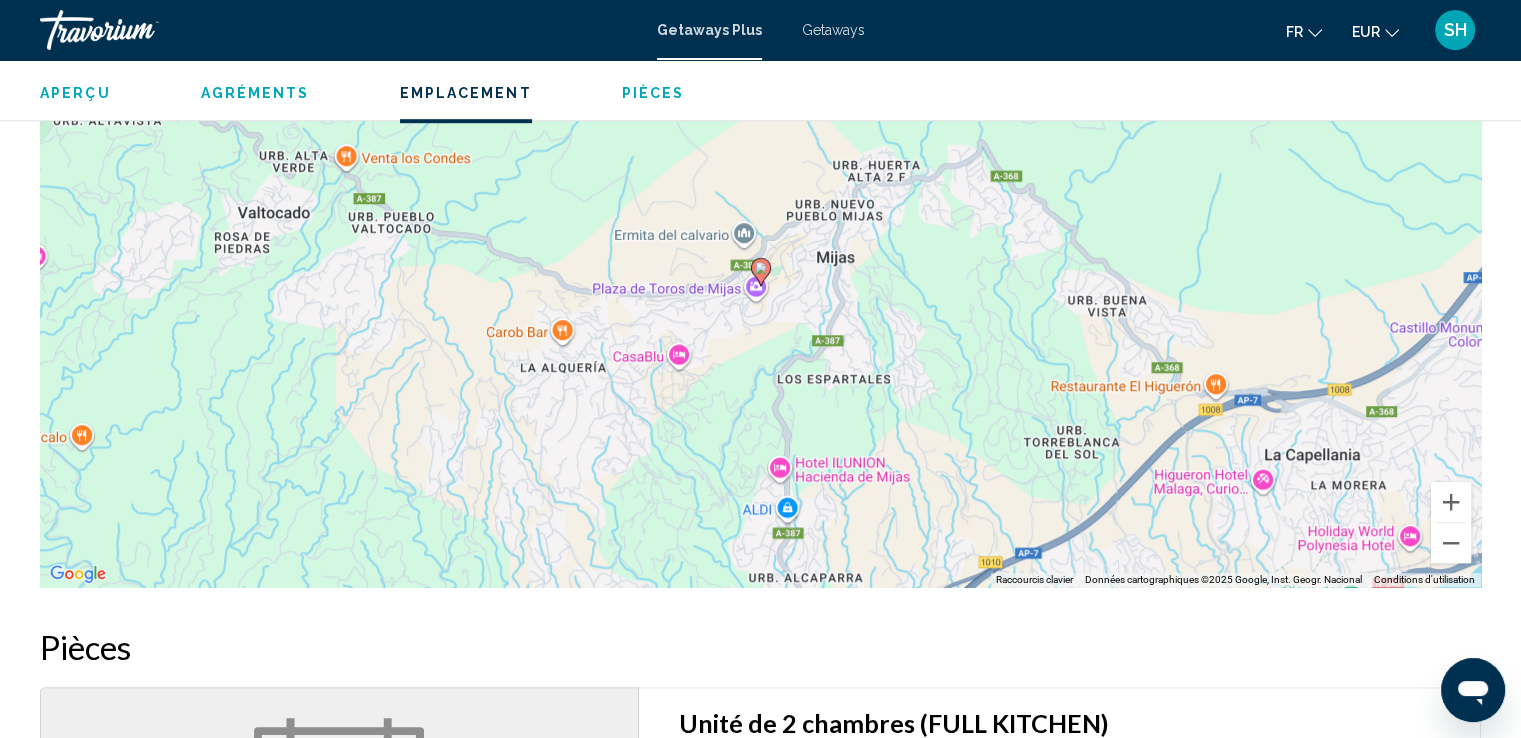 scroll, scrollTop: 1400, scrollLeft: 0, axis: vertical 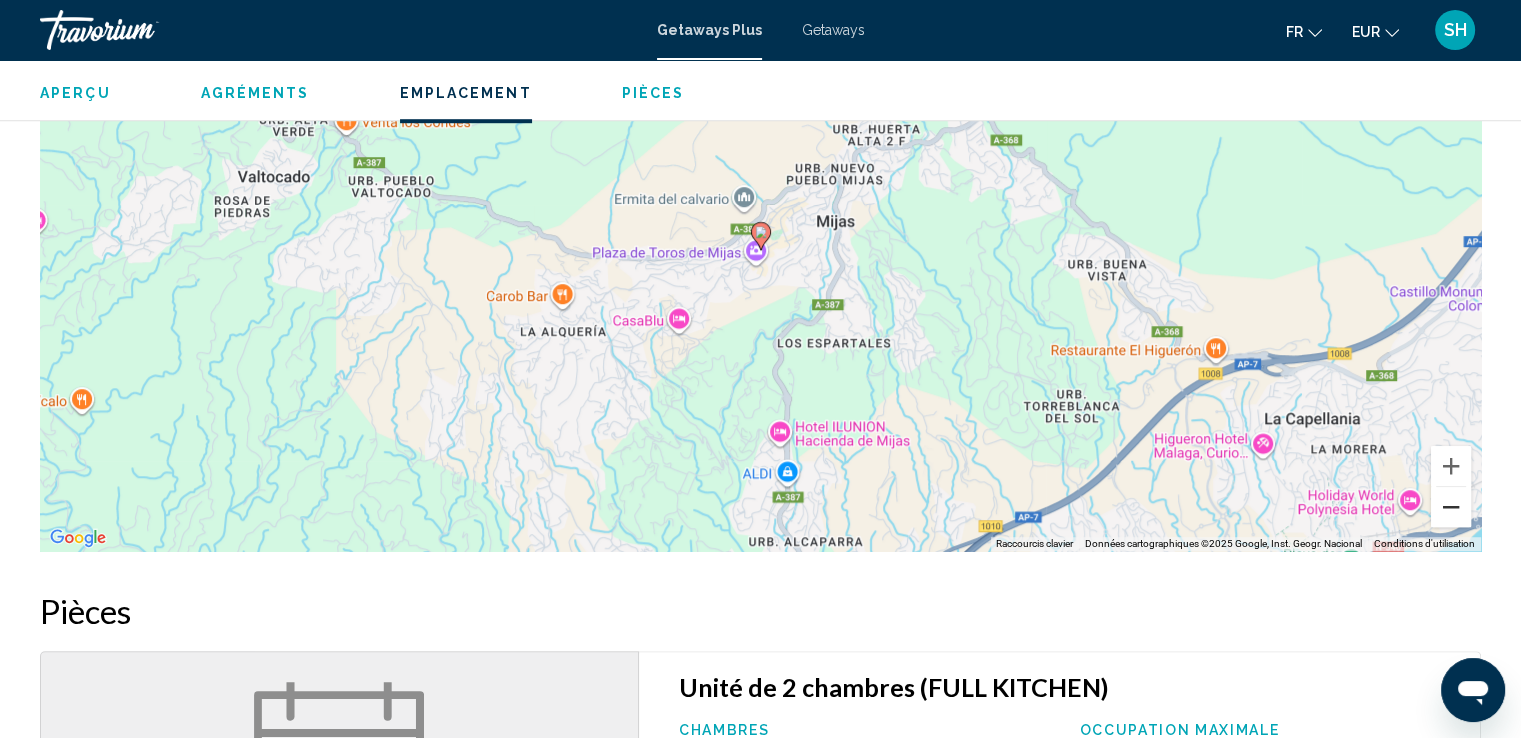 click at bounding box center (1451, 507) 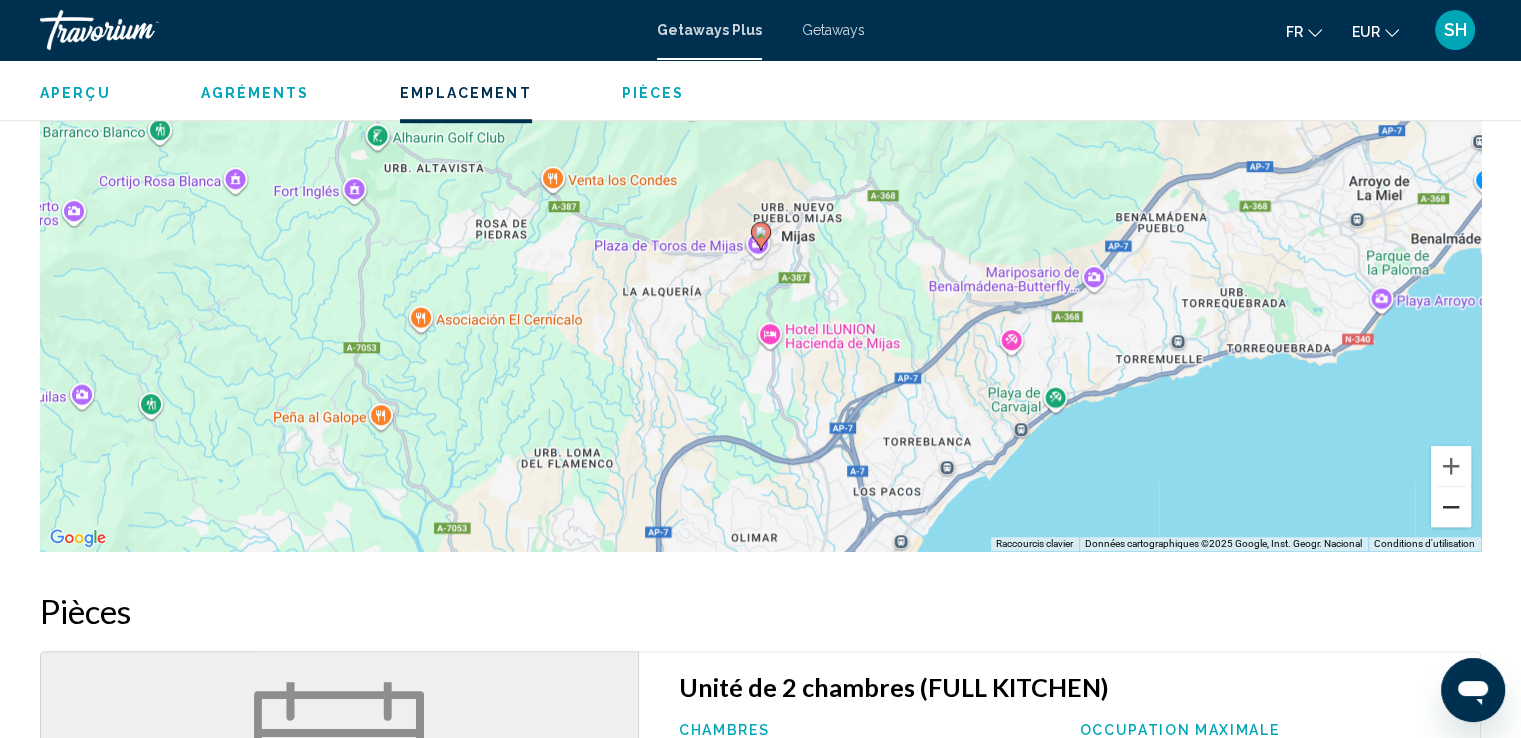 click at bounding box center [1451, 507] 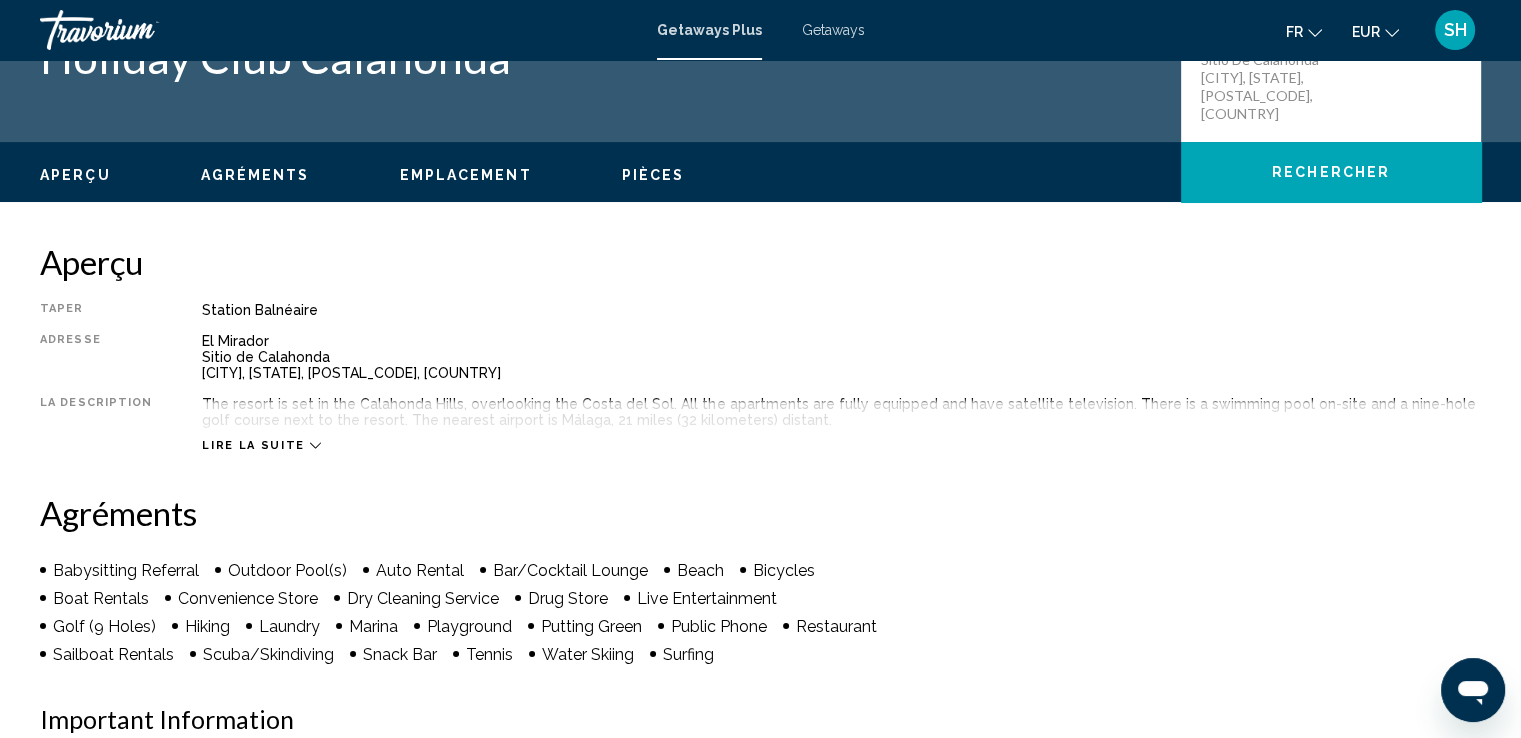 scroll, scrollTop: 0, scrollLeft: 0, axis: both 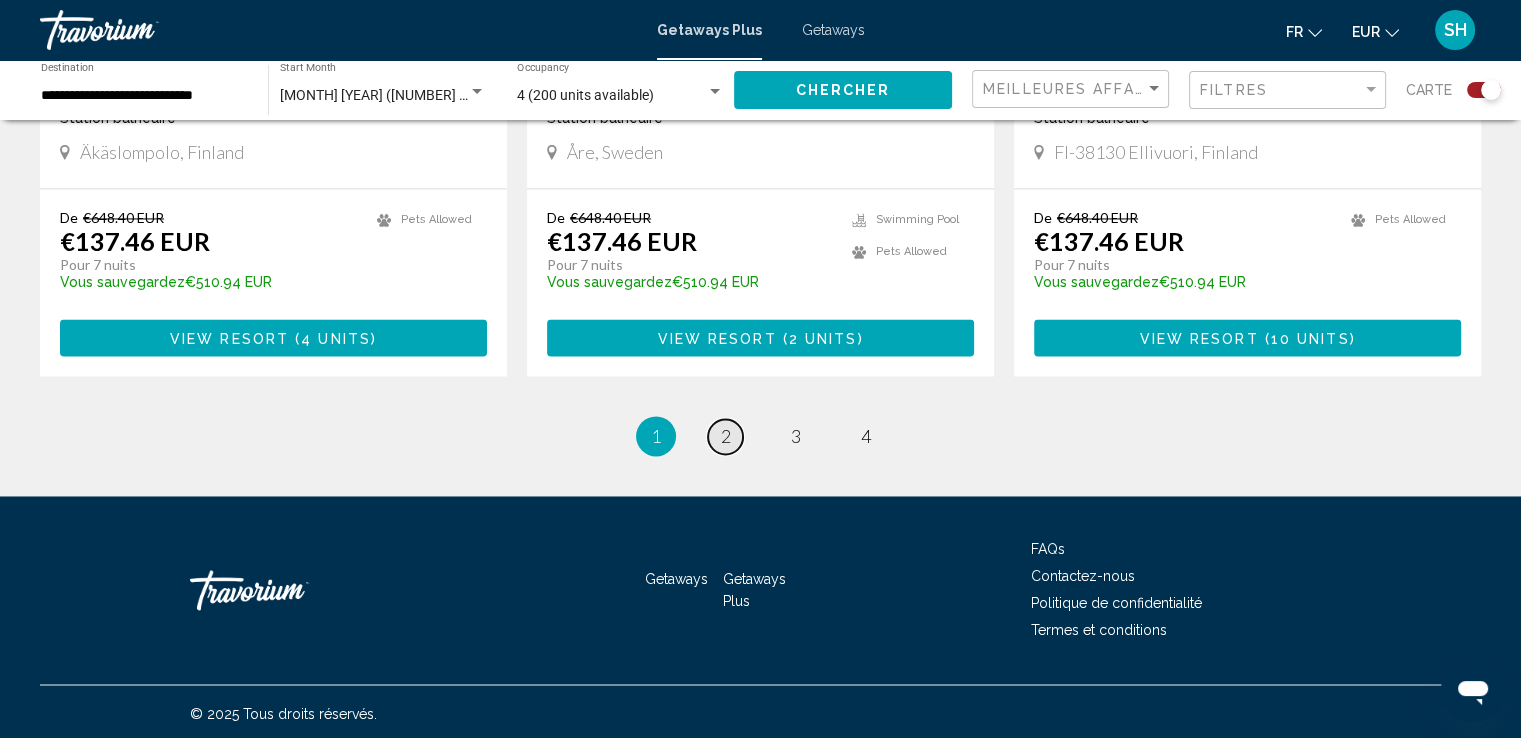 click on "page  2" at bounding box center (725, 436) 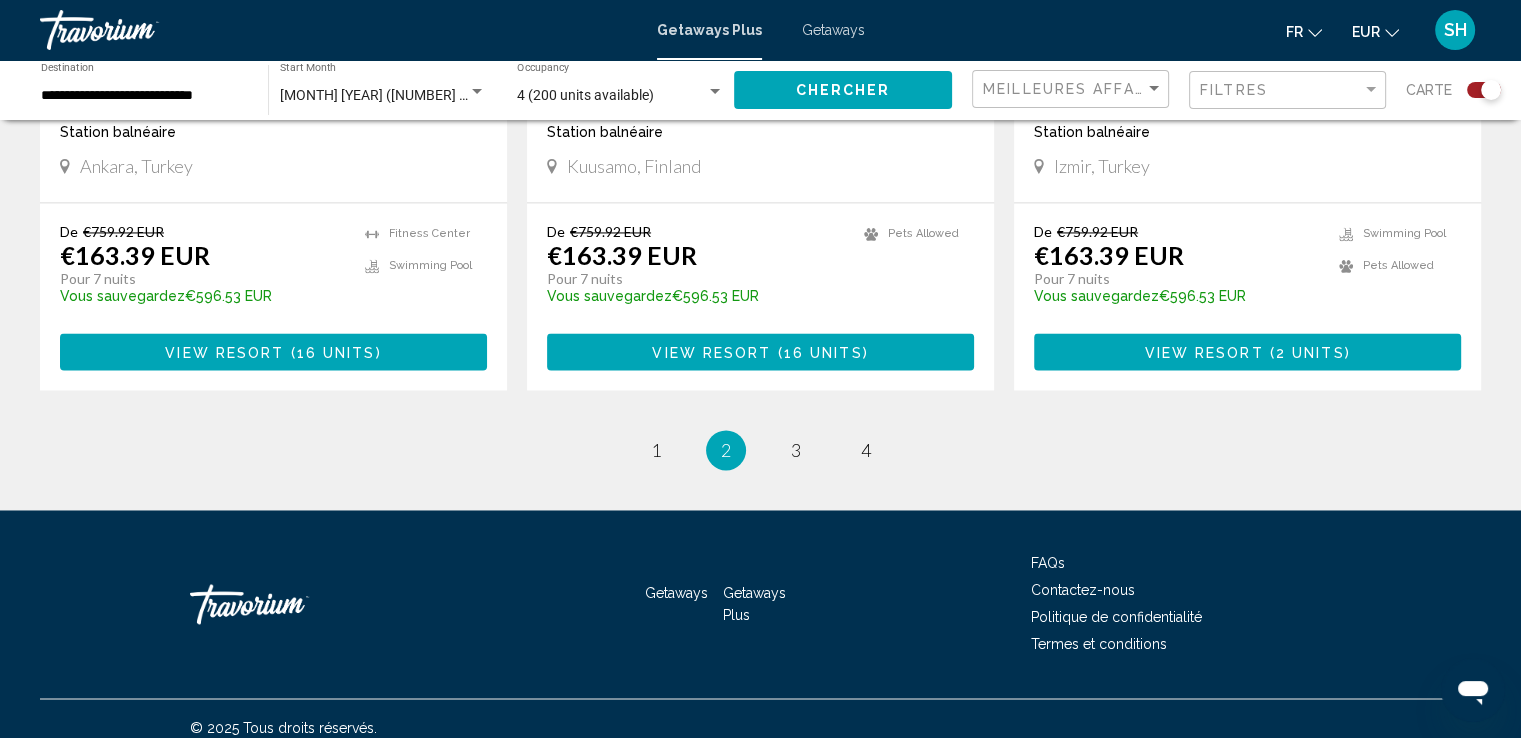 scroll, scrollTop: 3139, scrollLeft: 0, axis: vertical 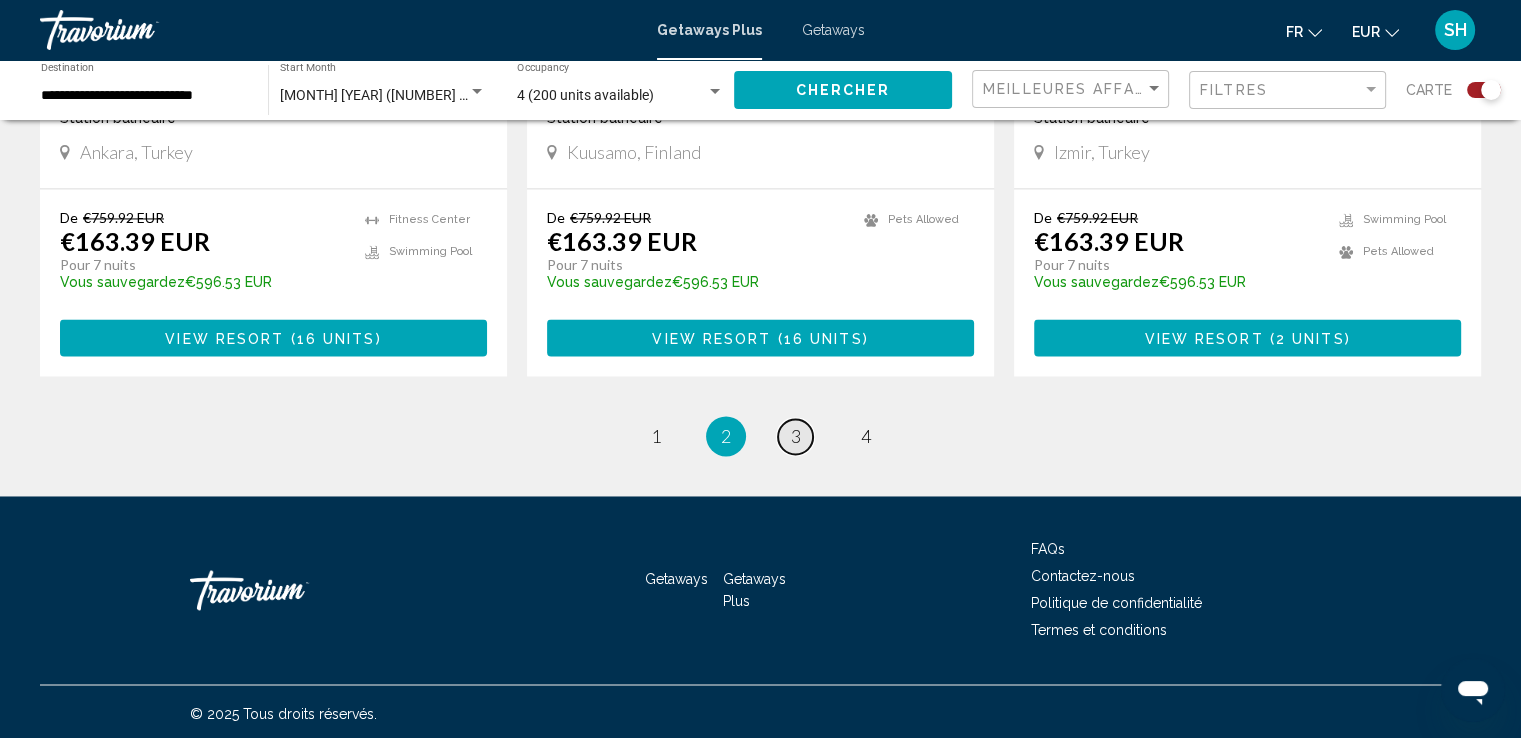 click on "3" at bounding box center (796, 436) 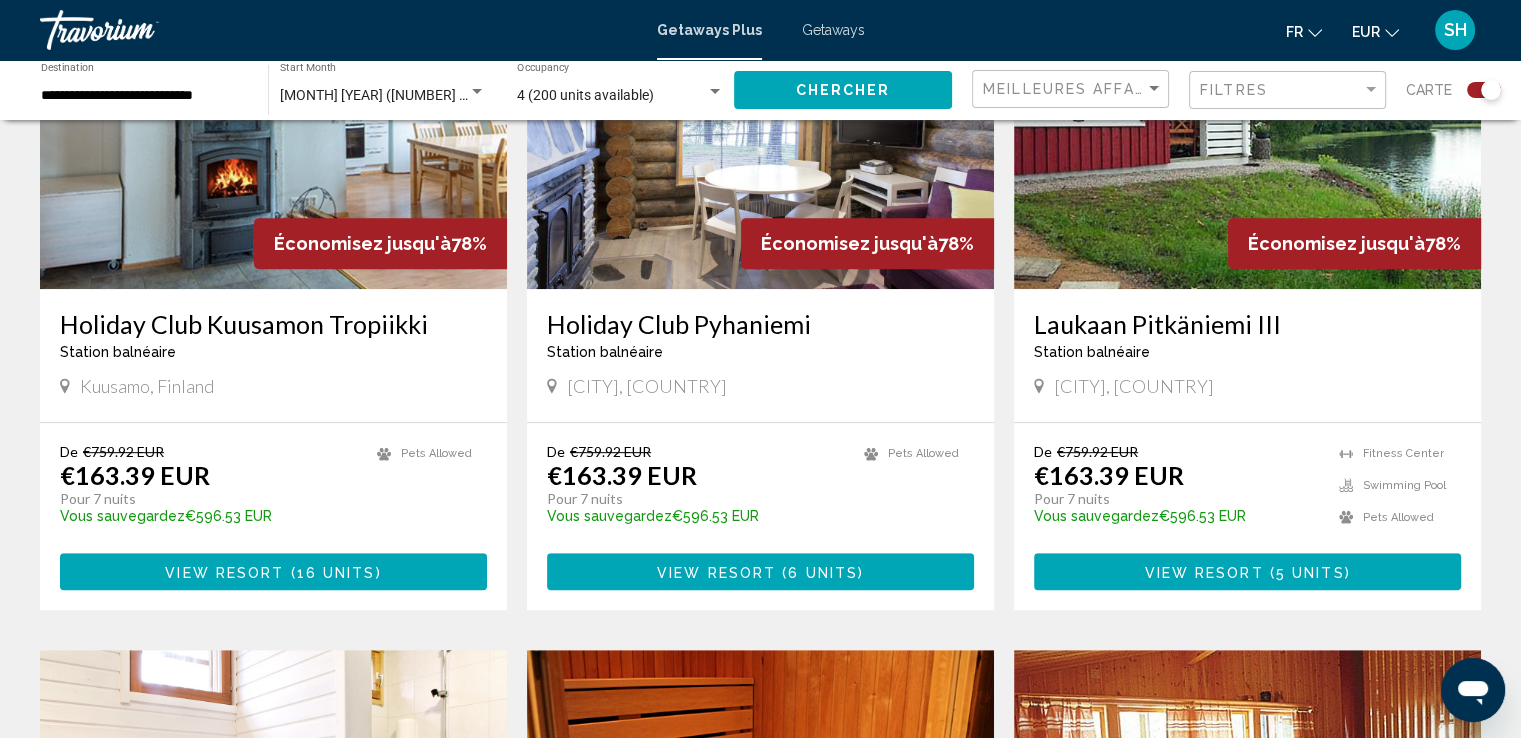 scroll, scrollTop: 887, scrollLeft: 0, axis: vertical 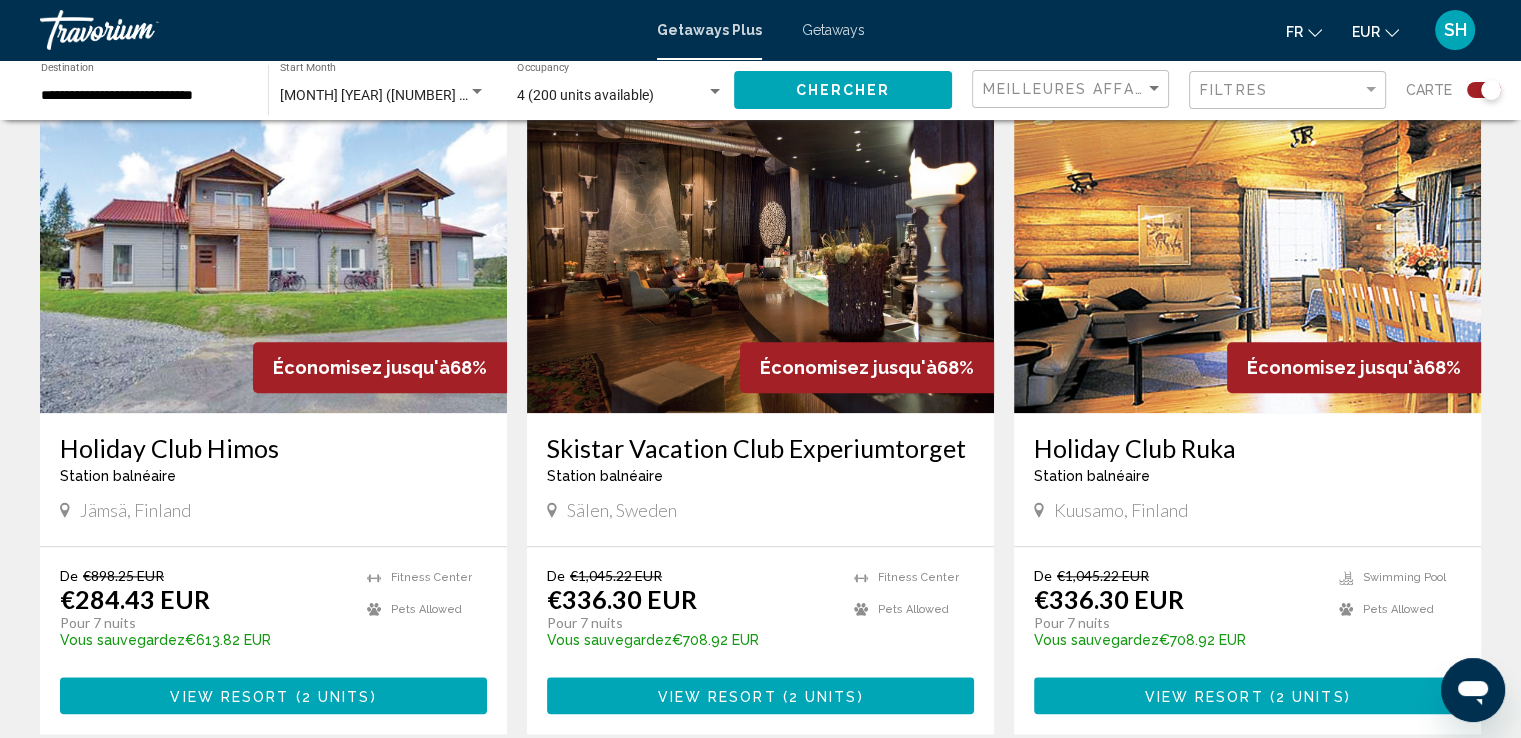 click on "Getaways Plus Getaways fr
English Español Français Italiano Português русский EUR
USD ($) MXN (Mex$) CAD (Can$) GBP (£) EUR (€) AUD (A$) NZD (NZ$) CNY (CN¥) SH Se connecter" at bounding box center [760, 30] 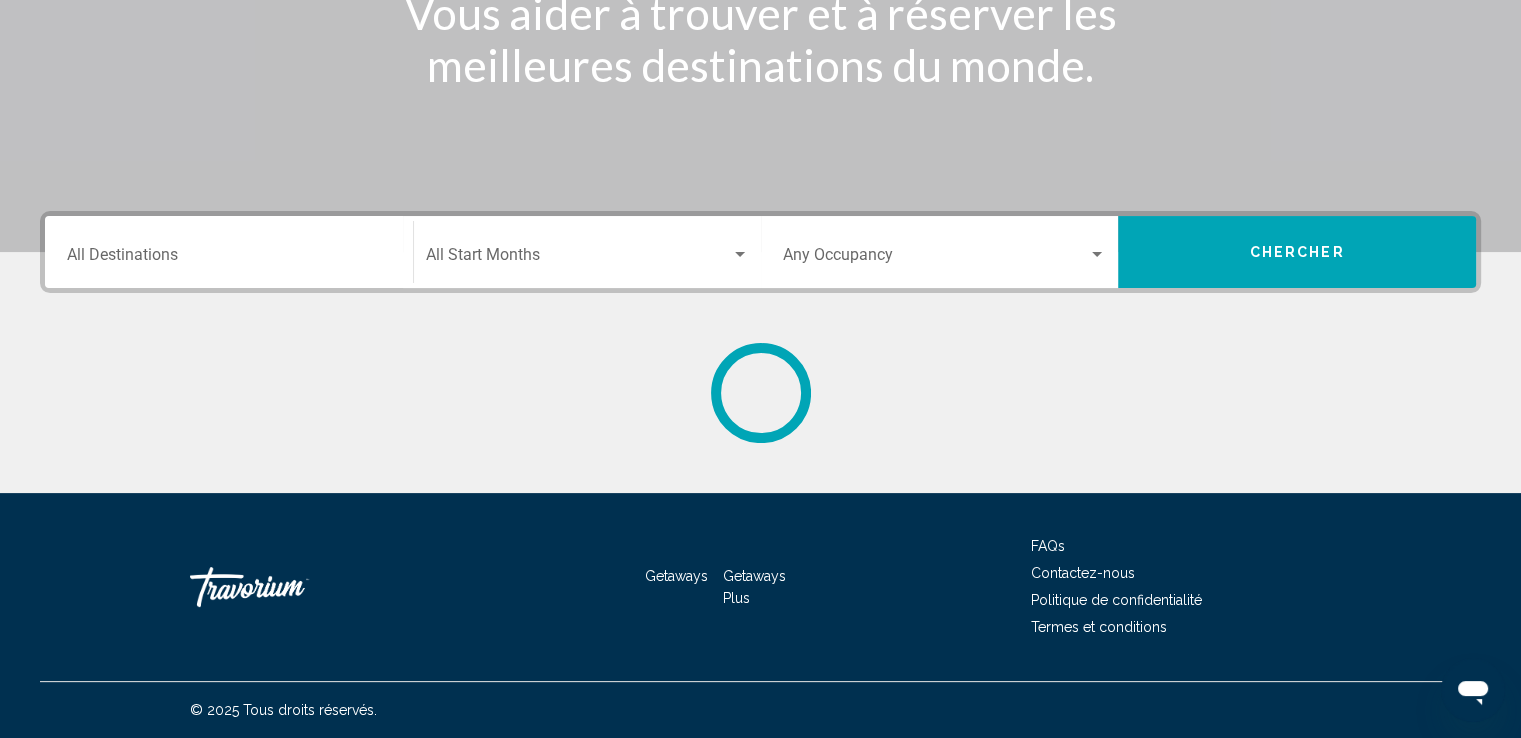 scroll, scrollTop: 0, scrollLeft: 0, axis: both 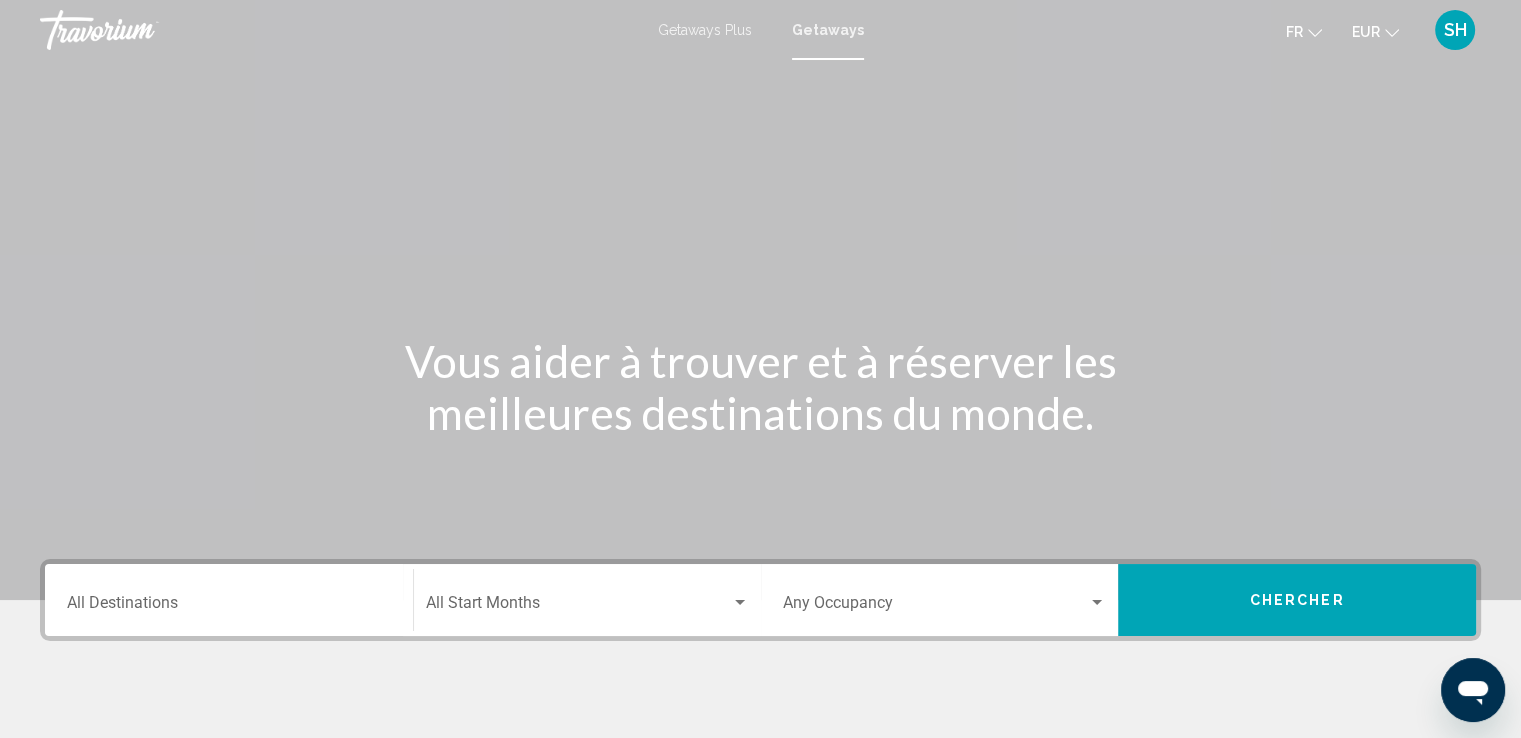 click on "Destination All Destinations" at bounding box center [229, 607] 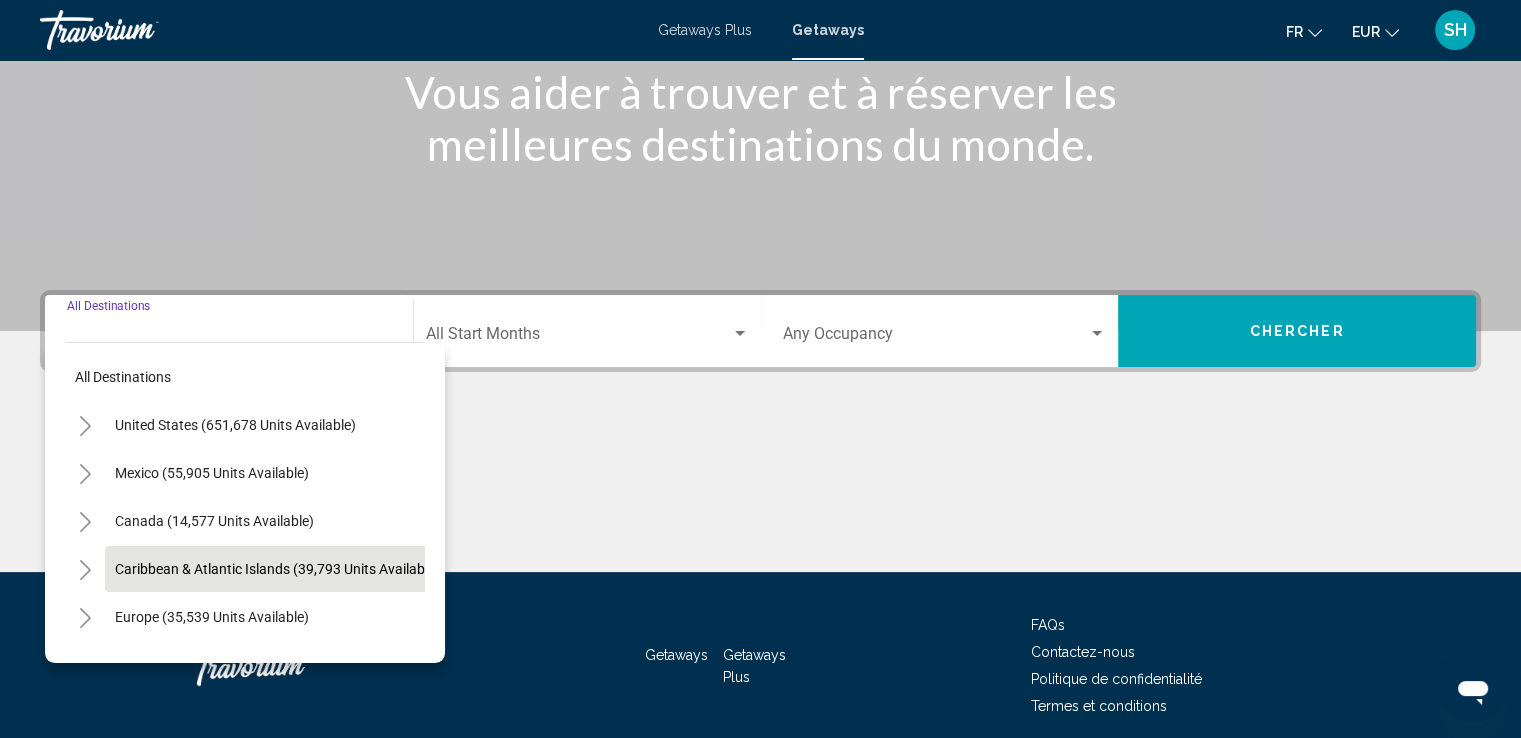 scroll, scrollTop: 348, scrollLeft: 0, axis: vertical 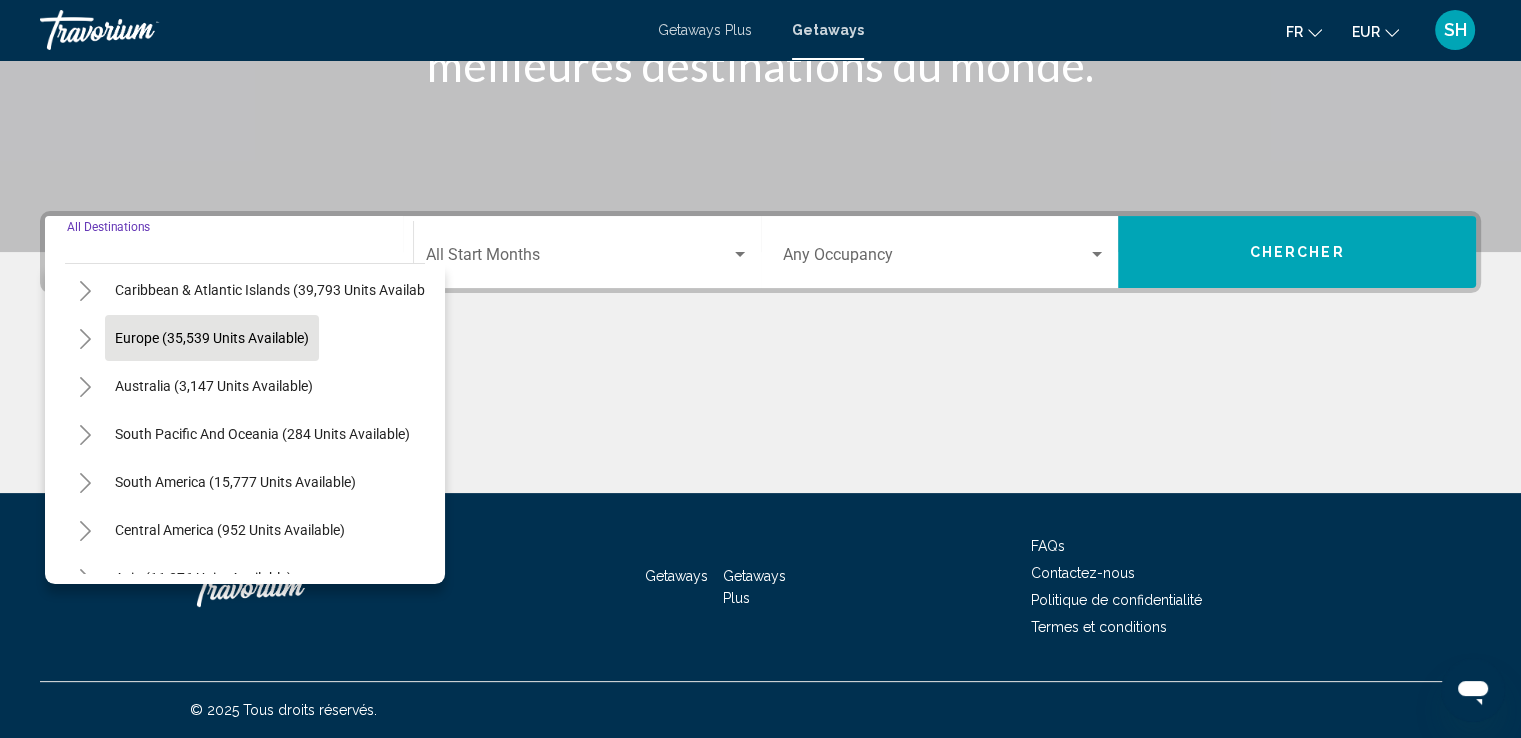 click on "Europe (35,539 units available)" at bounding box center (214, 386) 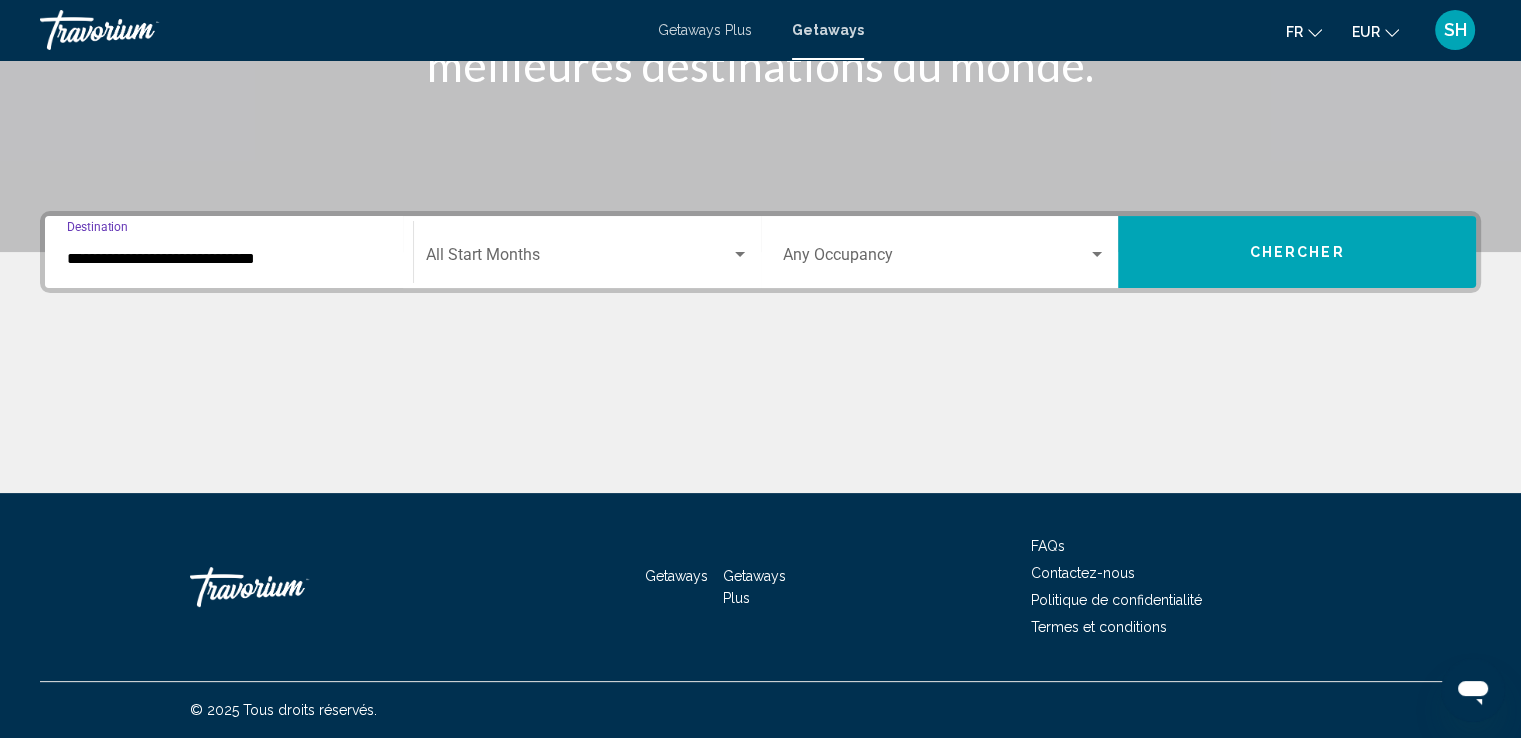 click at bounding box center (578, 259) 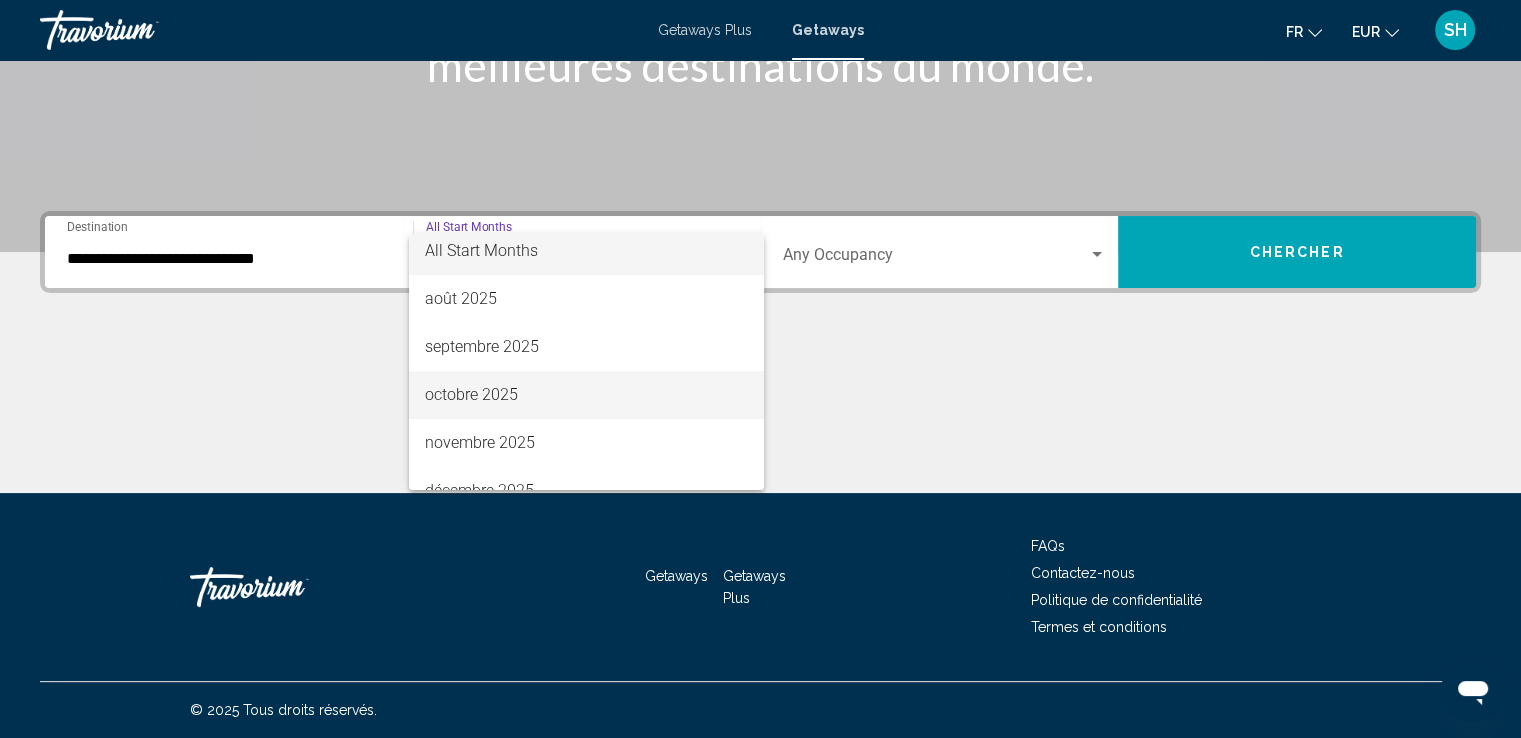 scroll, scrollTop: 0, scrollLeft: 0, axis: both 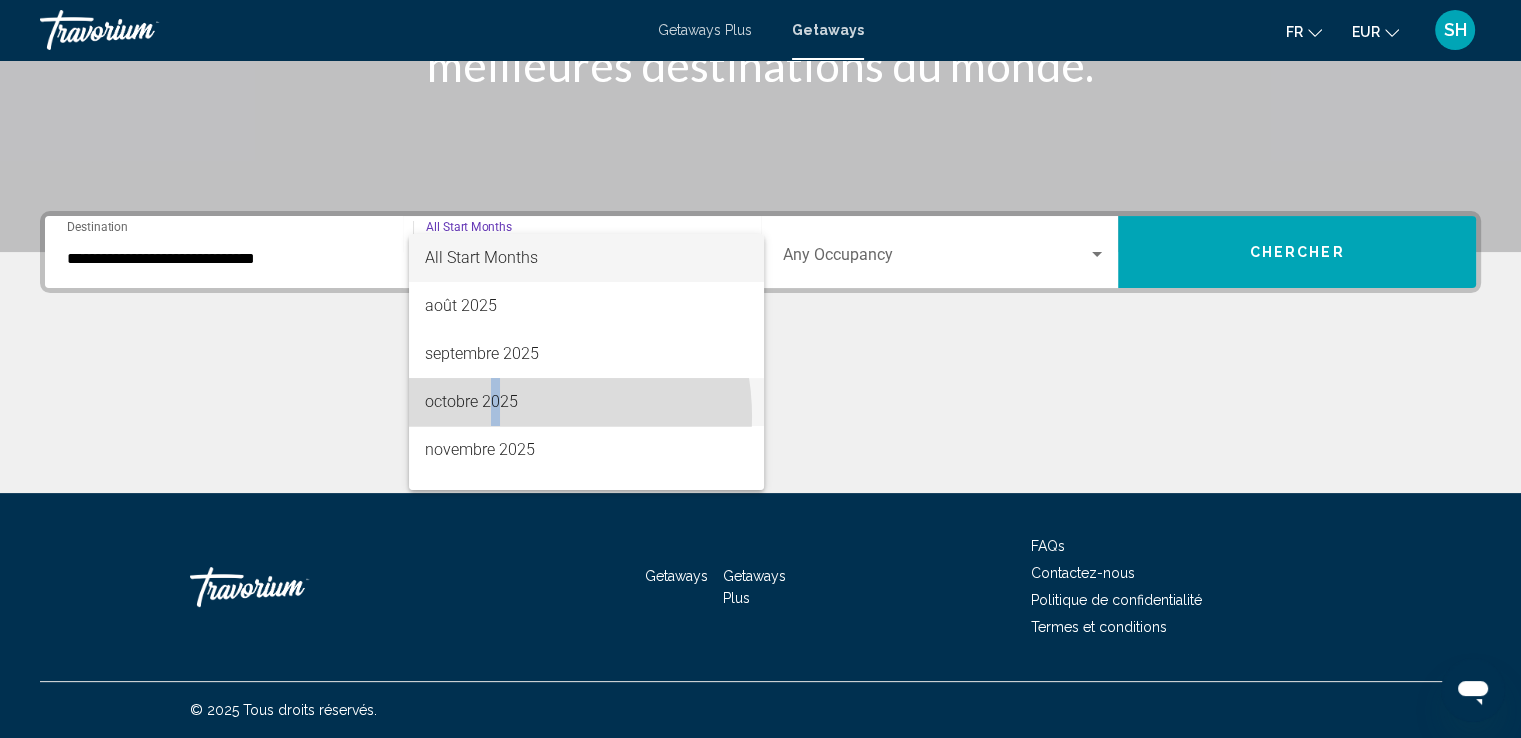 click on "octobre 2025" at bounding box center (586, 402) 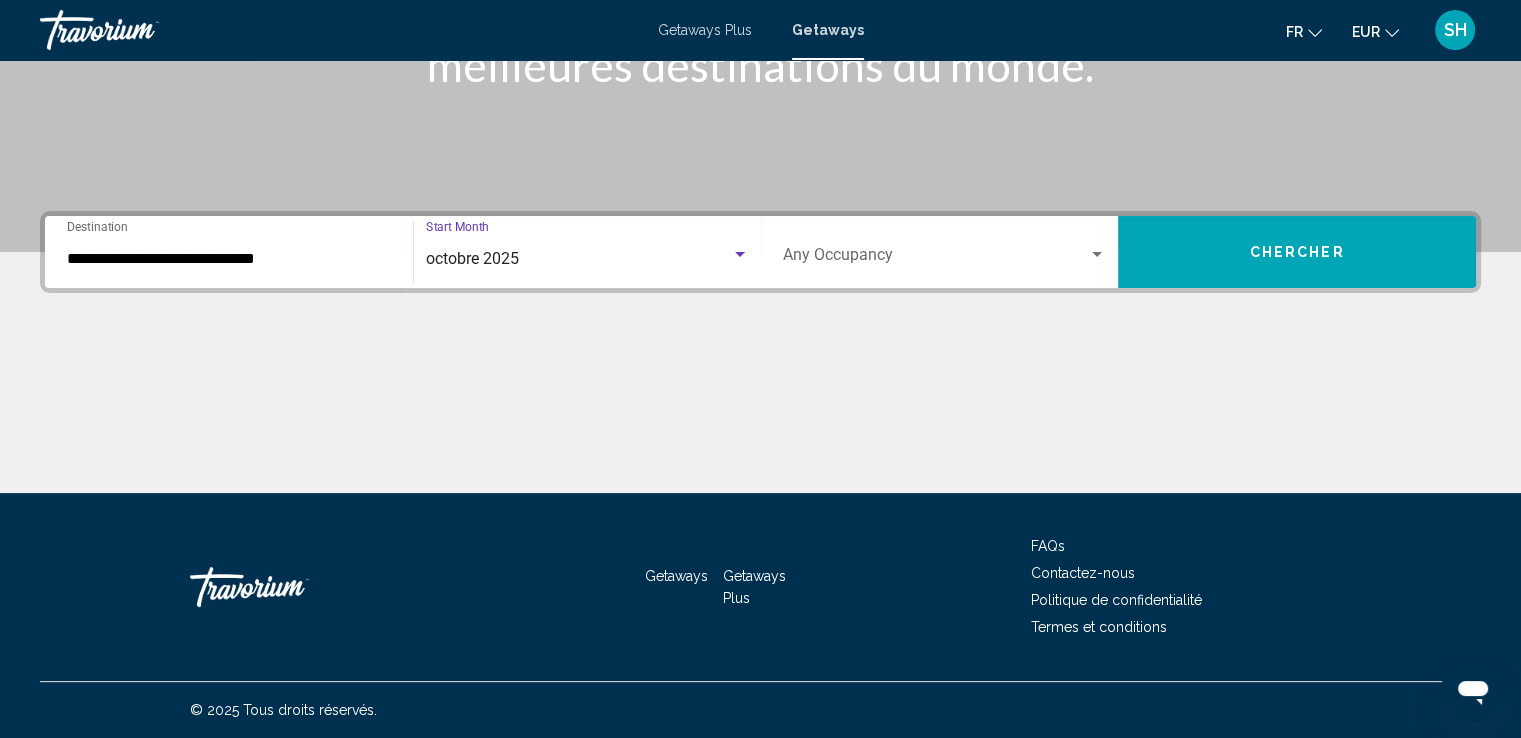 click at bounding box center (936, 259) 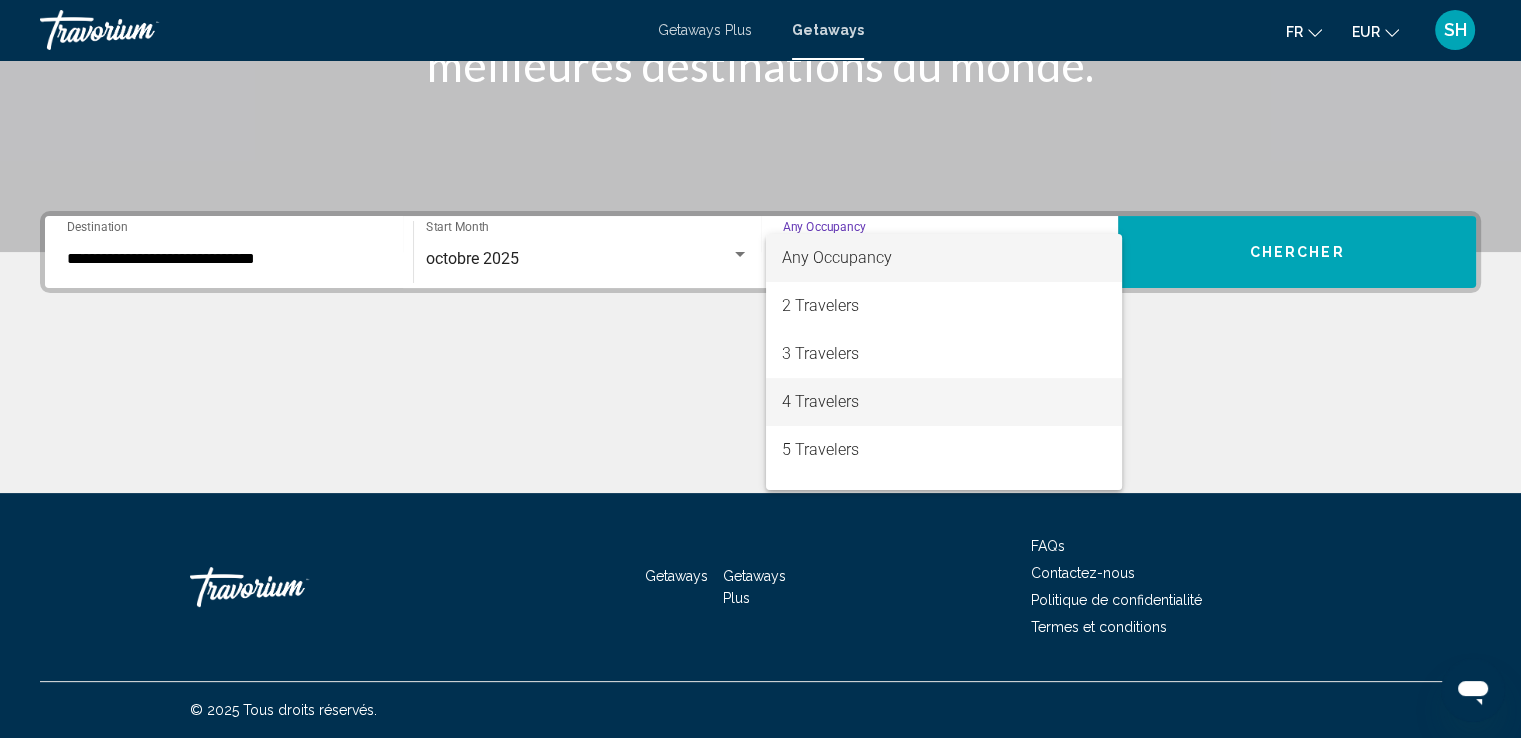 drag, startPoint x: 843, startPoint y: 388, endPoint x: 878, endPoint y: 377, distance: 36.687874 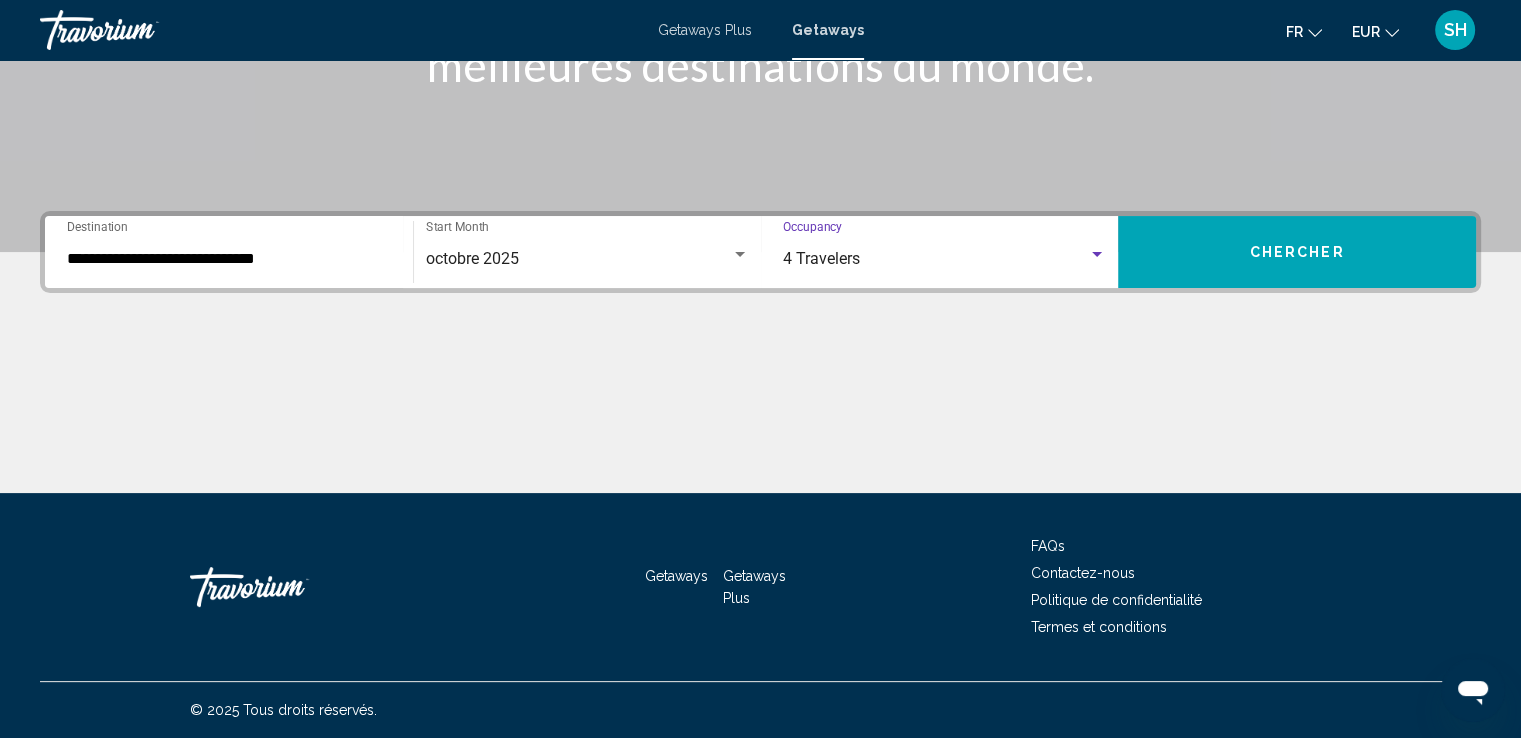 click on "Chercher" at bounding box center [1297, 252] 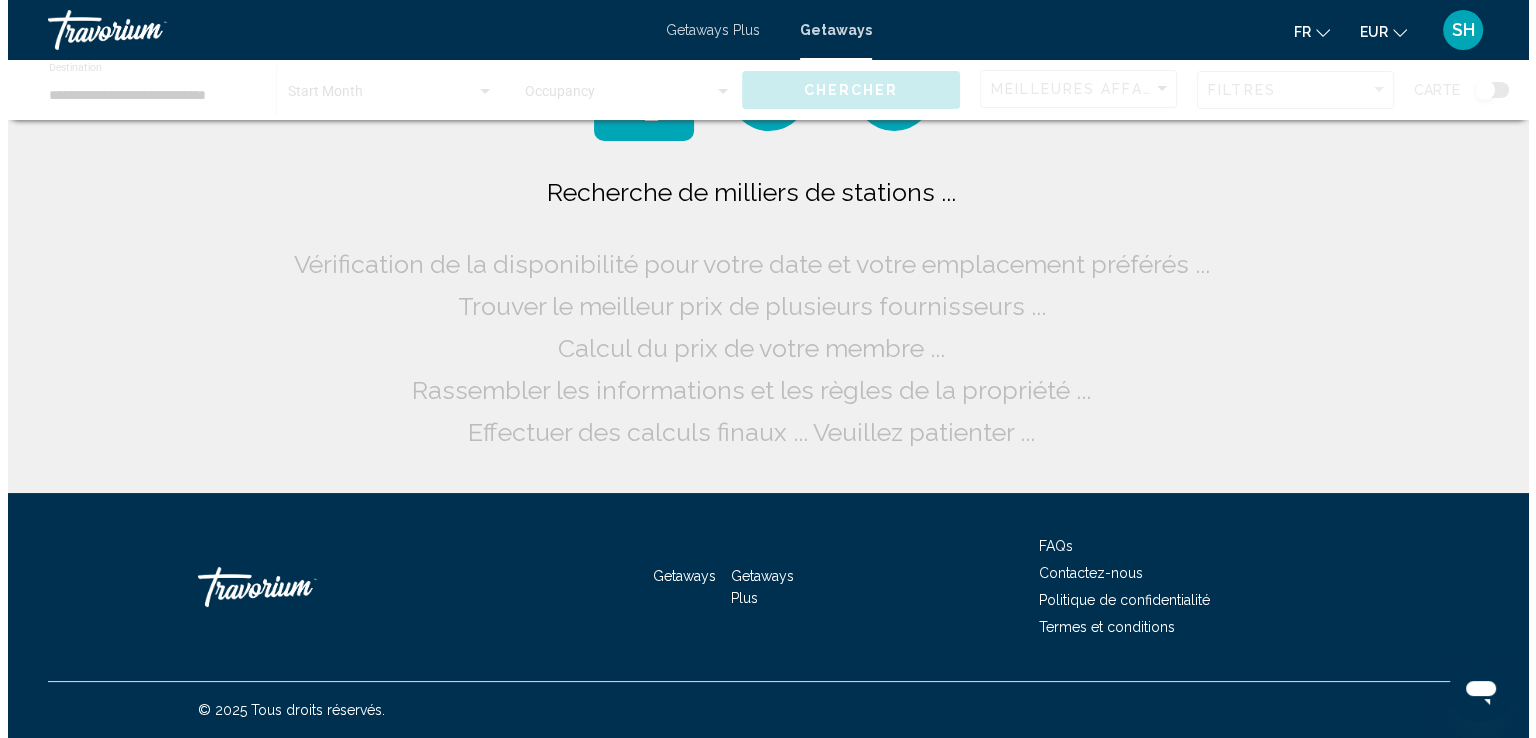 scroll, scrollTop: 0, scrollLeft: 0, axis: both 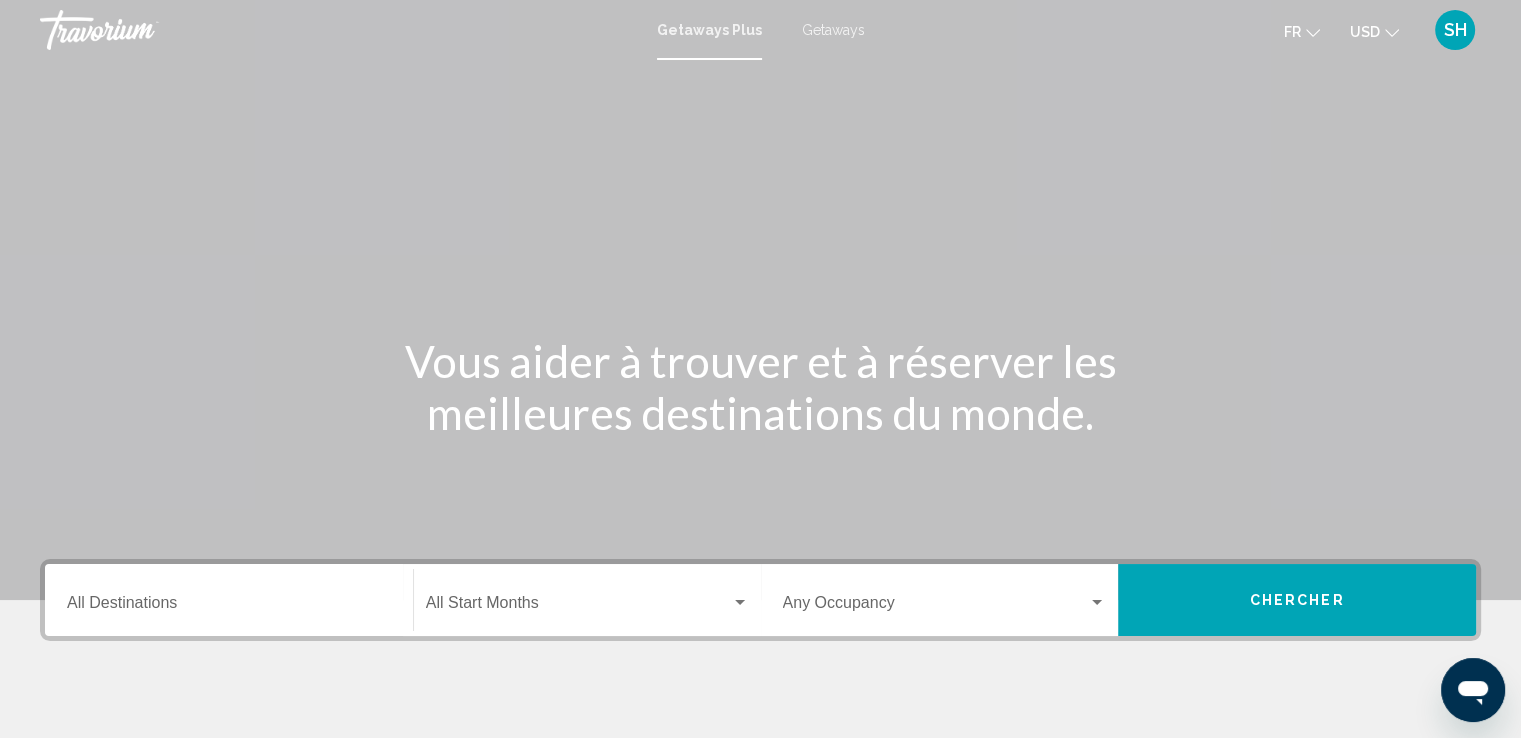 click on "Getaways" at bounding box center (833, 30) 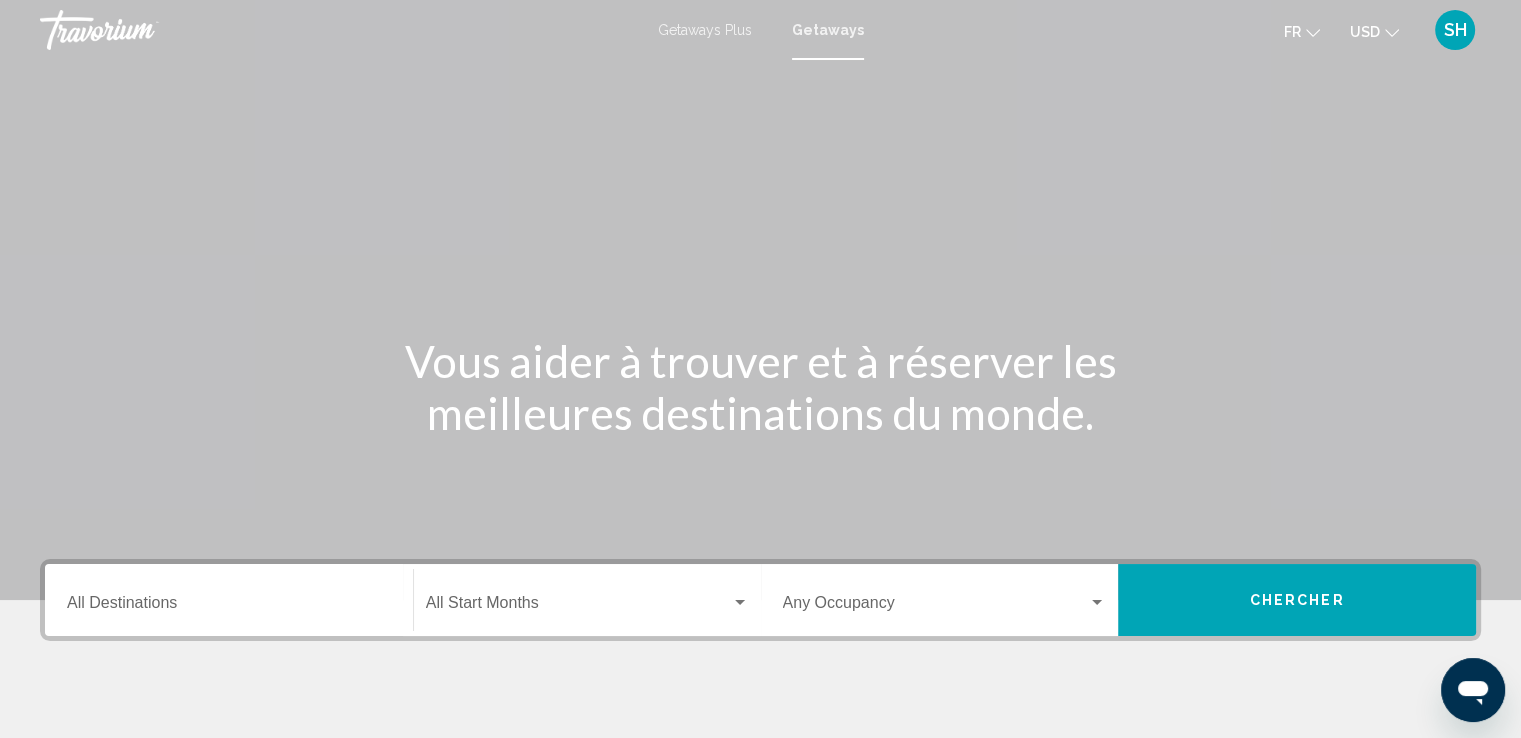 click on "USD" 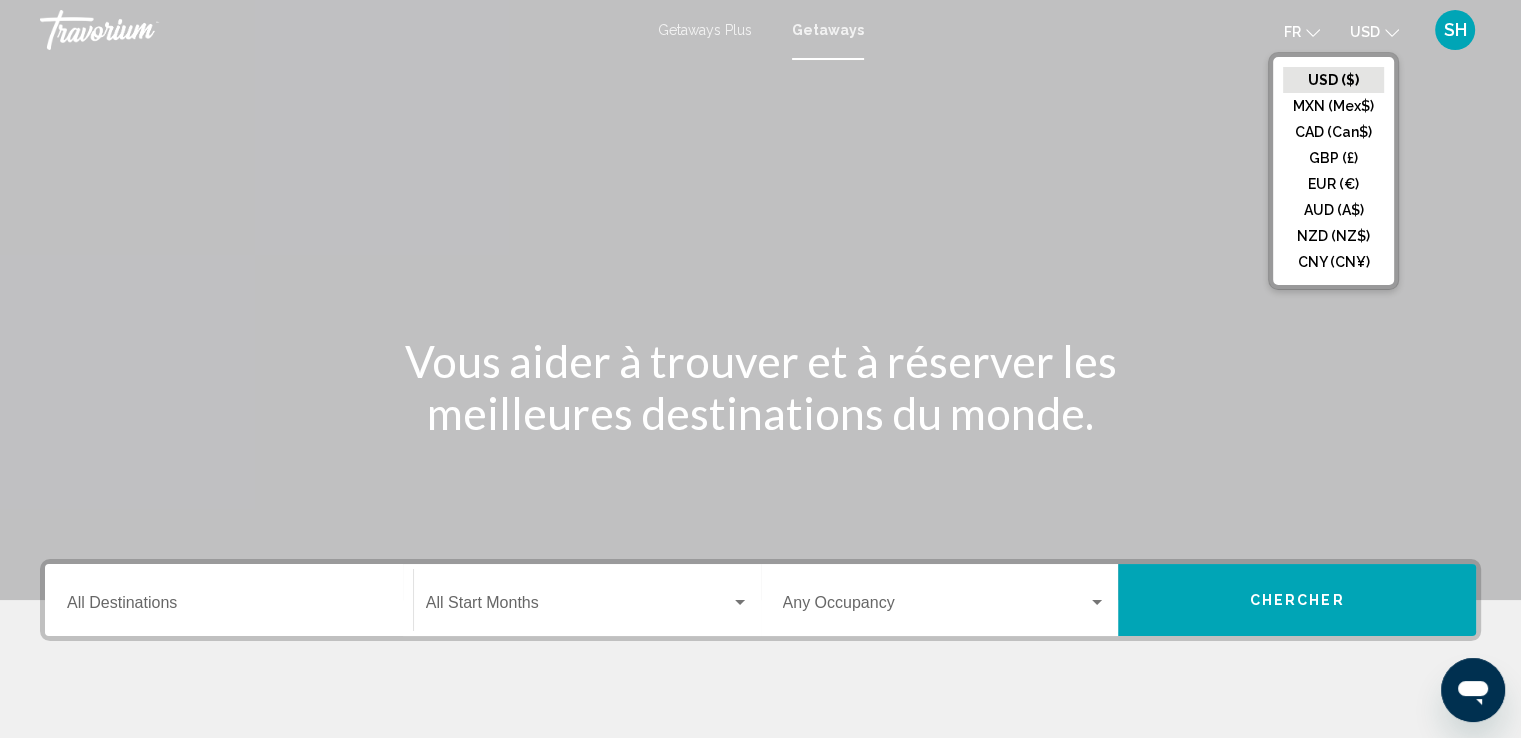 click on "EUR (€)" 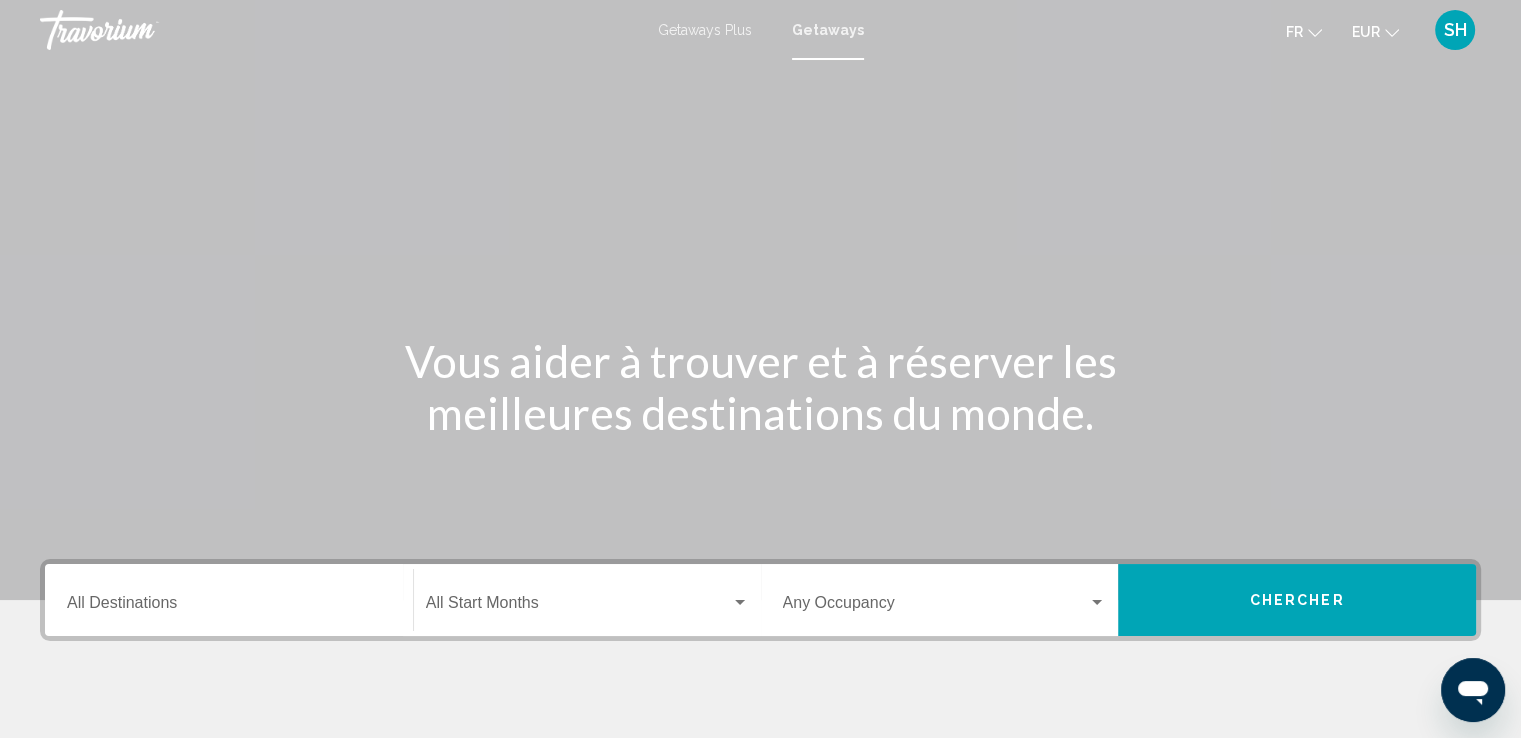 drag, startPoint x: 308, startPoint y: 607, endPoint x: 289, endPoint y: 598, distance: 21.023796 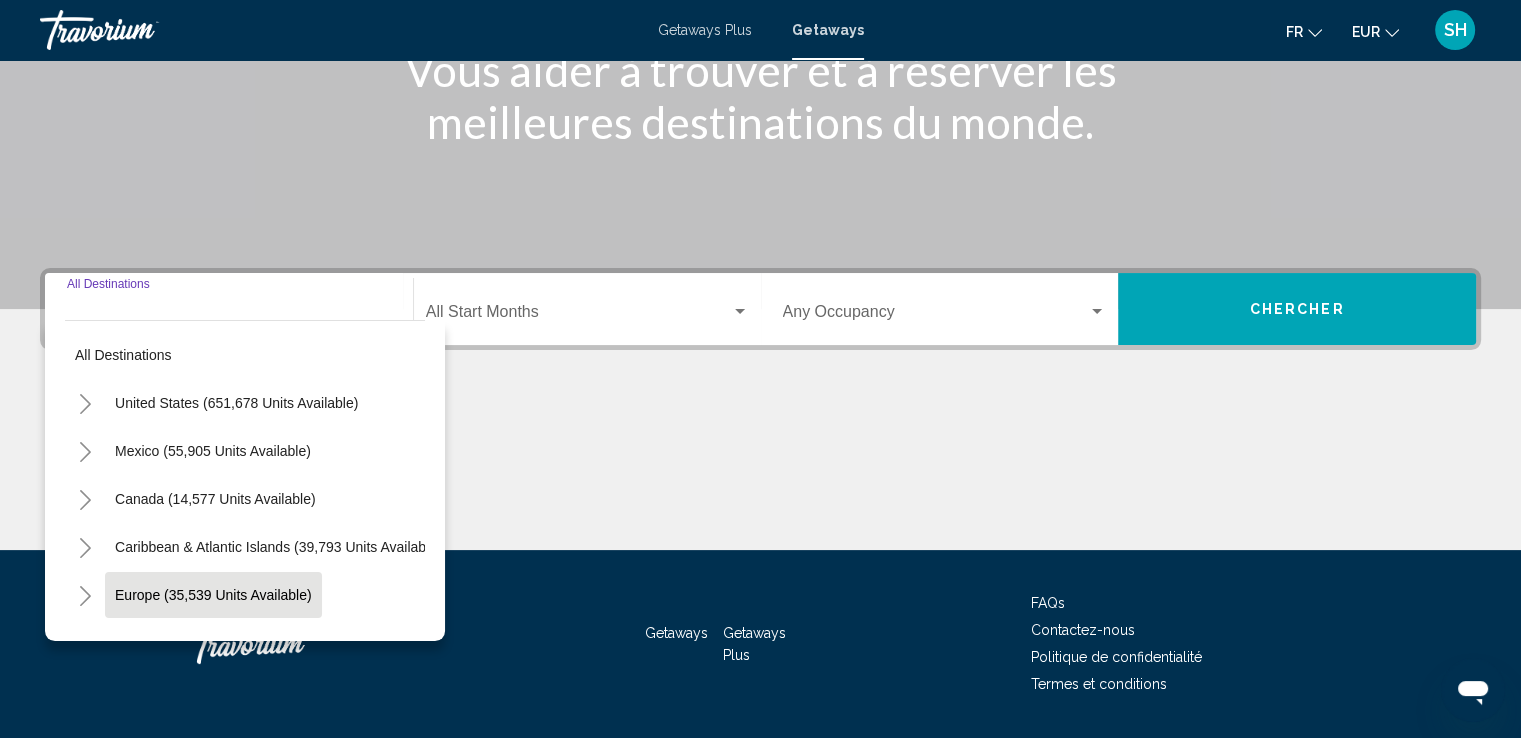 scroll, scrollTop: 348, scrollLeft: 0, axis: vertical 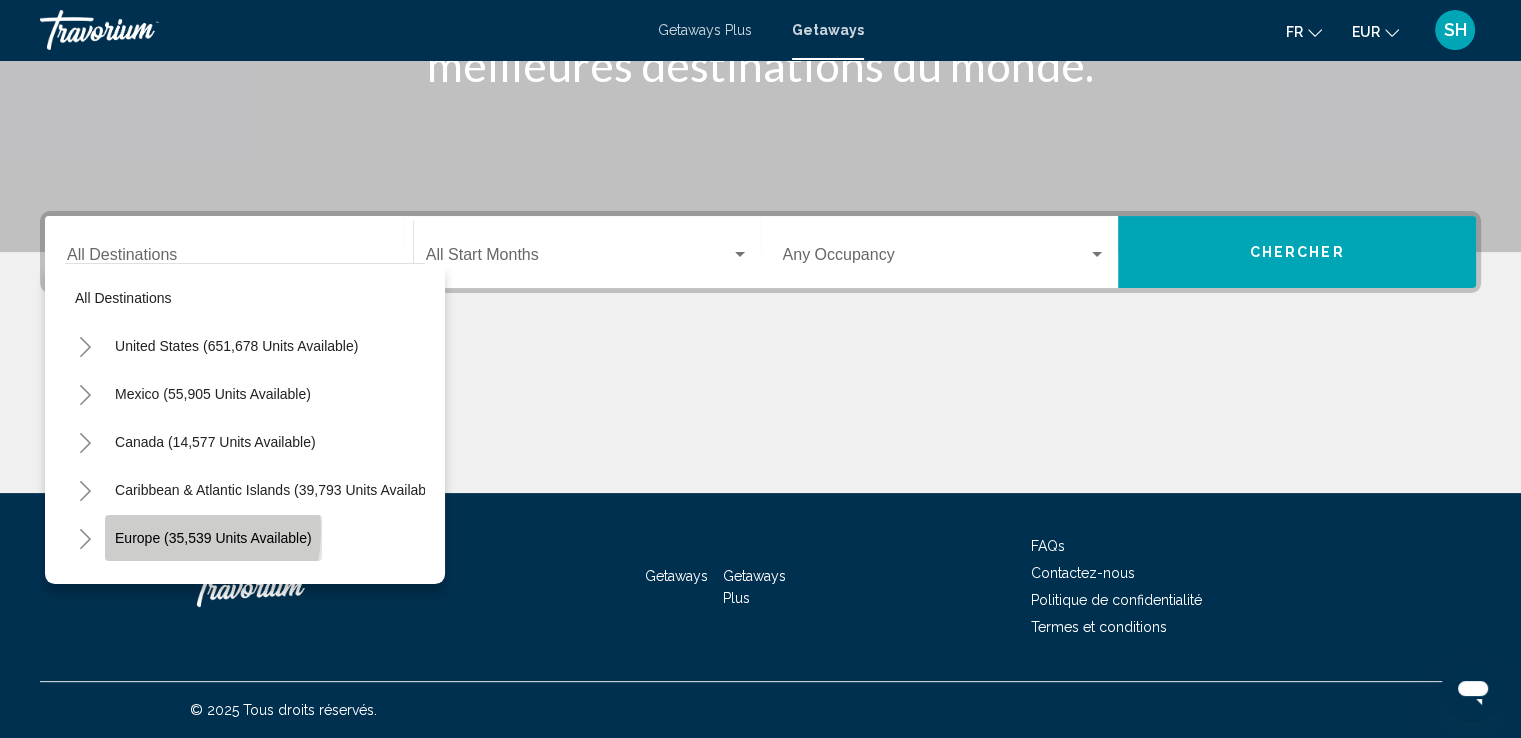 click on "Europe (35,539 units available)" 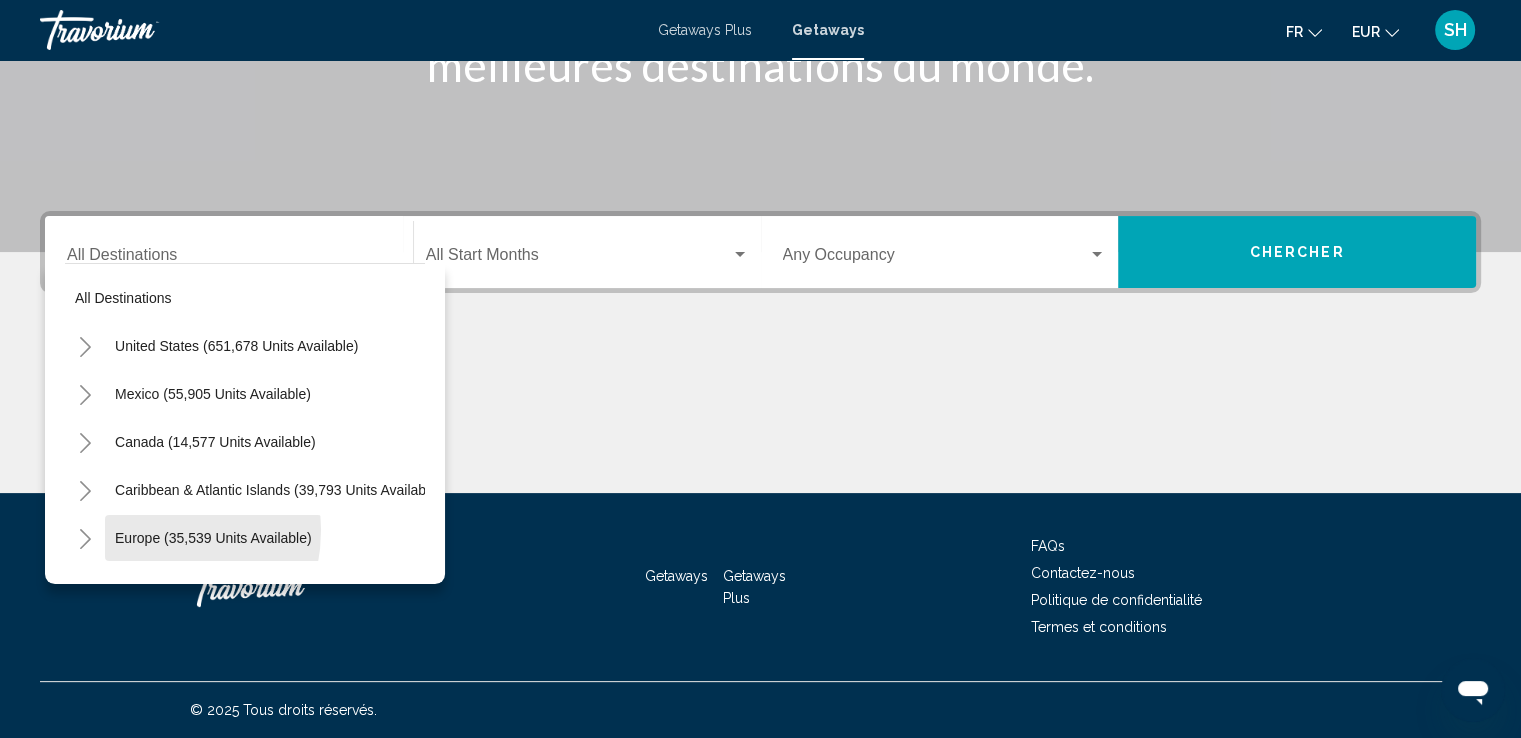 type on "**********" 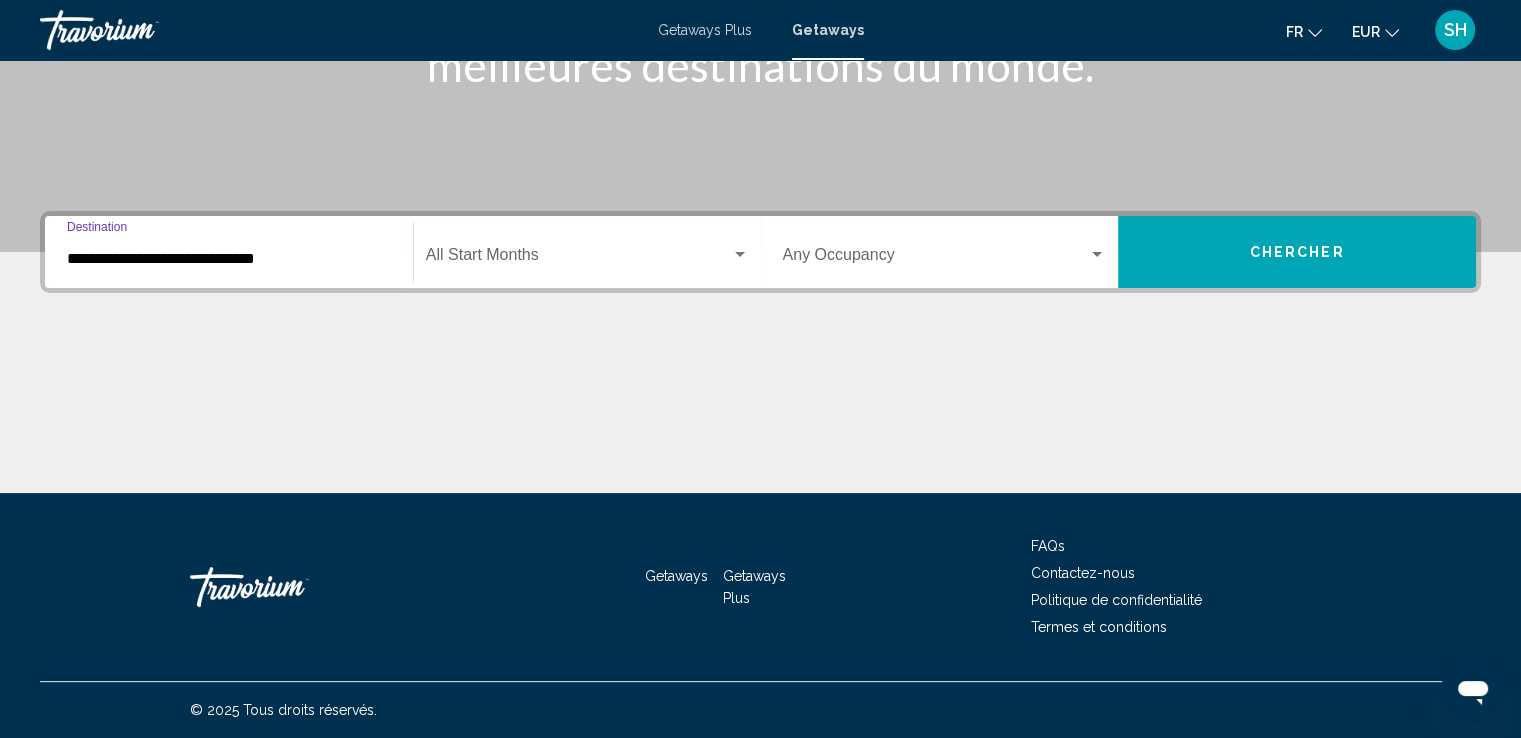 click at bounding box center (578, 259) 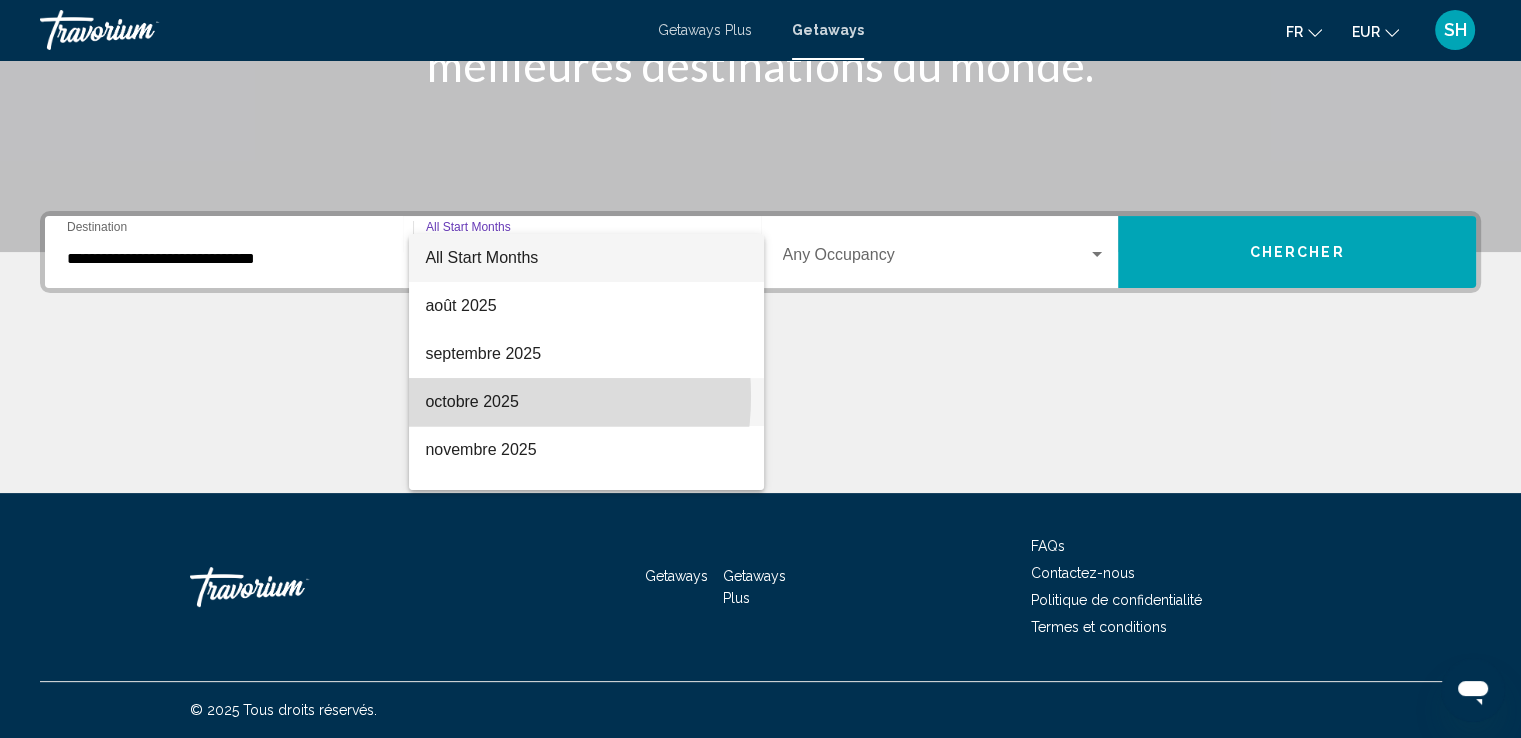 click on "octobre 2025" at bounding box center (586, 402) 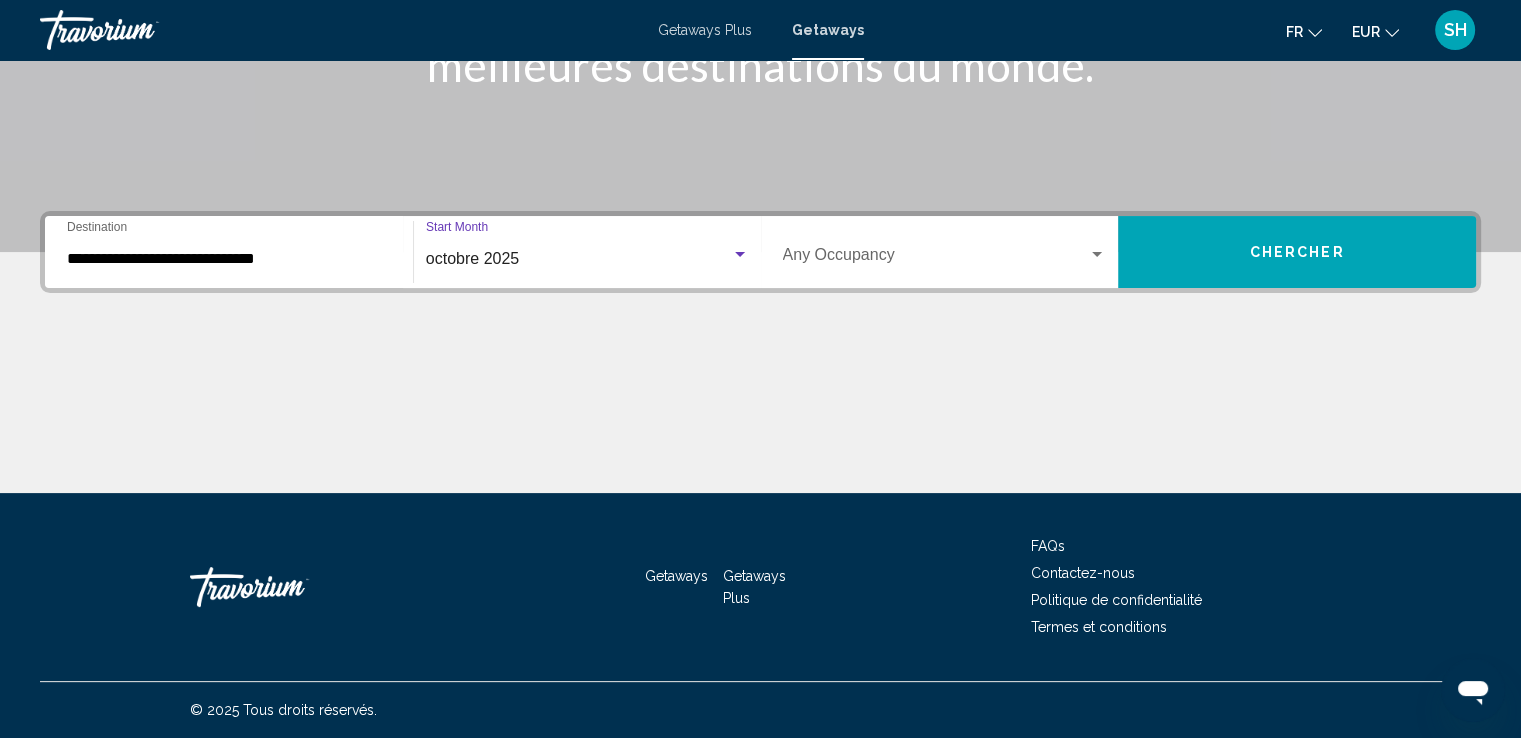 click at bounding box center (936, 259) 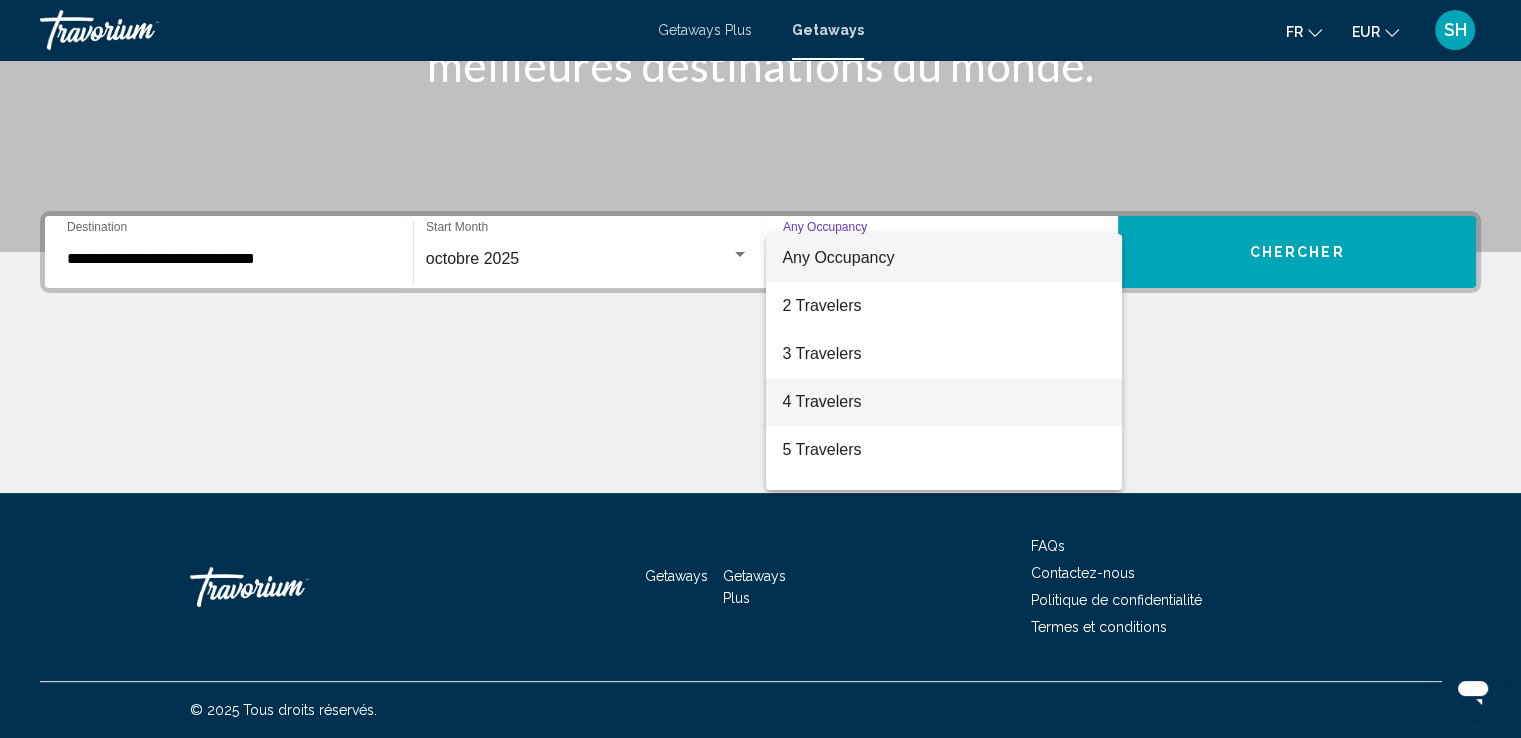 drag, startPoint x: 807, startPoint y: 405, endPoint x: 838, endPoint y: 390, distance: 34.43835 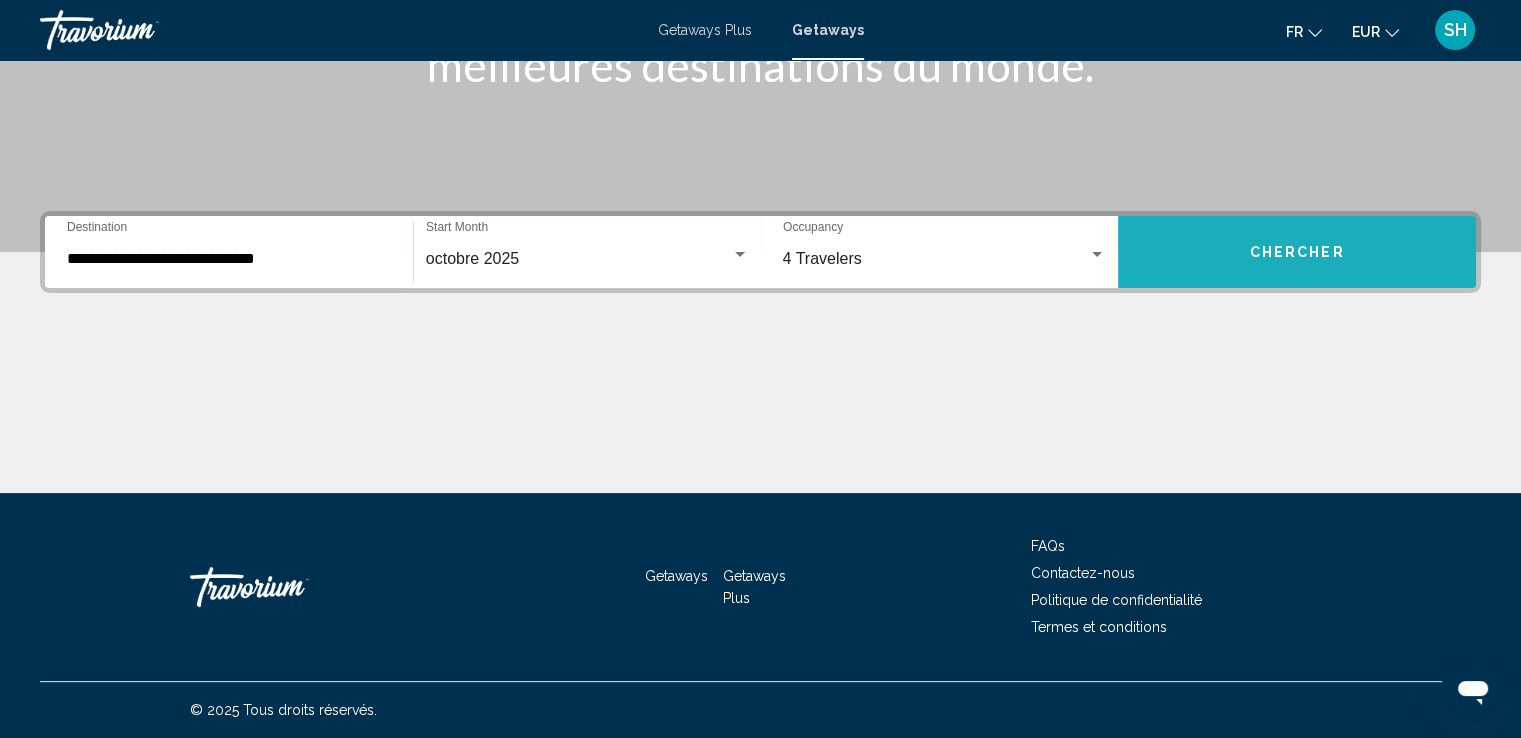 click on "Chercher" at bounding box center [1297, 252] 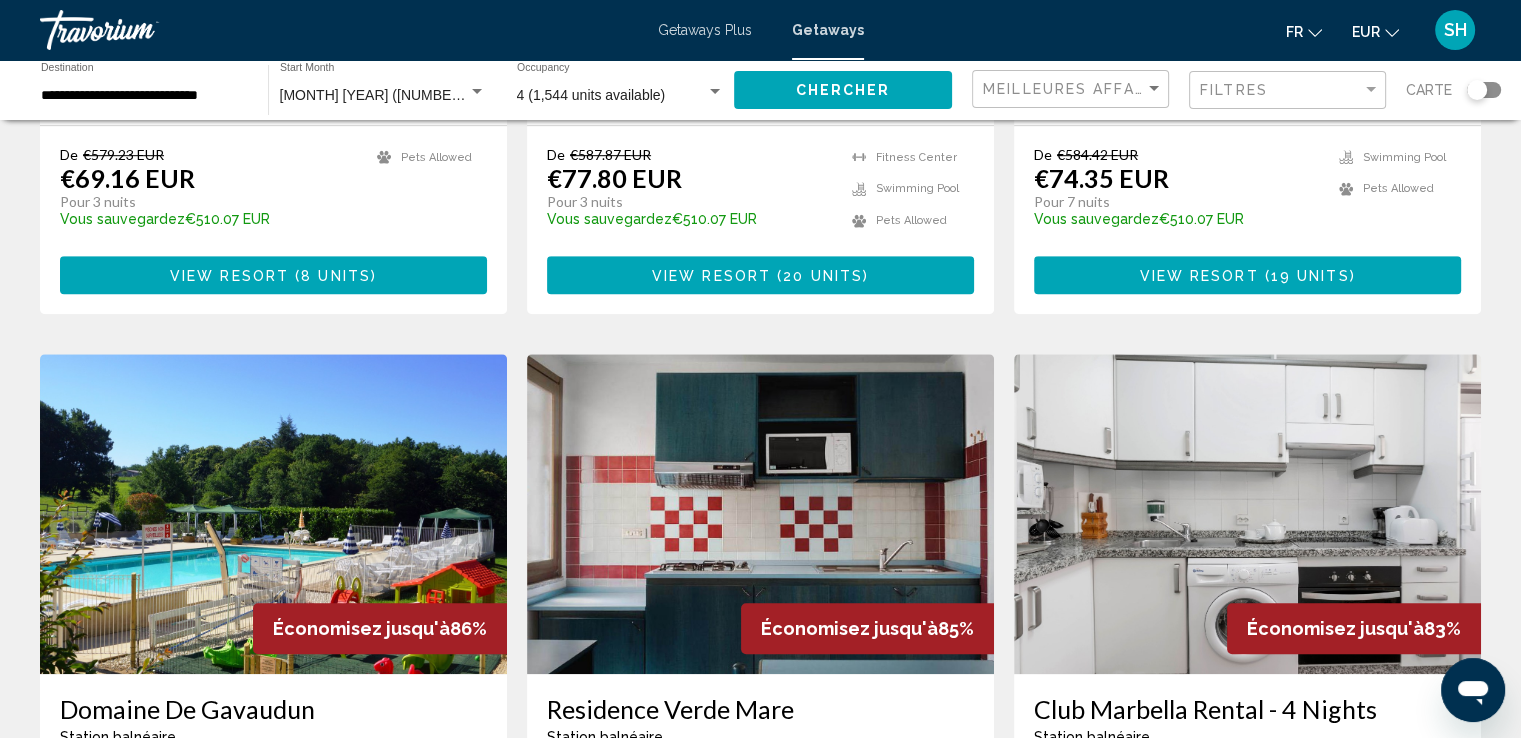 scroll, scrollTop: 850, scrollLeft: 0, axis: vertical 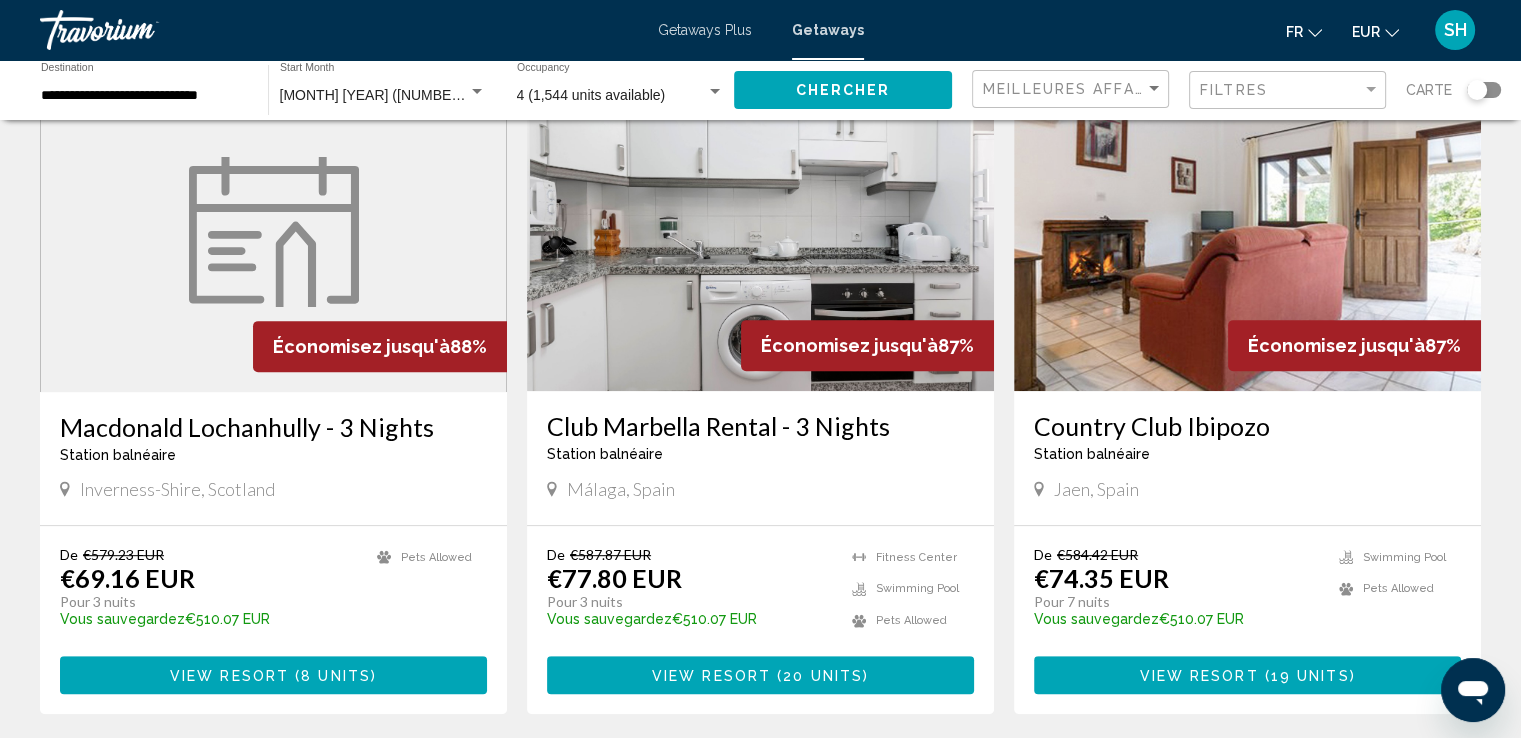 click at bounding box center (1247, 231) 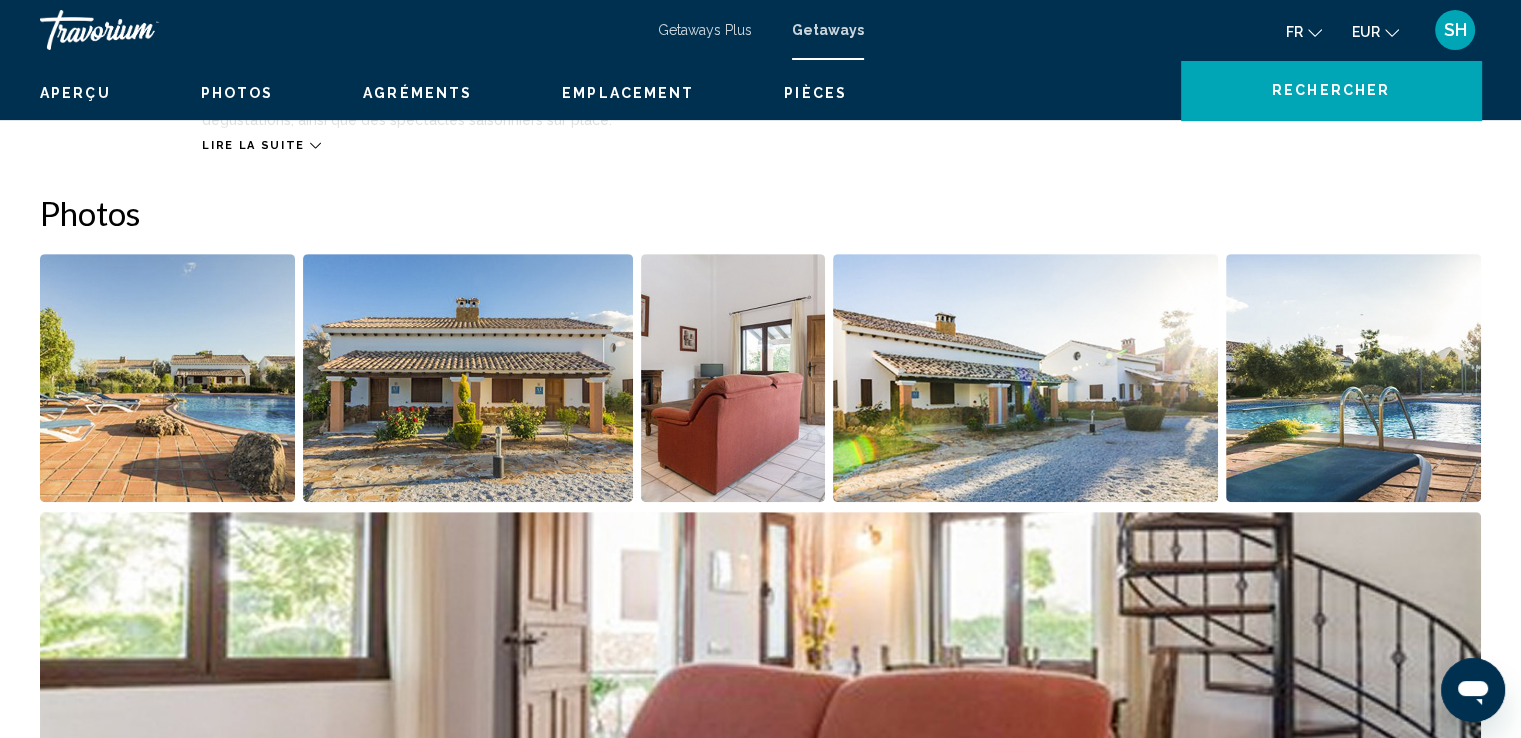 scroll, scrollTop: 0, scrollLeft: 0, axis: both 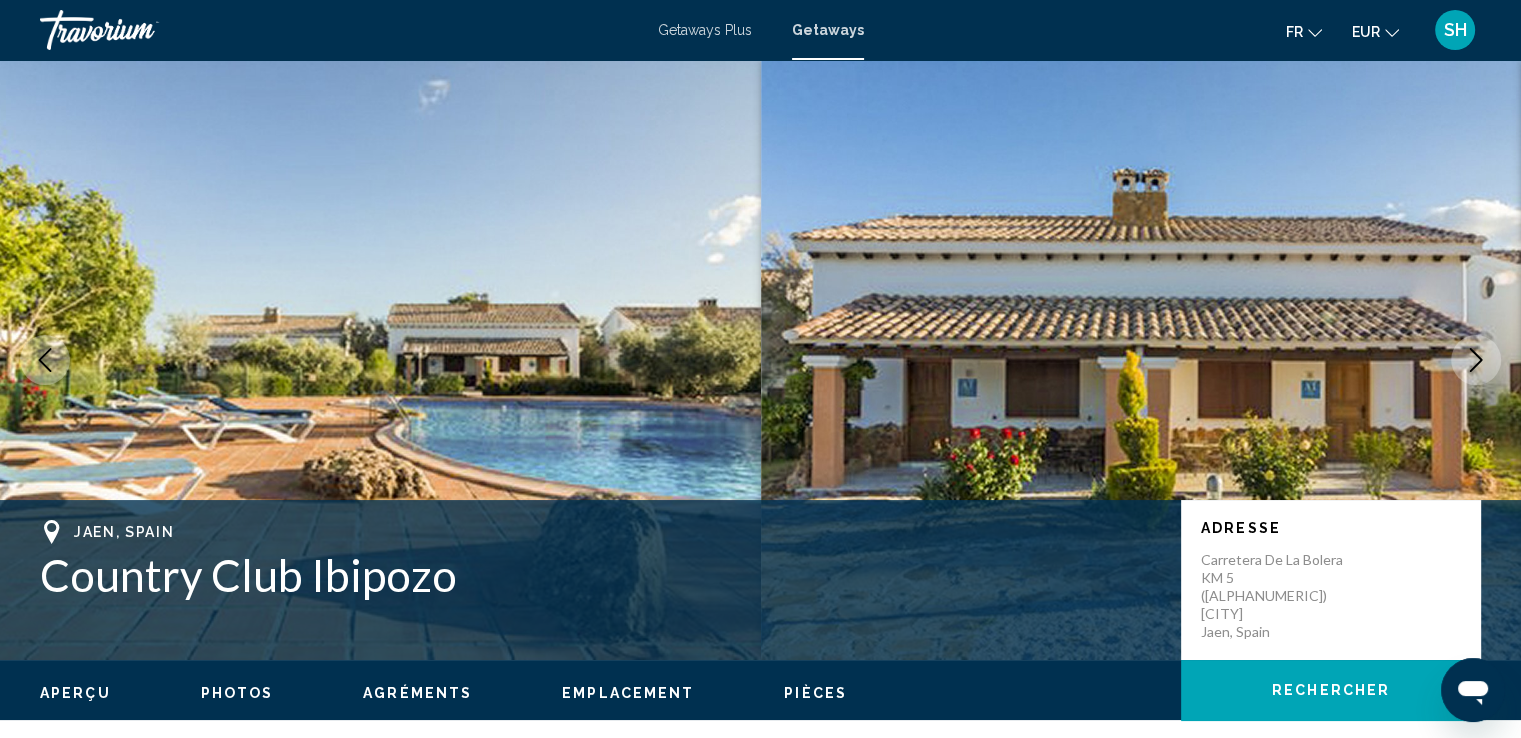 click 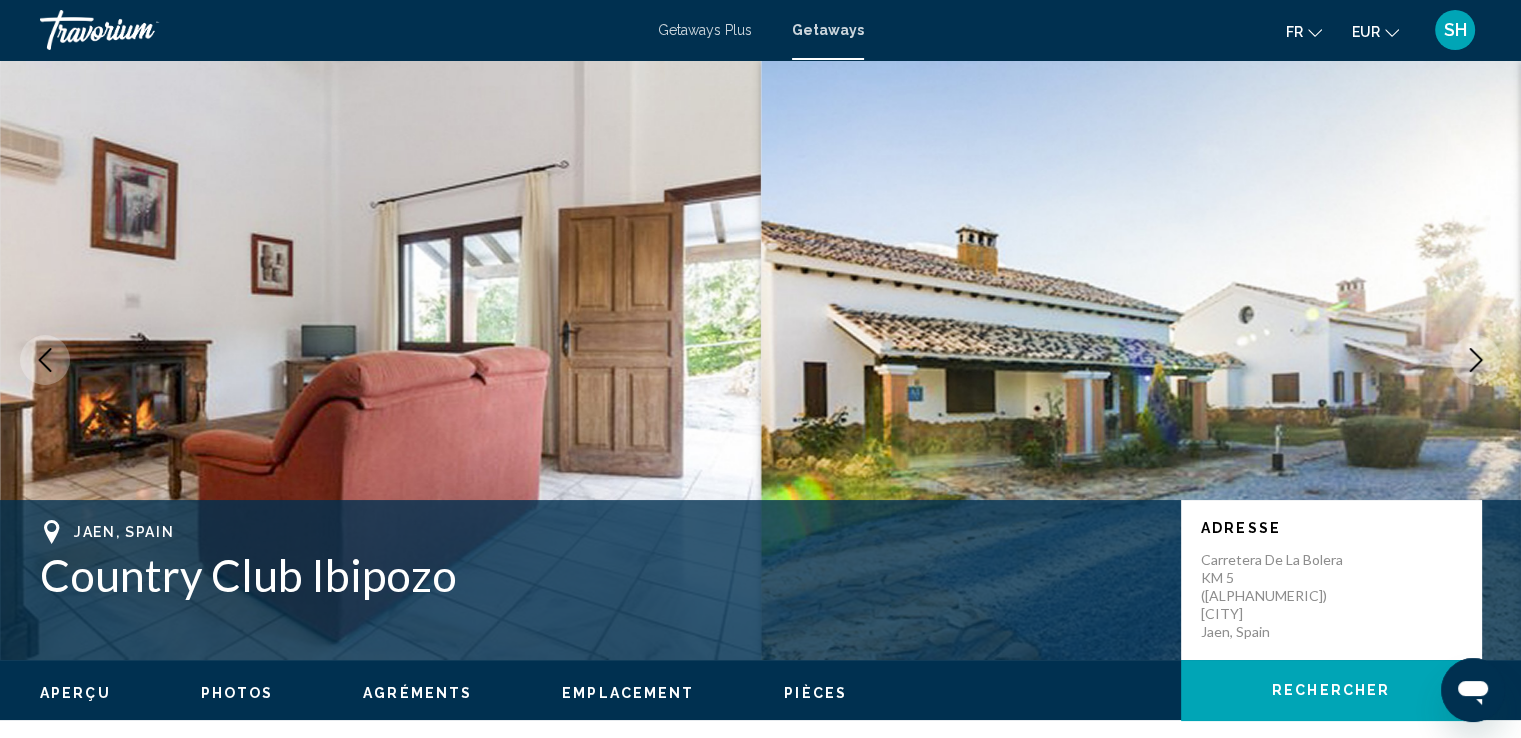 click 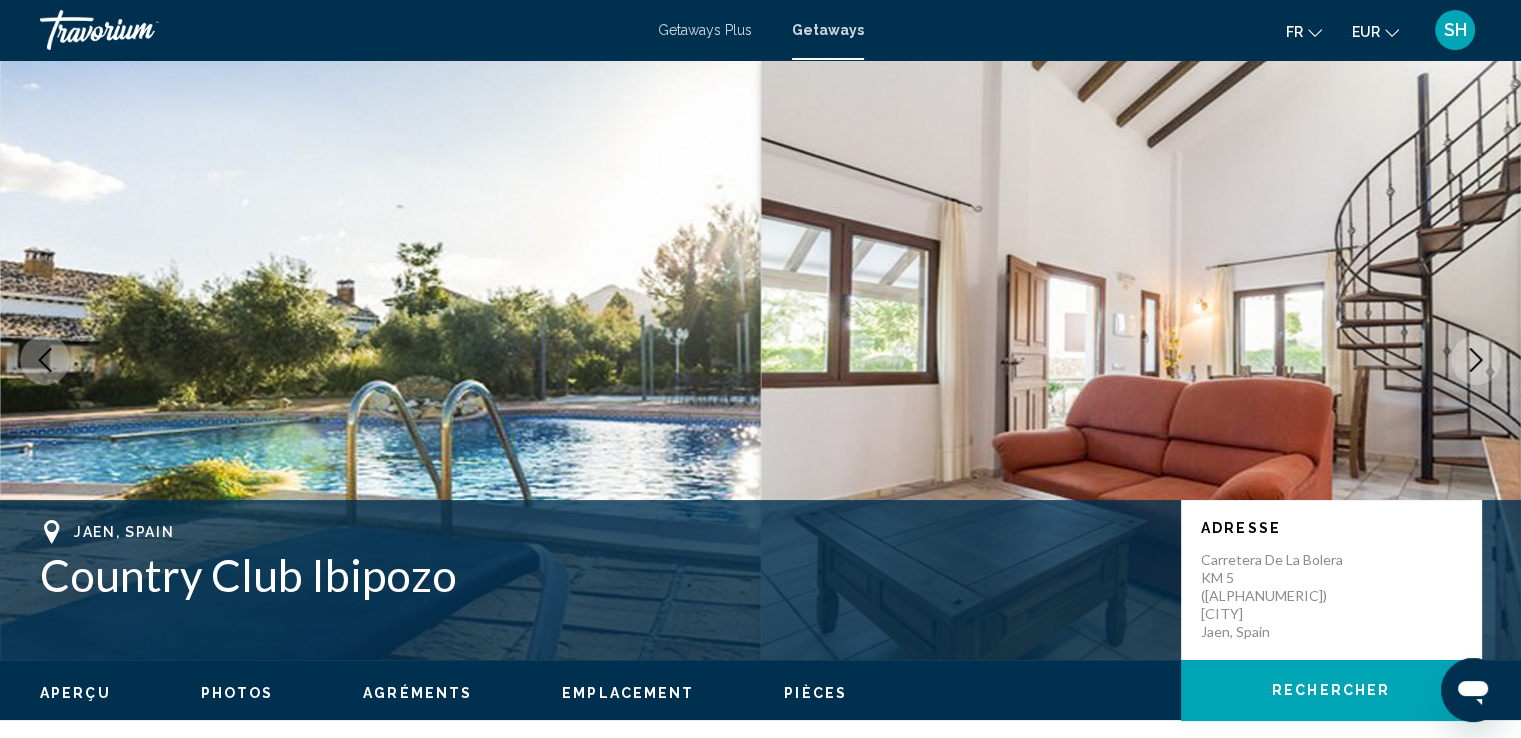 click 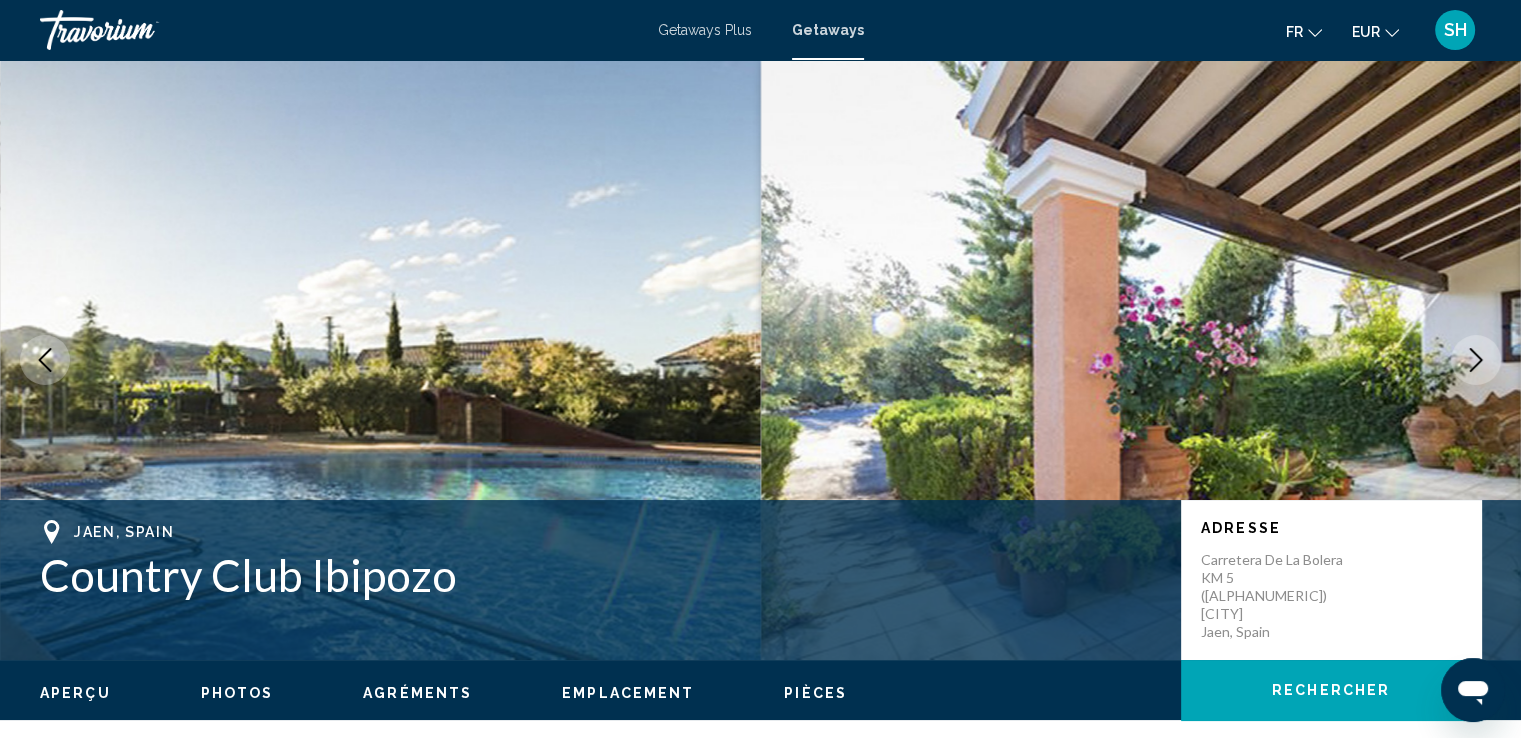click 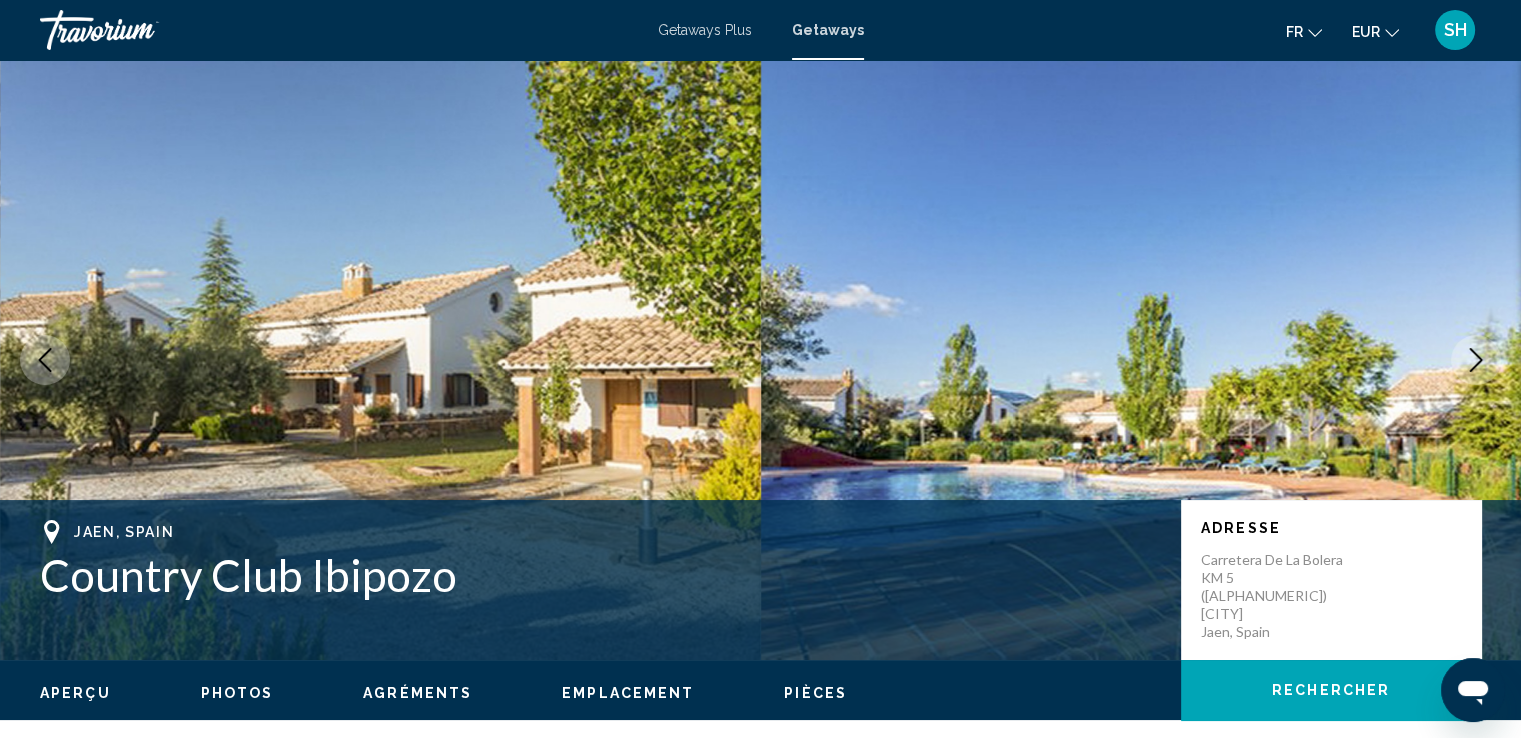 click 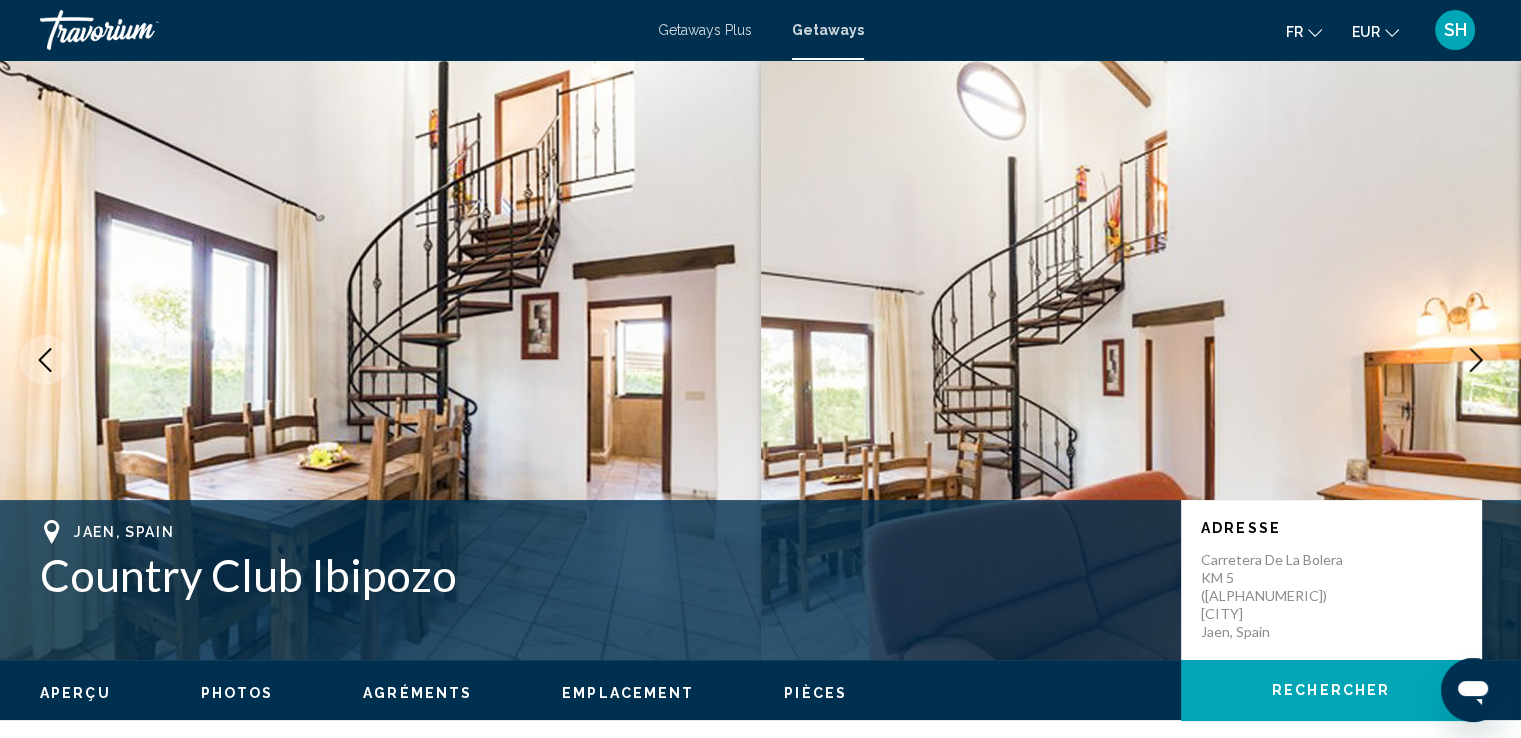click 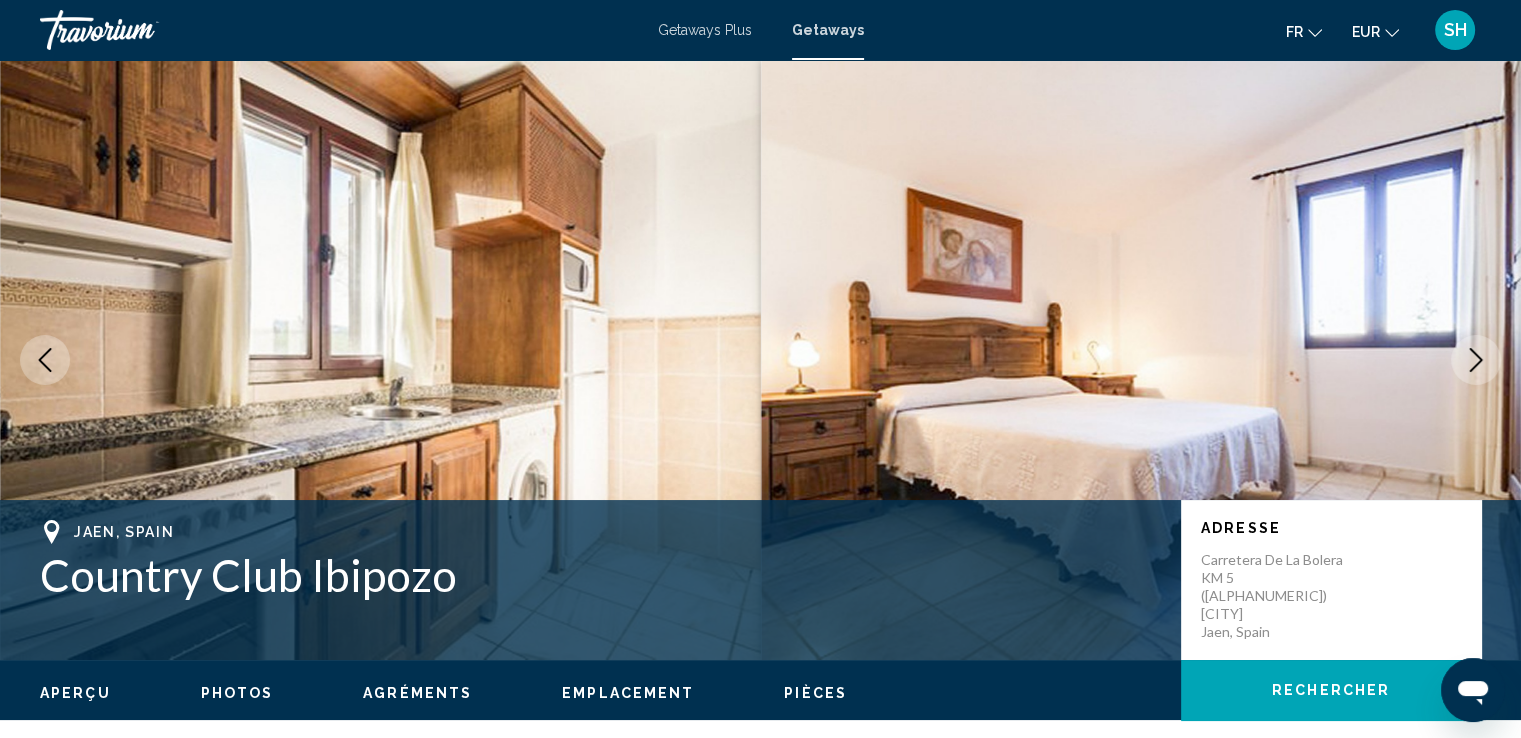 click at bounding box center (1476, 360) 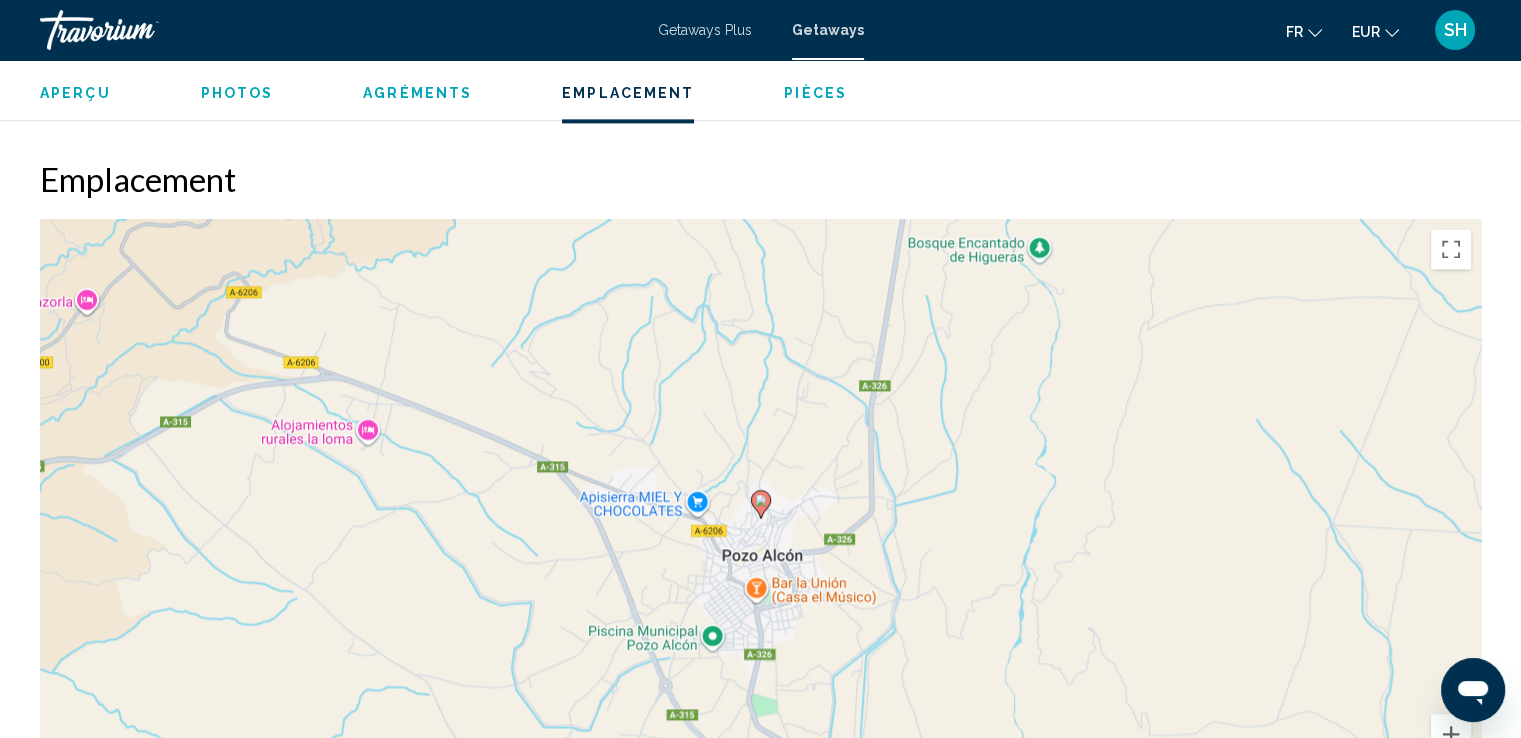 scroll, scrollTop: 3000, scrollLeft: 0, axis: vertical 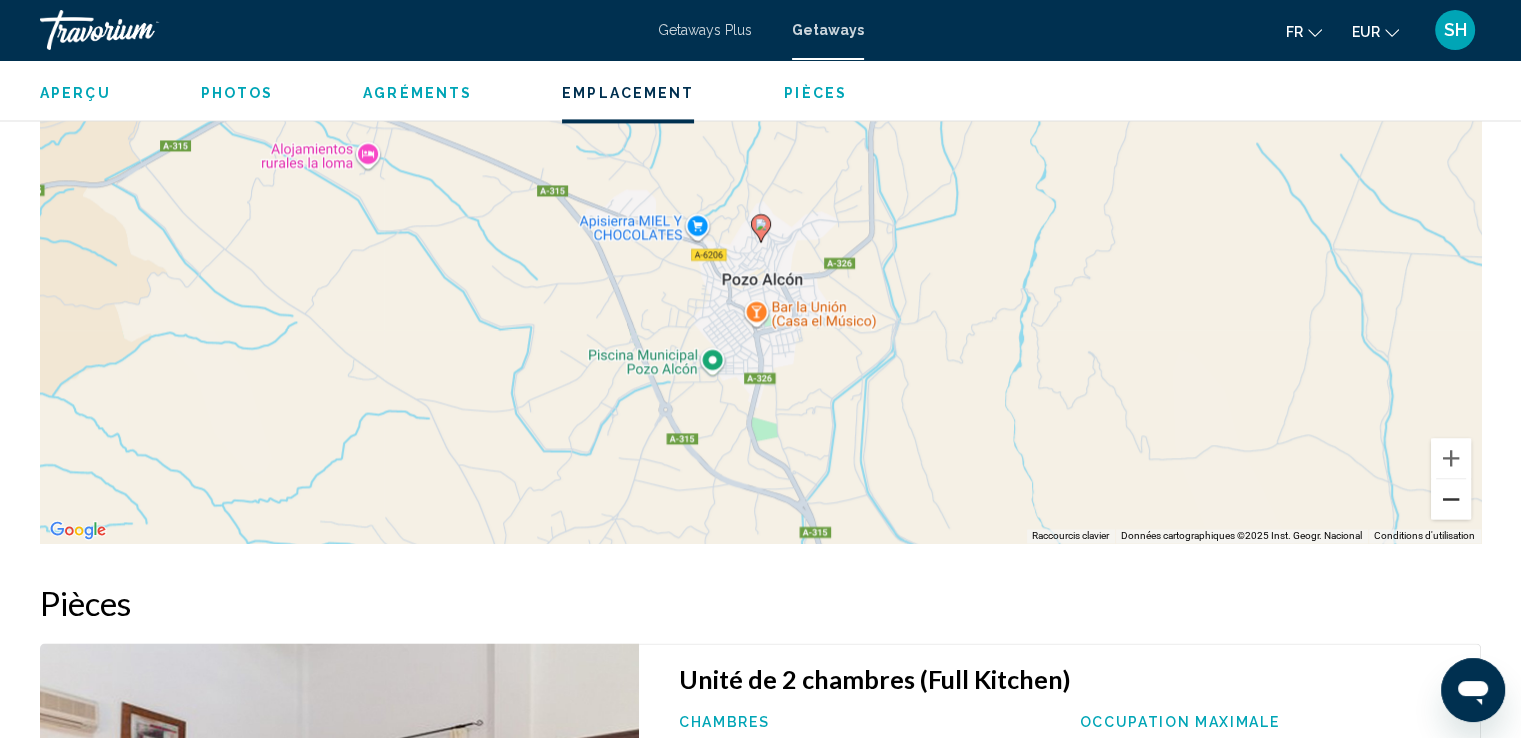 click at bounding box center (1451, 499) 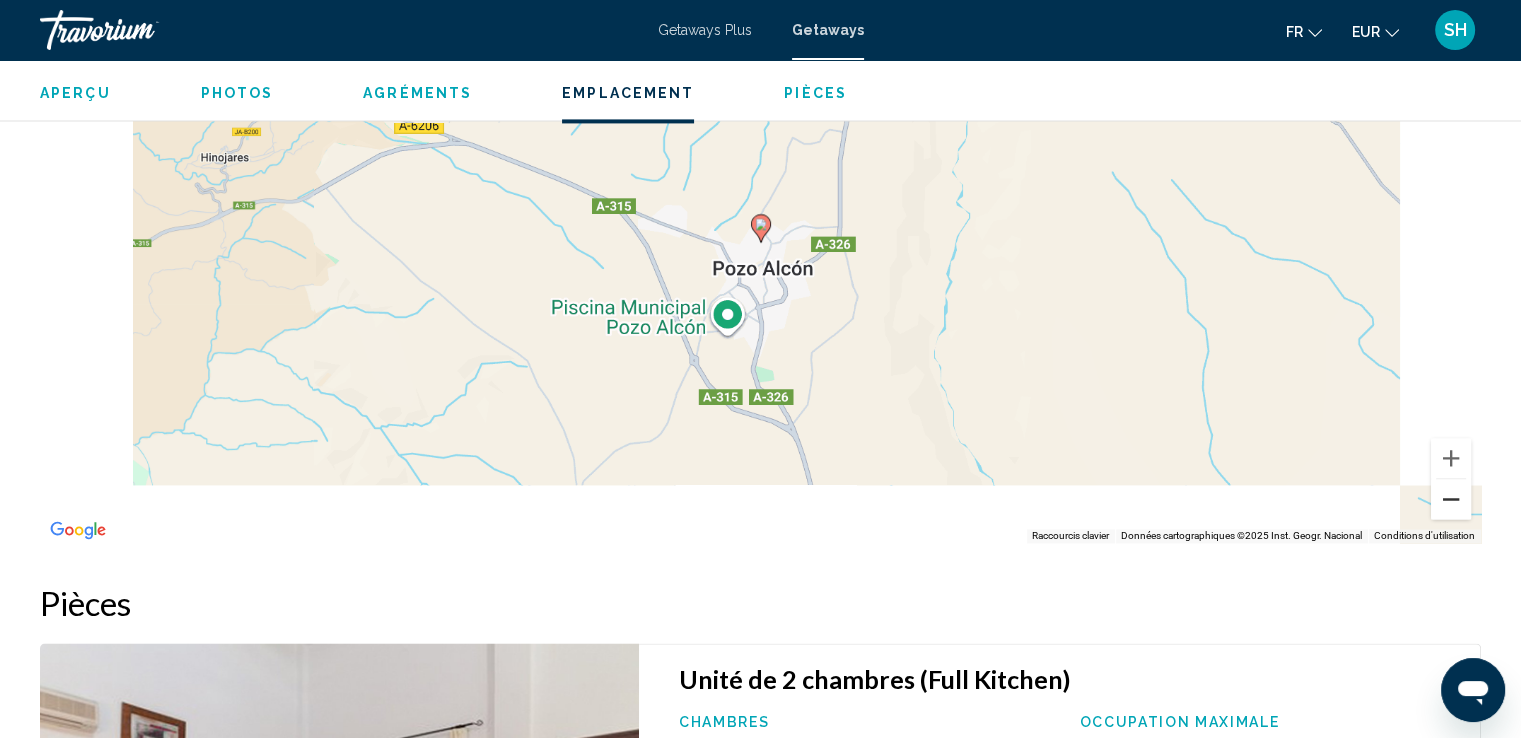 click at bounding box center (1451, 499) 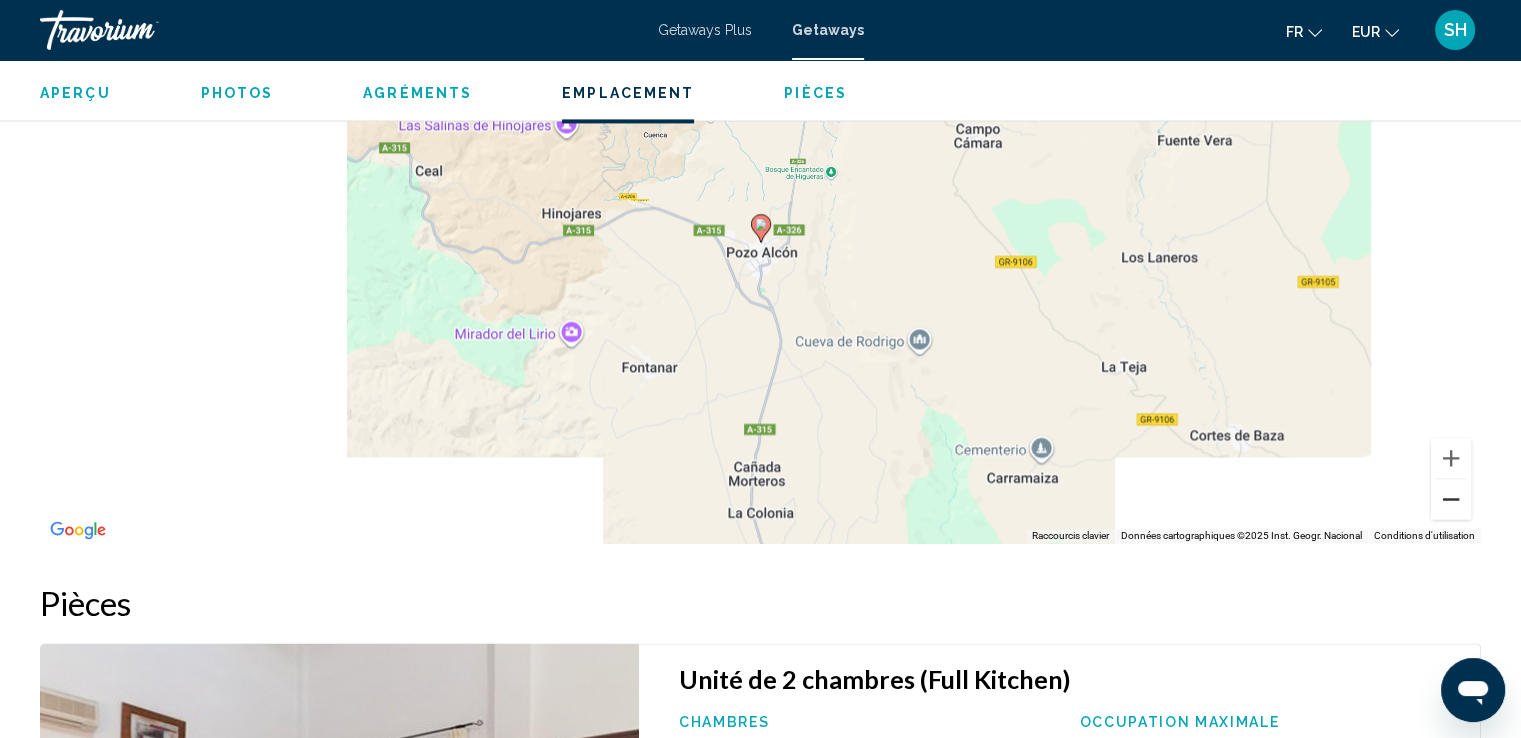 click at bounding box center [1451, 499] 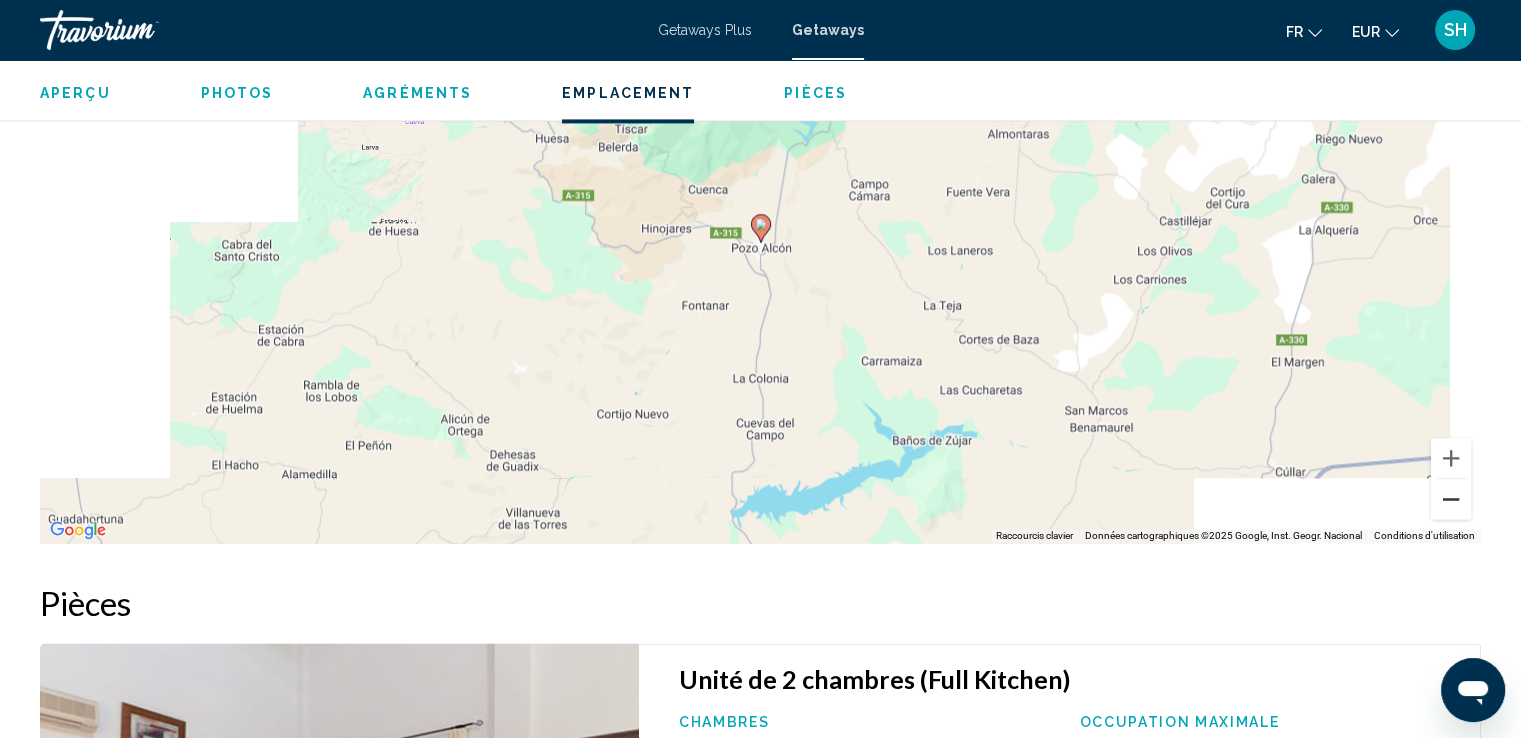 click at bounding box center [1451, 499] 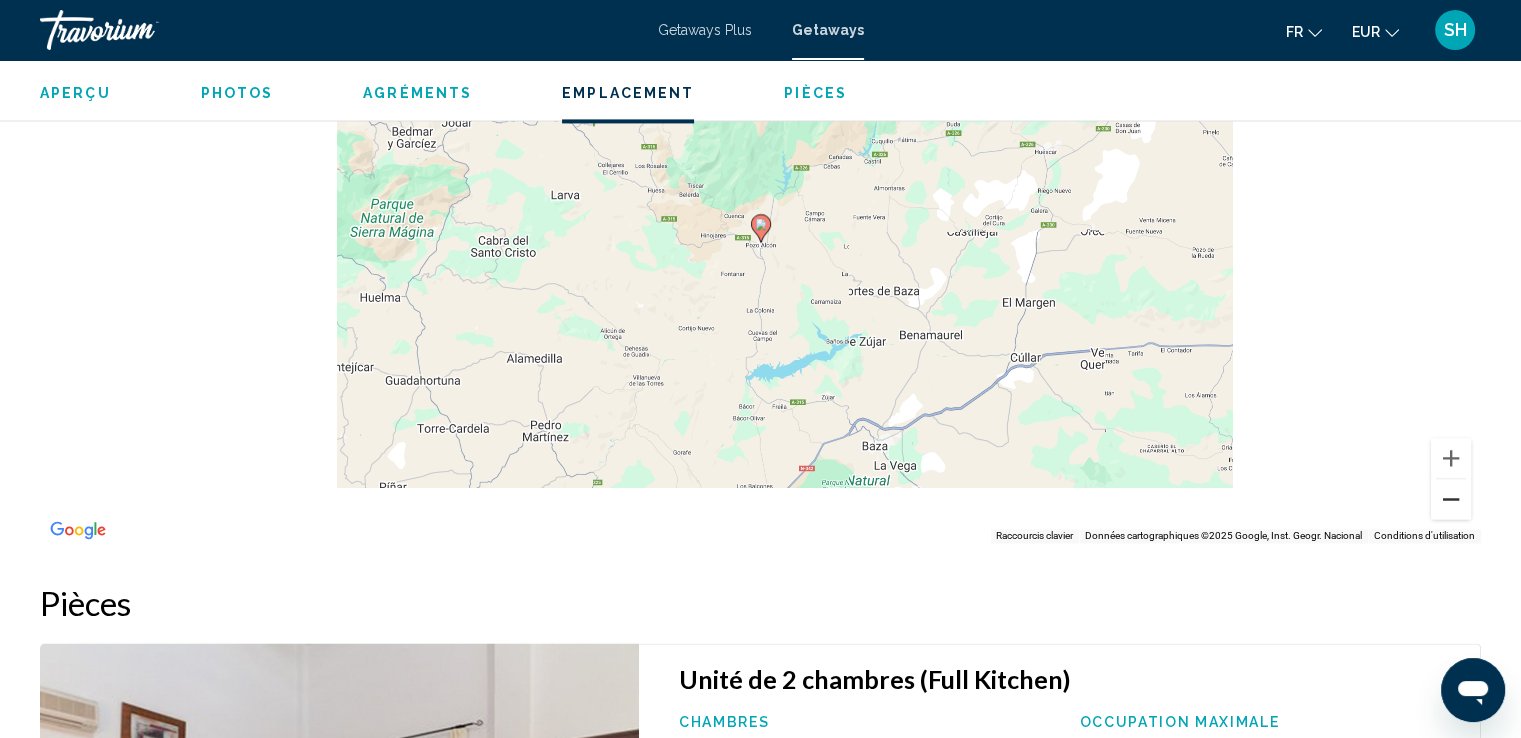 click at bounding box center (1451, 499) 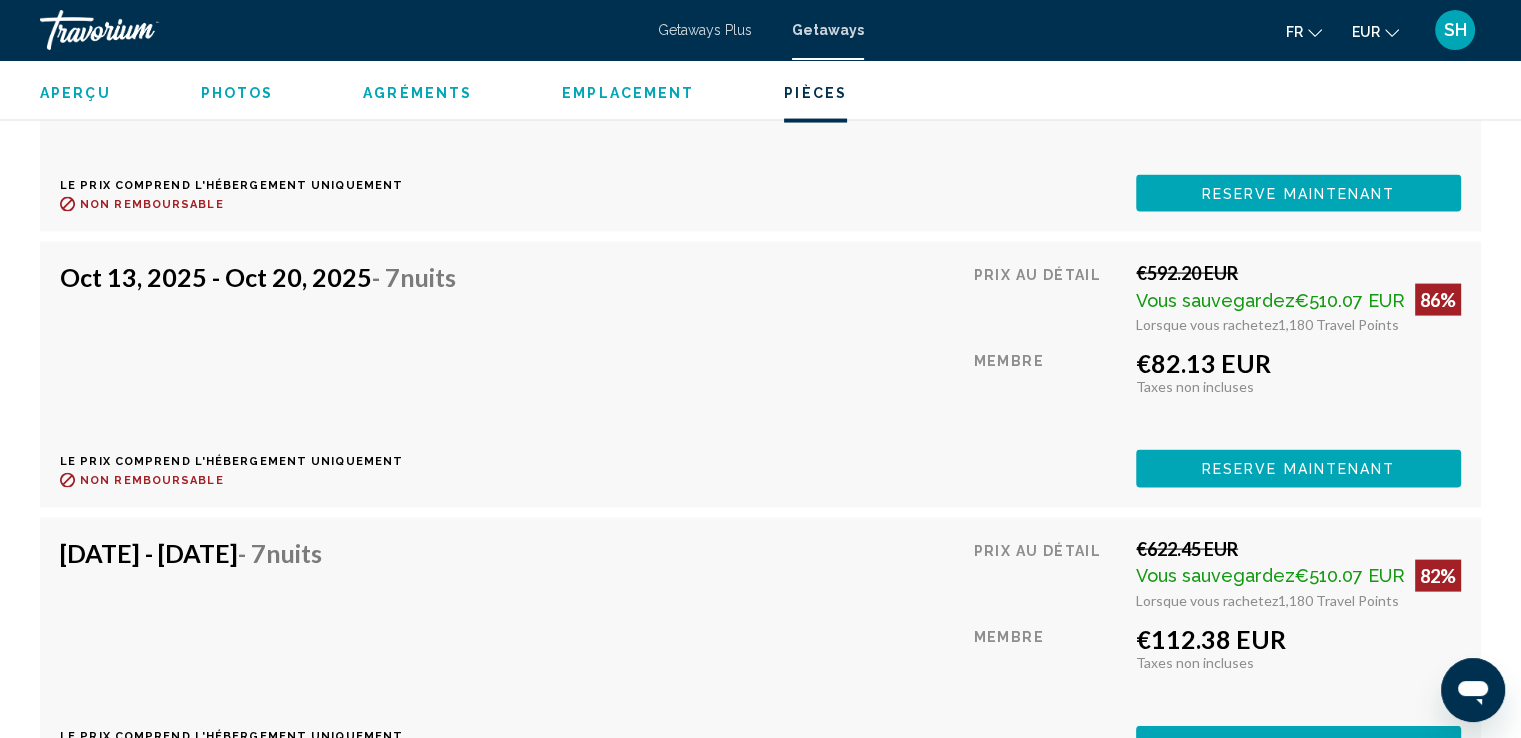 scroll, scrollTop: 4200, scrollLeft: 0, axis: vertical 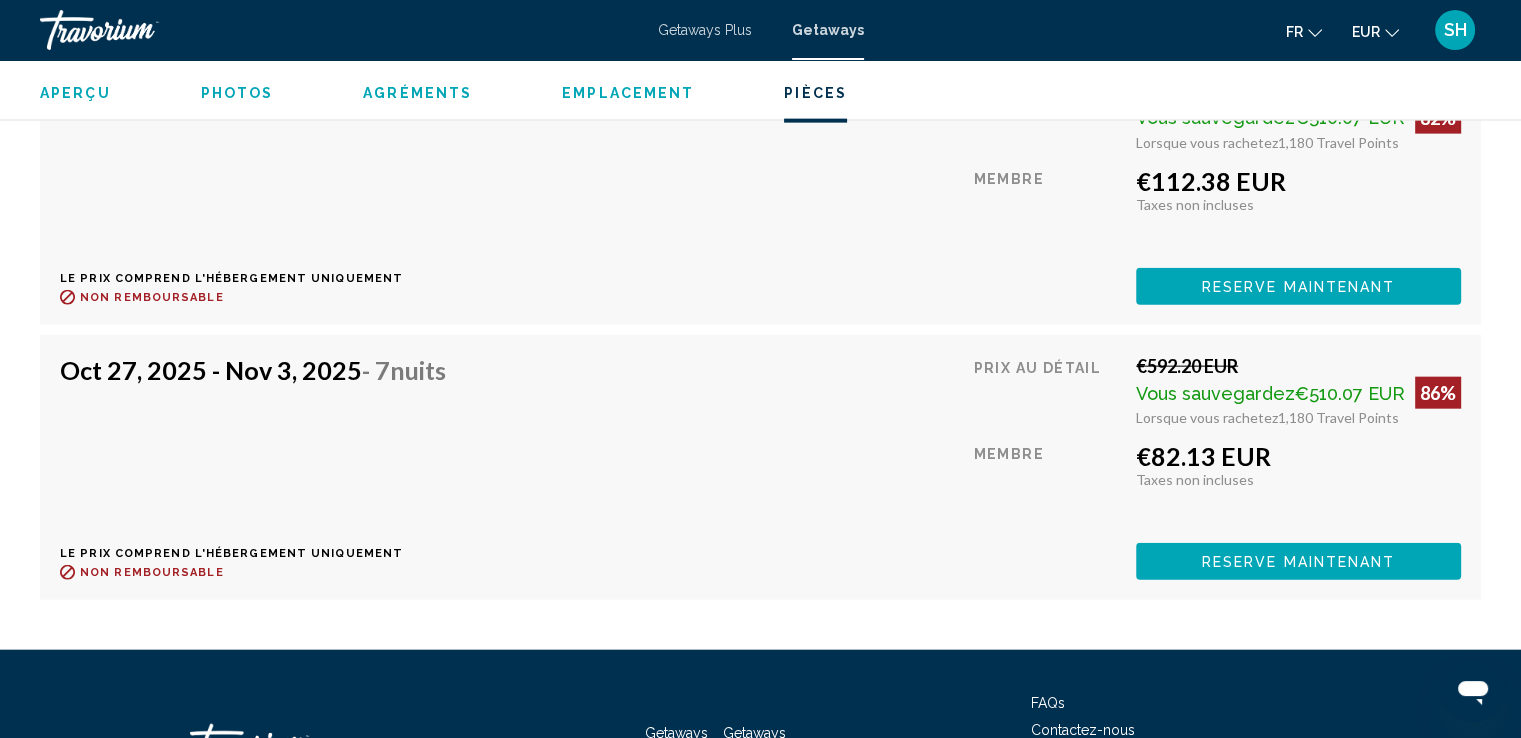 click on "Reserve maintenant" at bounding box center (1299, -265) 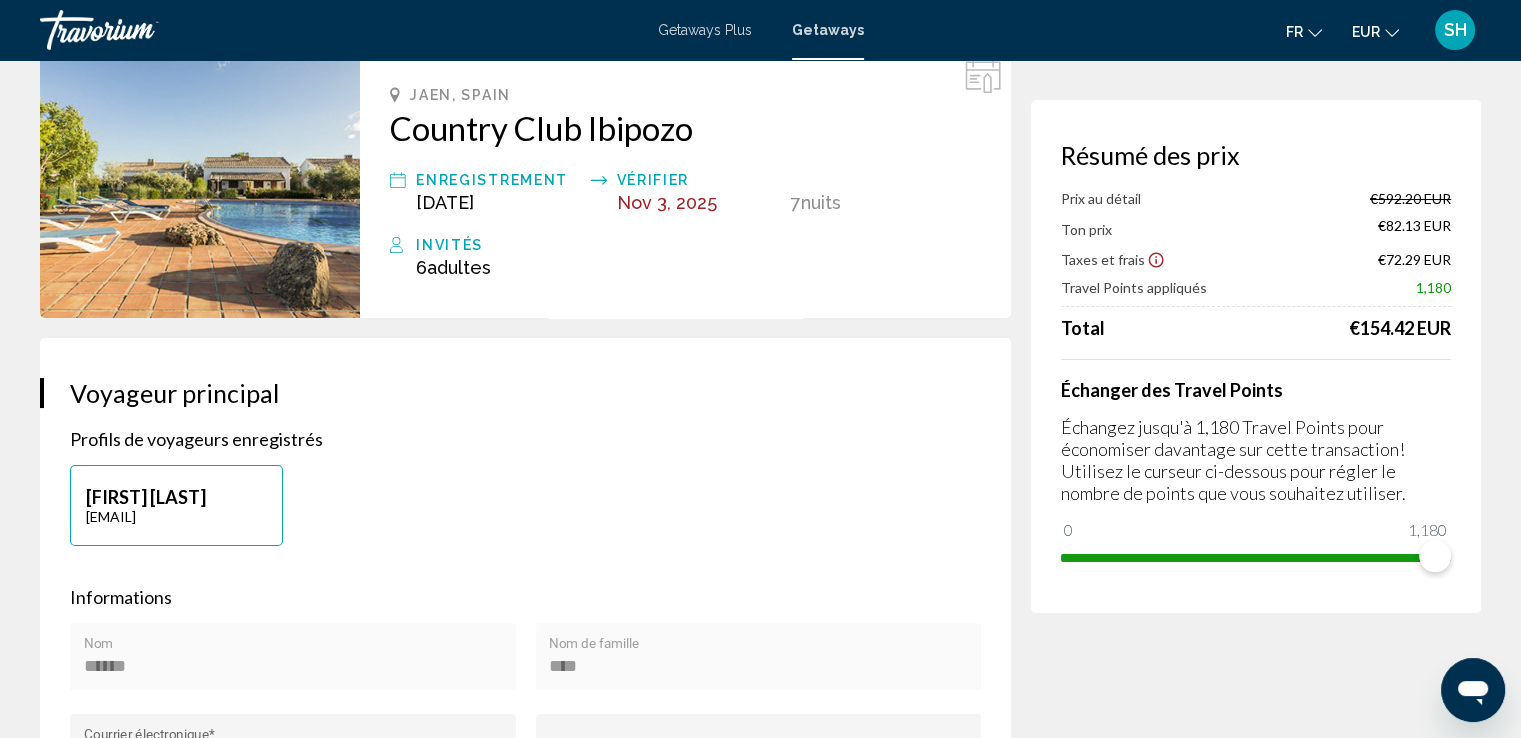 scroll, scrollTop: 0, scrollLeft: 0, axis: both 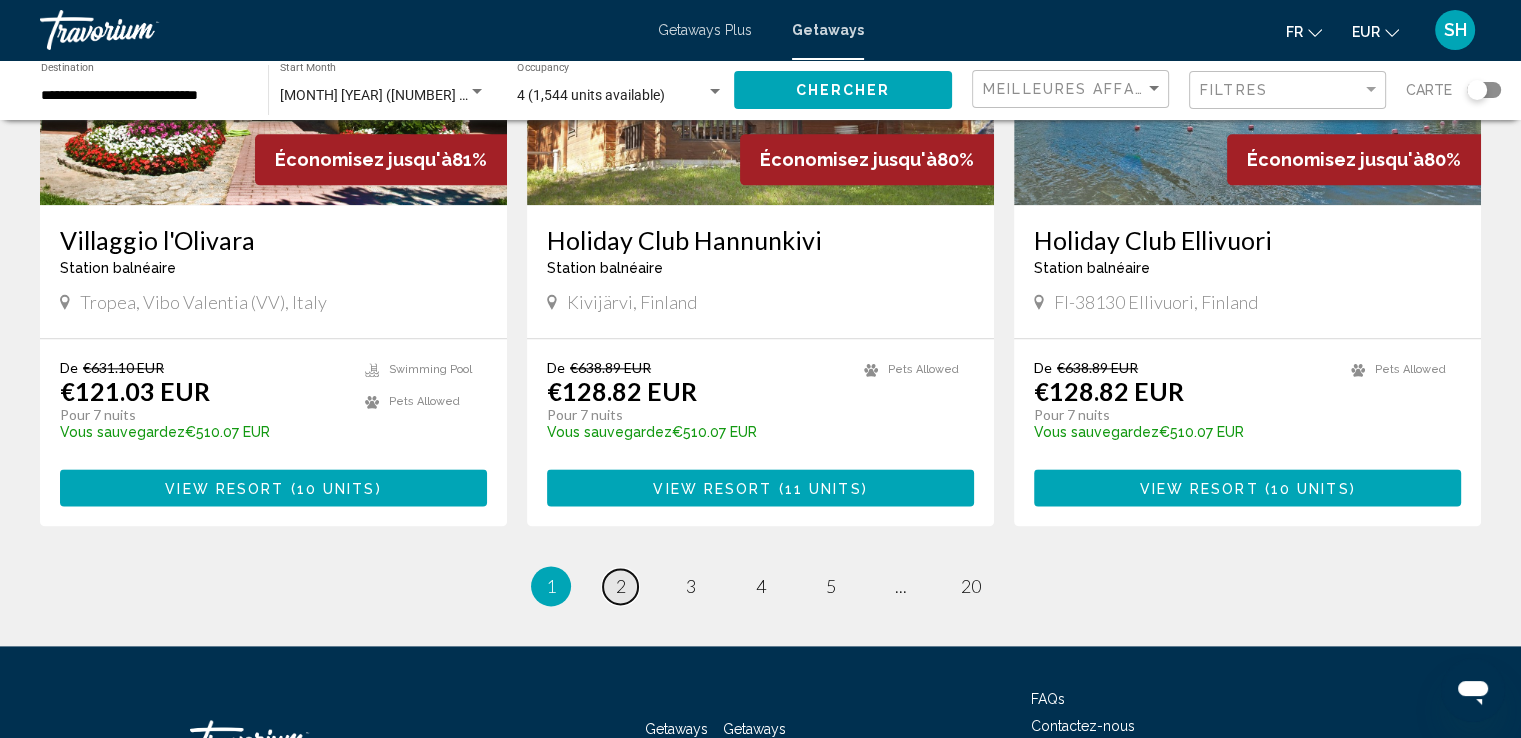 click on "2" at bounding box center [621, 586] 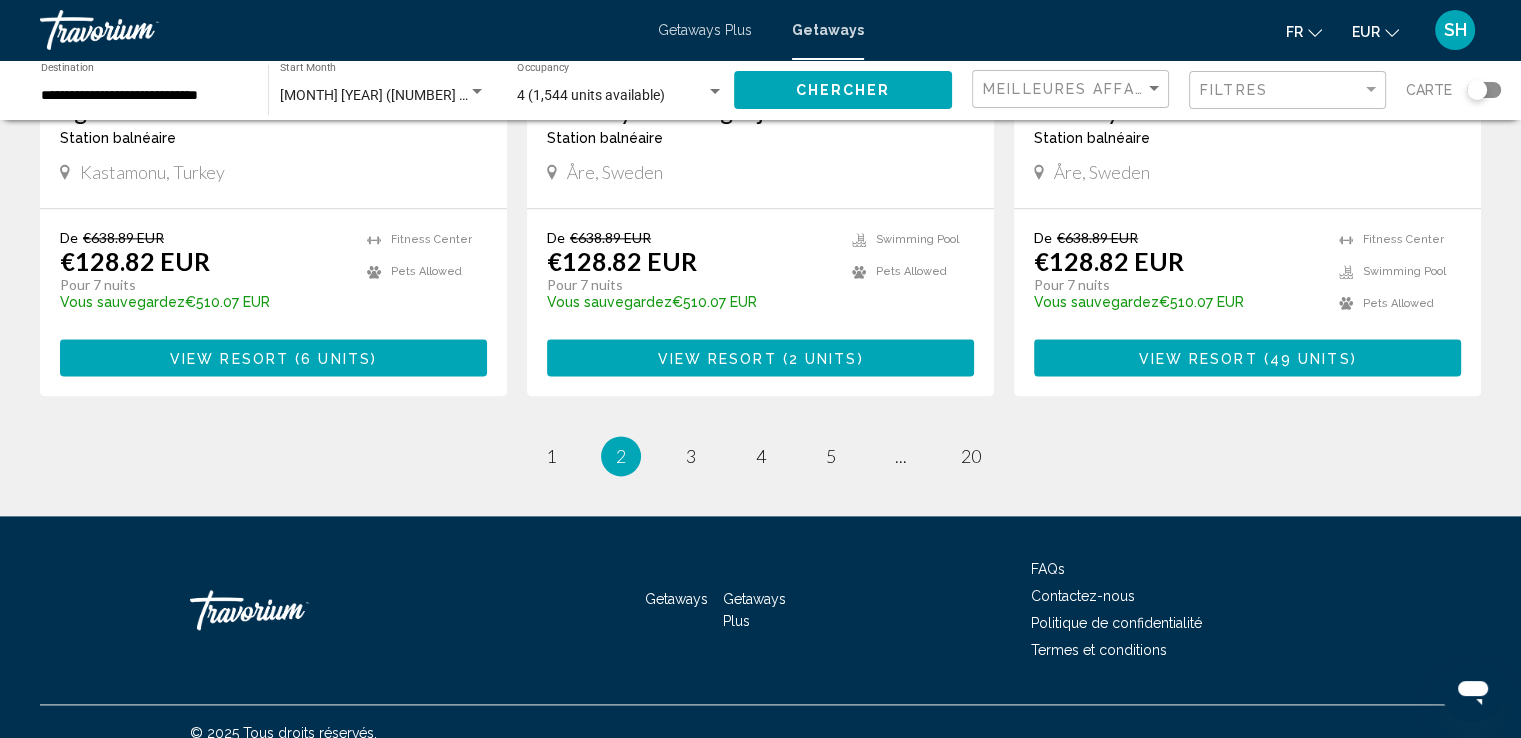 scroll, scrollTop: 2519, scrollLeft: 0, axis: vertical 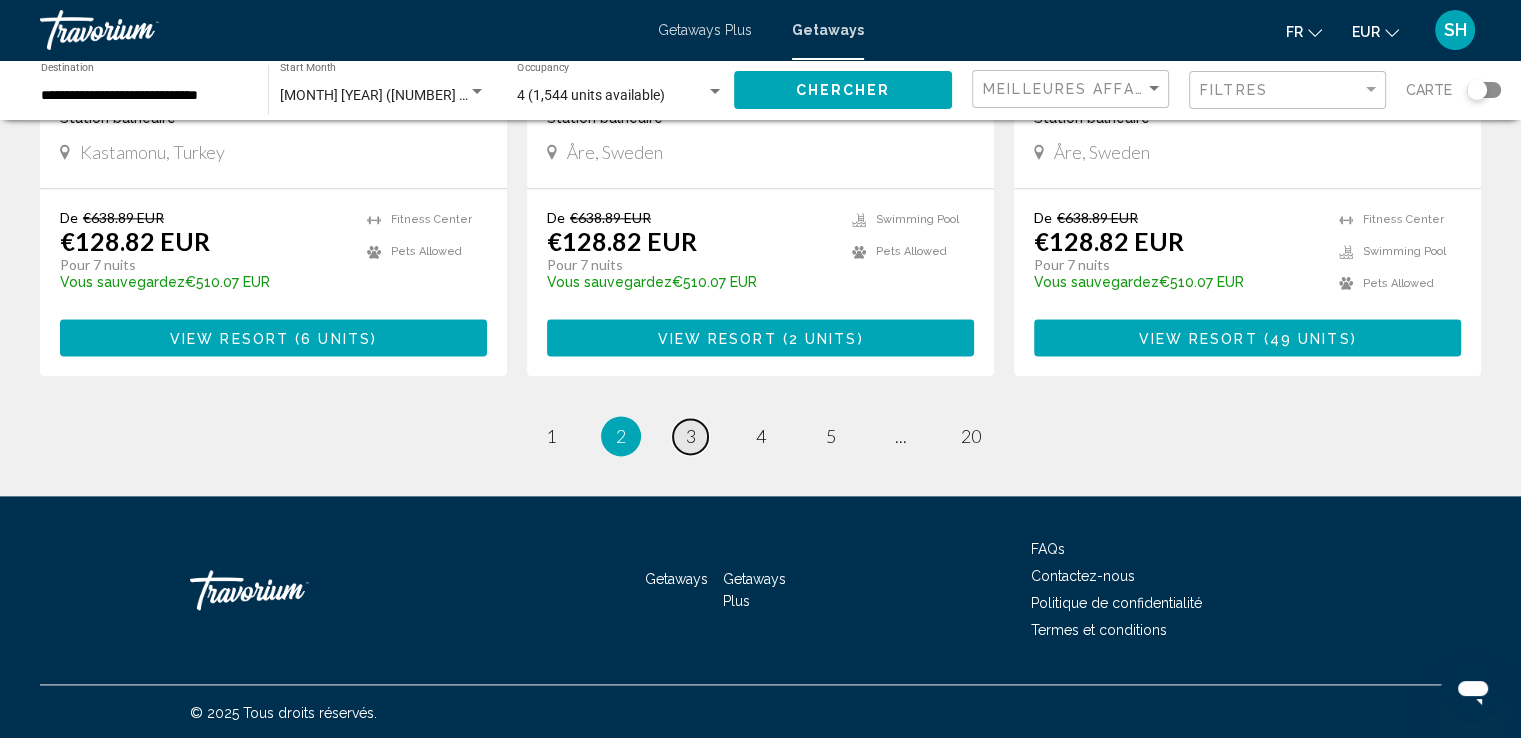 click on "3" at bounding box center [691, 436] 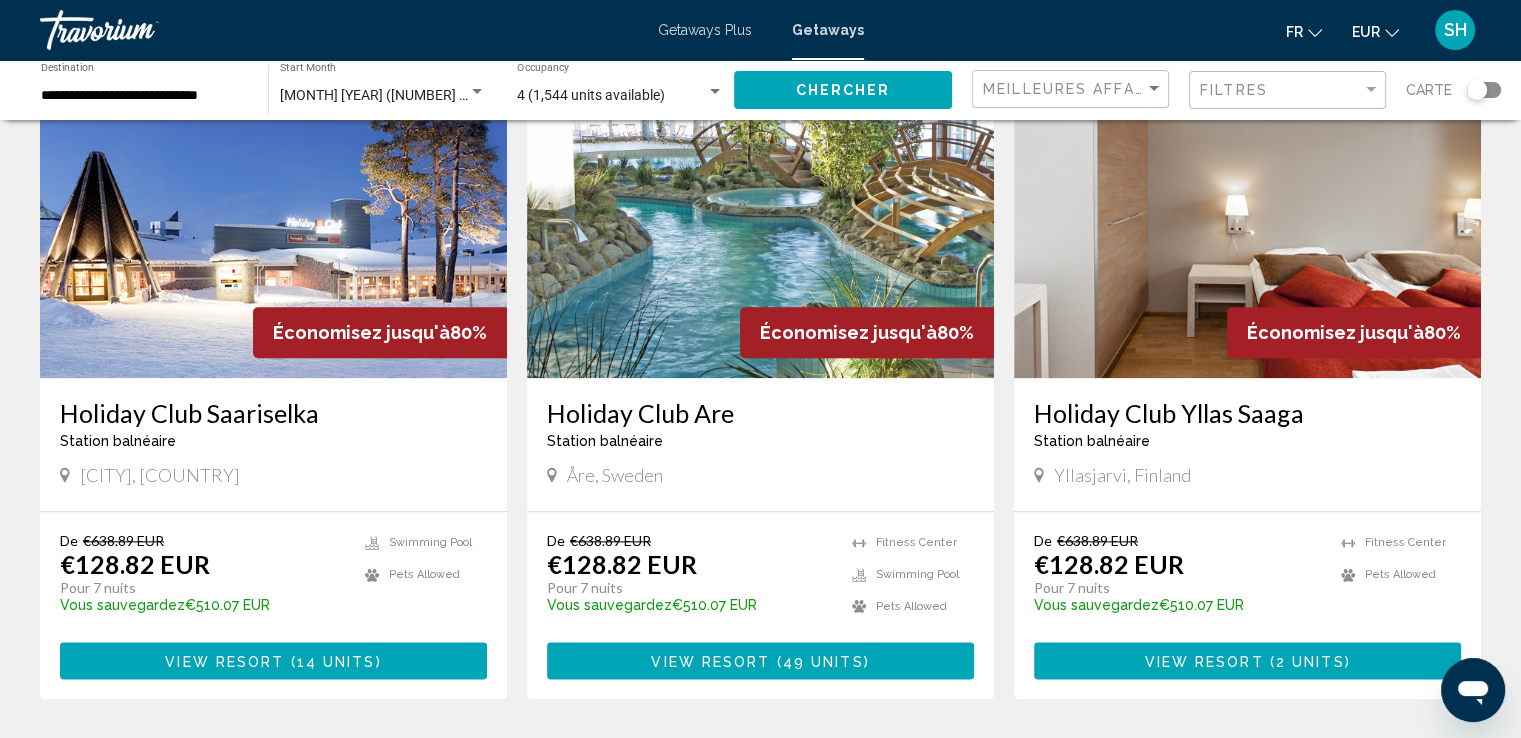 scroll, scrollTop: 2400, scrollLeft: 0, axis: vertical 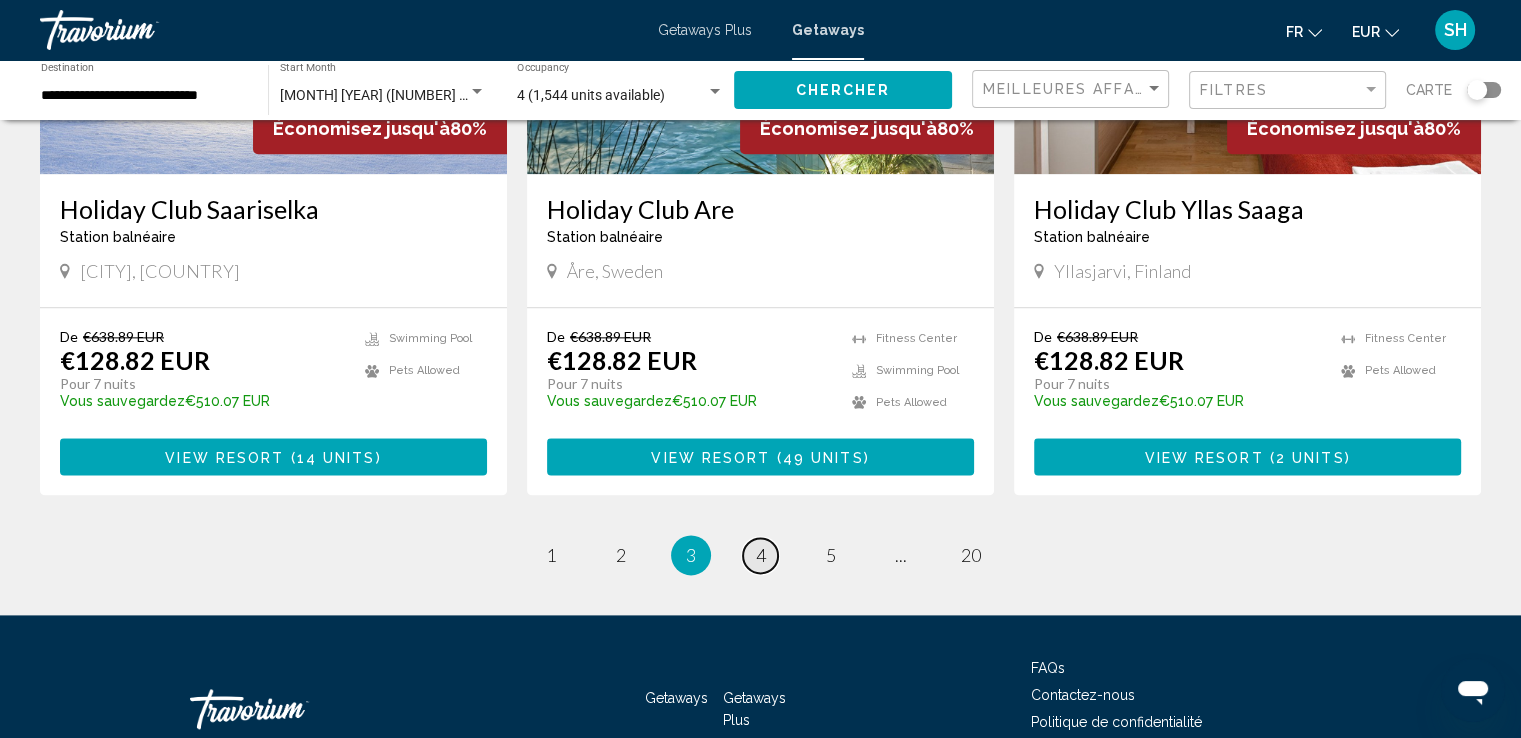 click on "4" at bounding box center (761, 555) 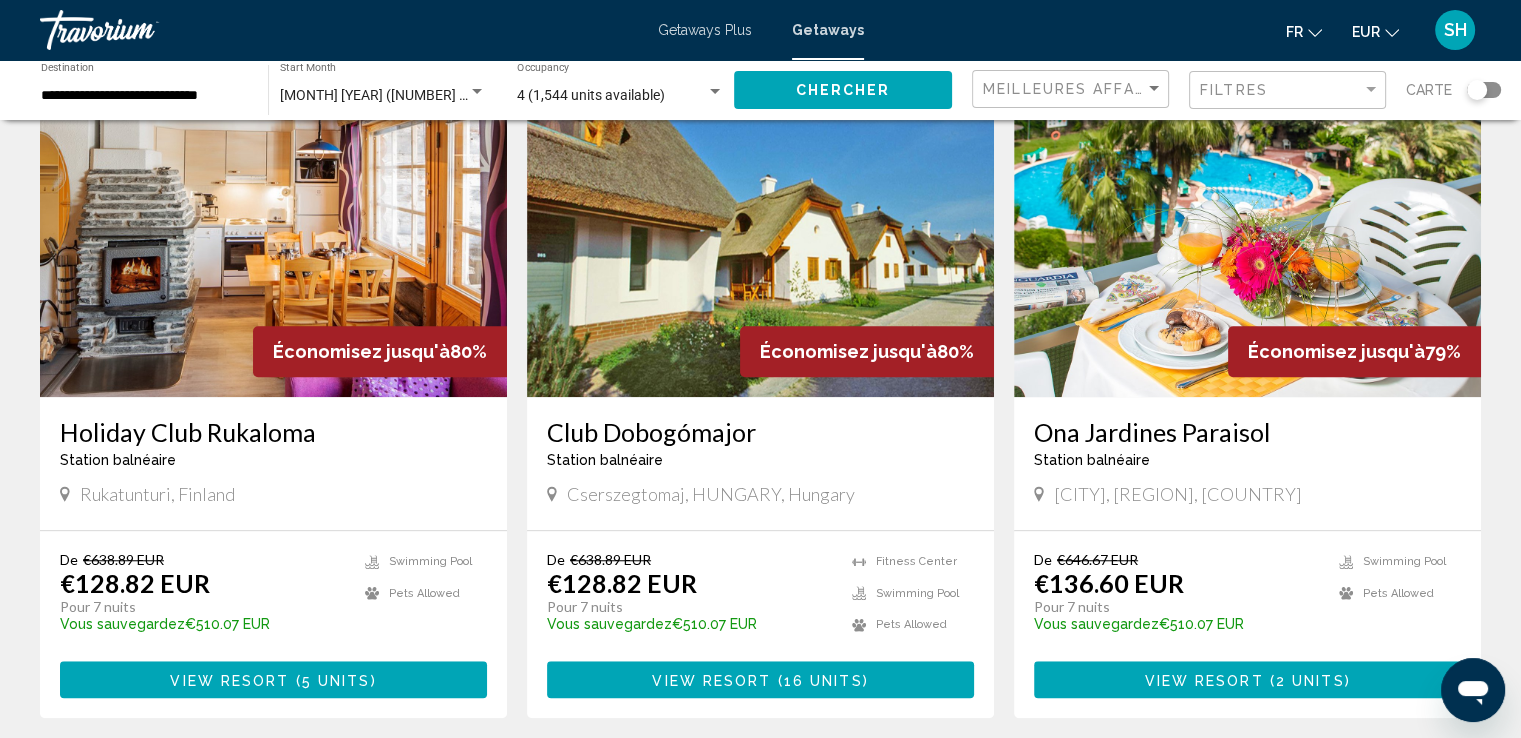 scroll, scrollTop: 1500, scrollLeft: 0, axis: vertical 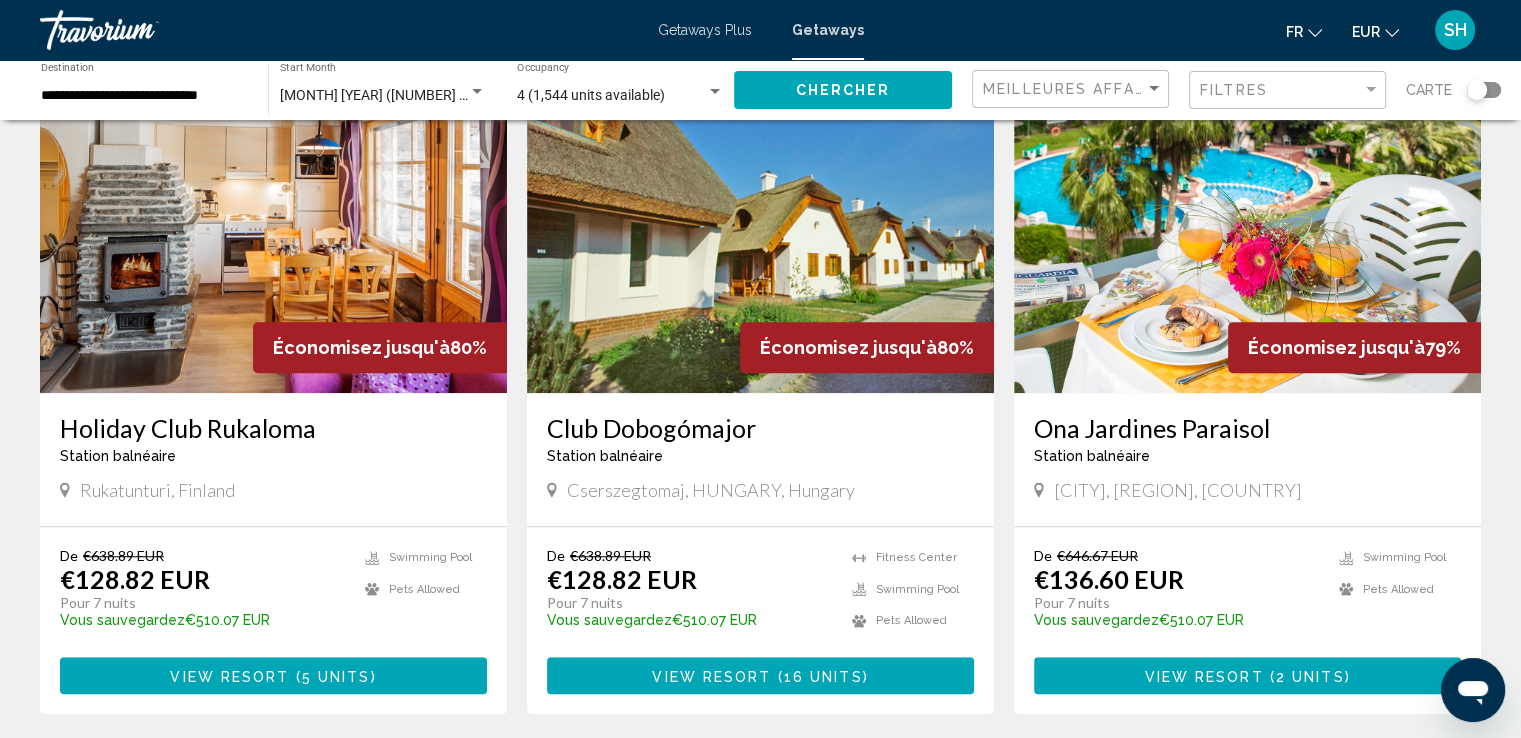 click at bounding box center [1247, 233] 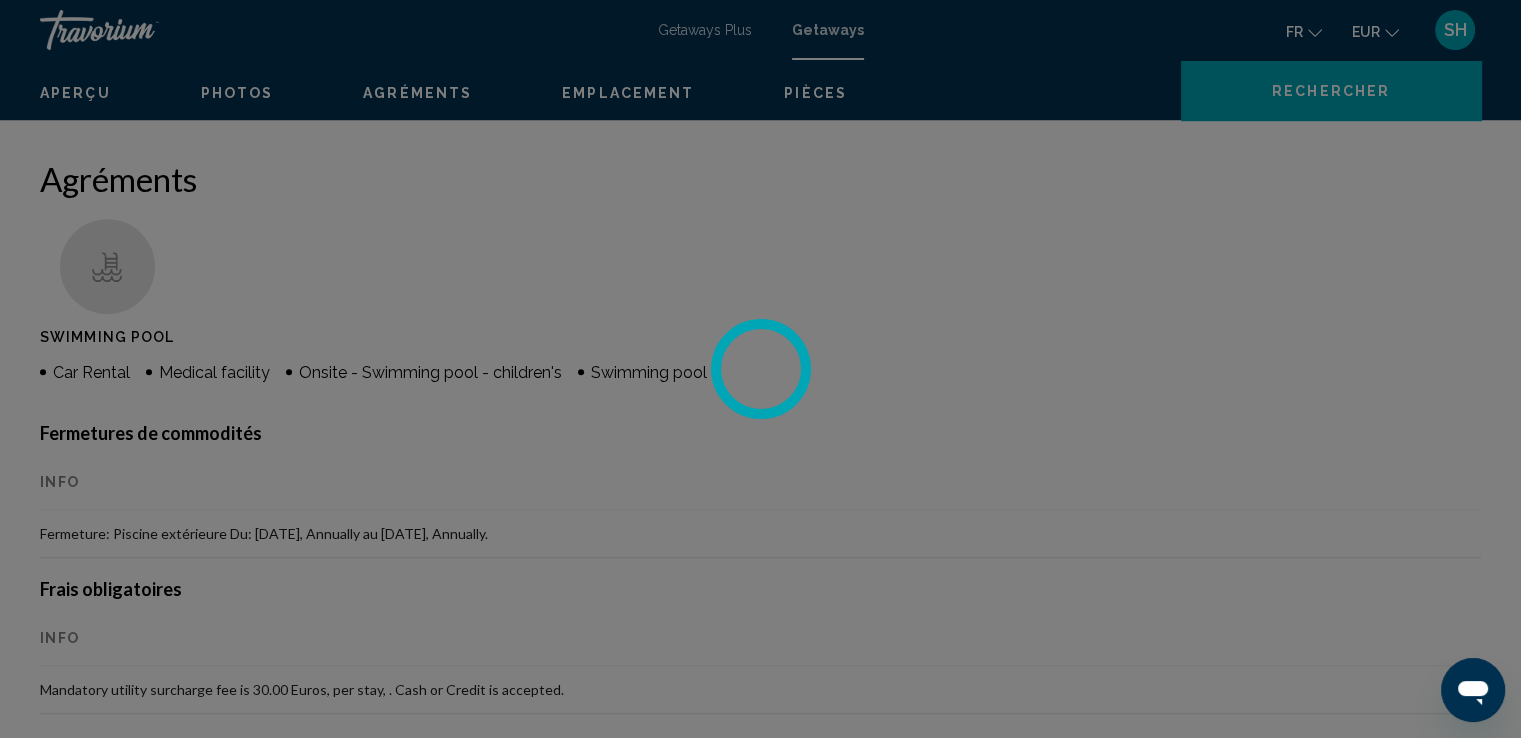 scroll, scrollTop: 0, scrollLeft: 0, axis: both 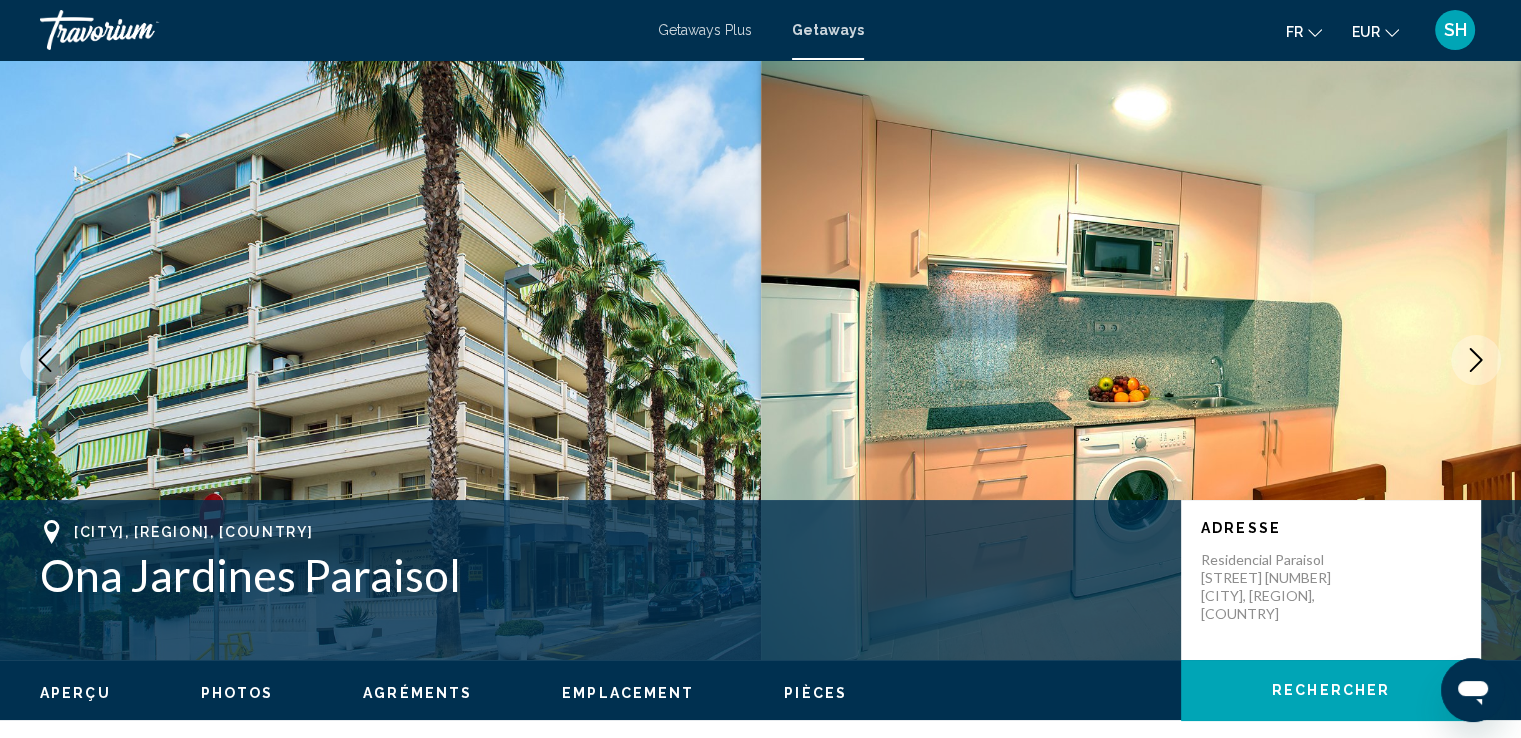 click 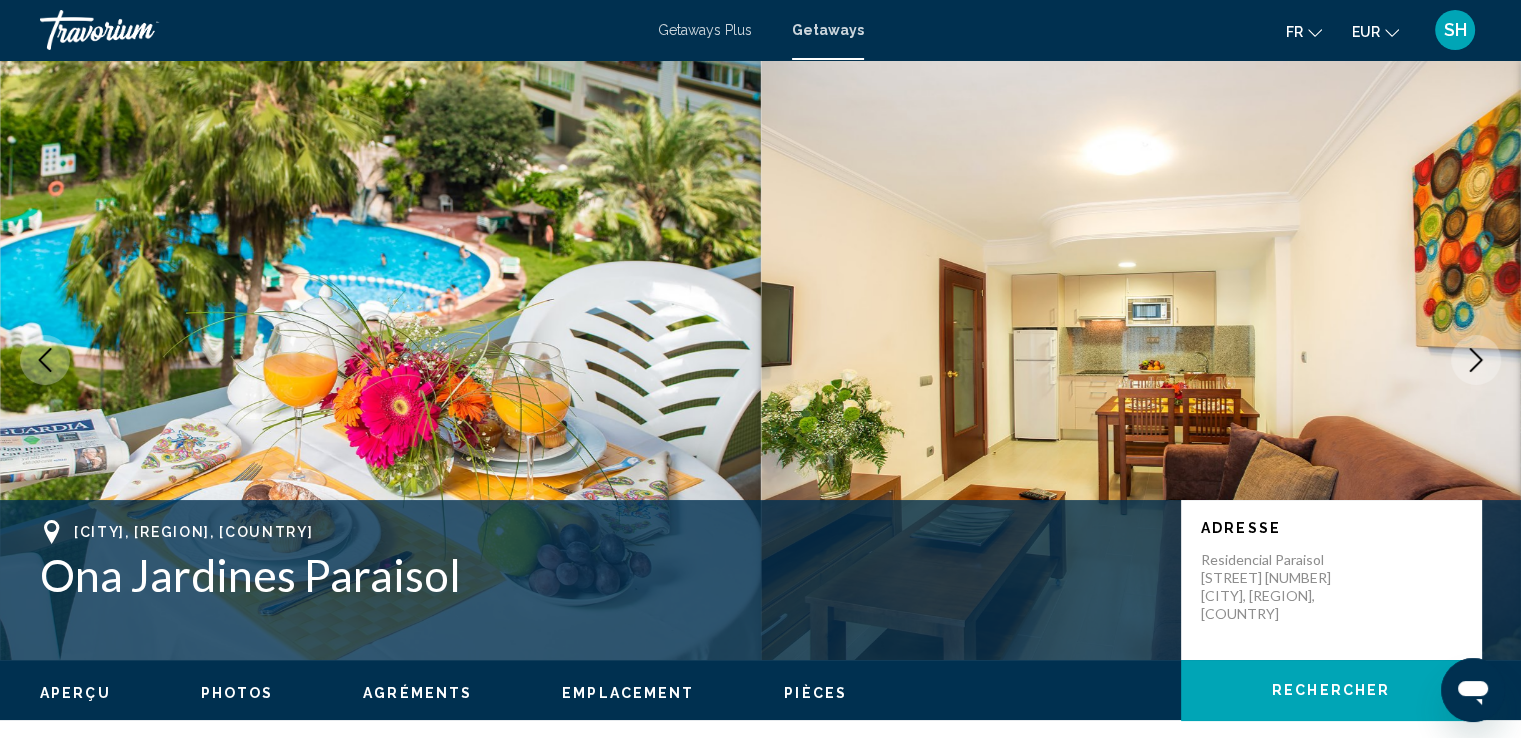 click 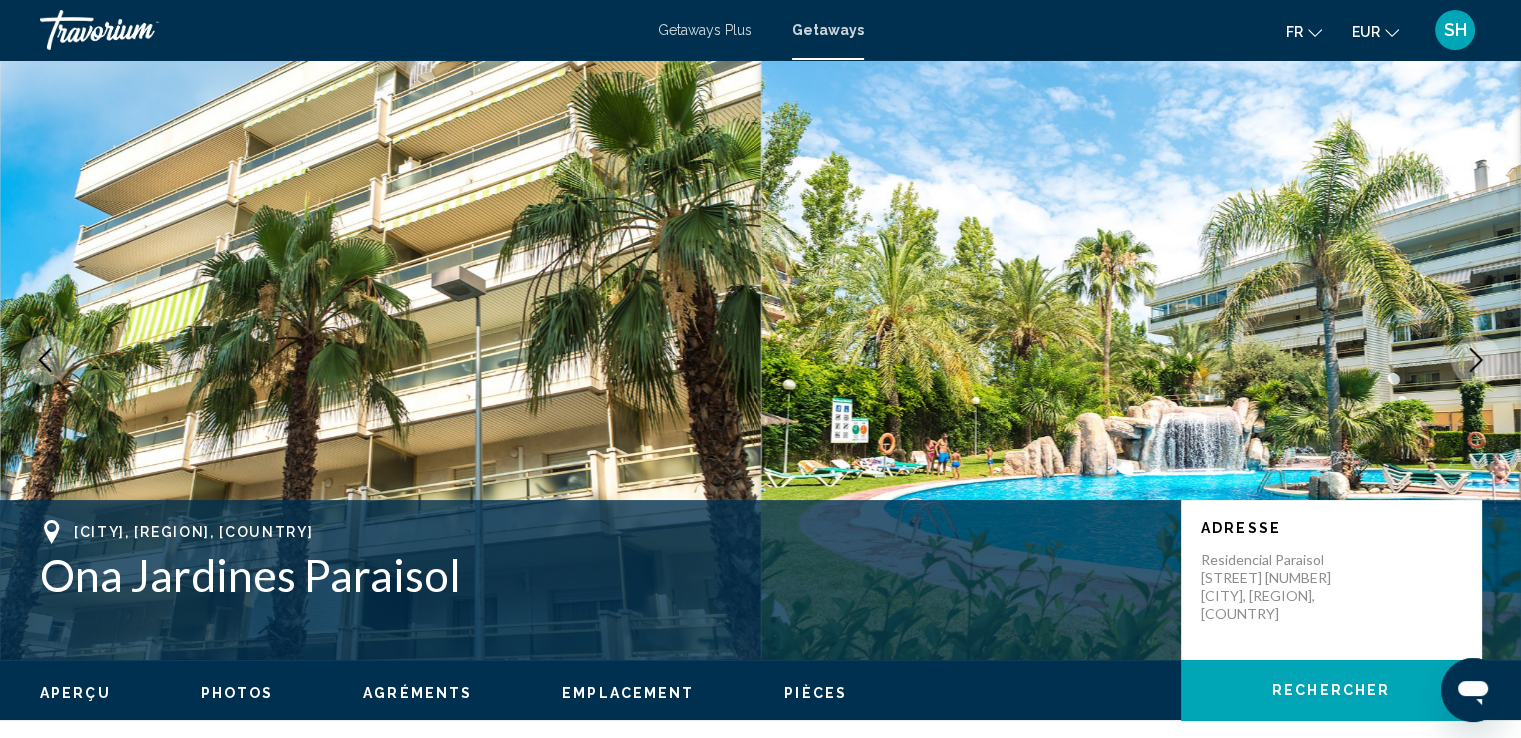 click 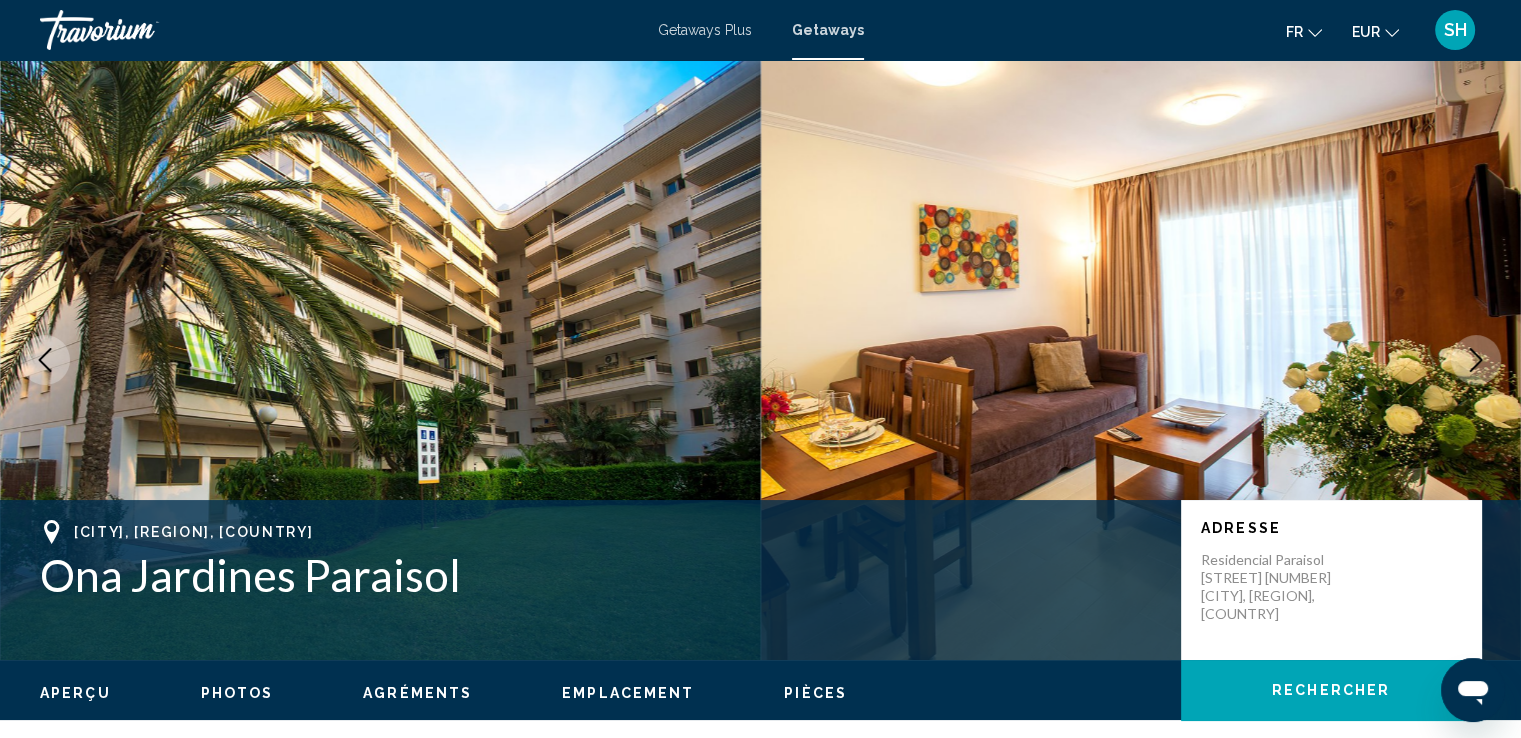 click 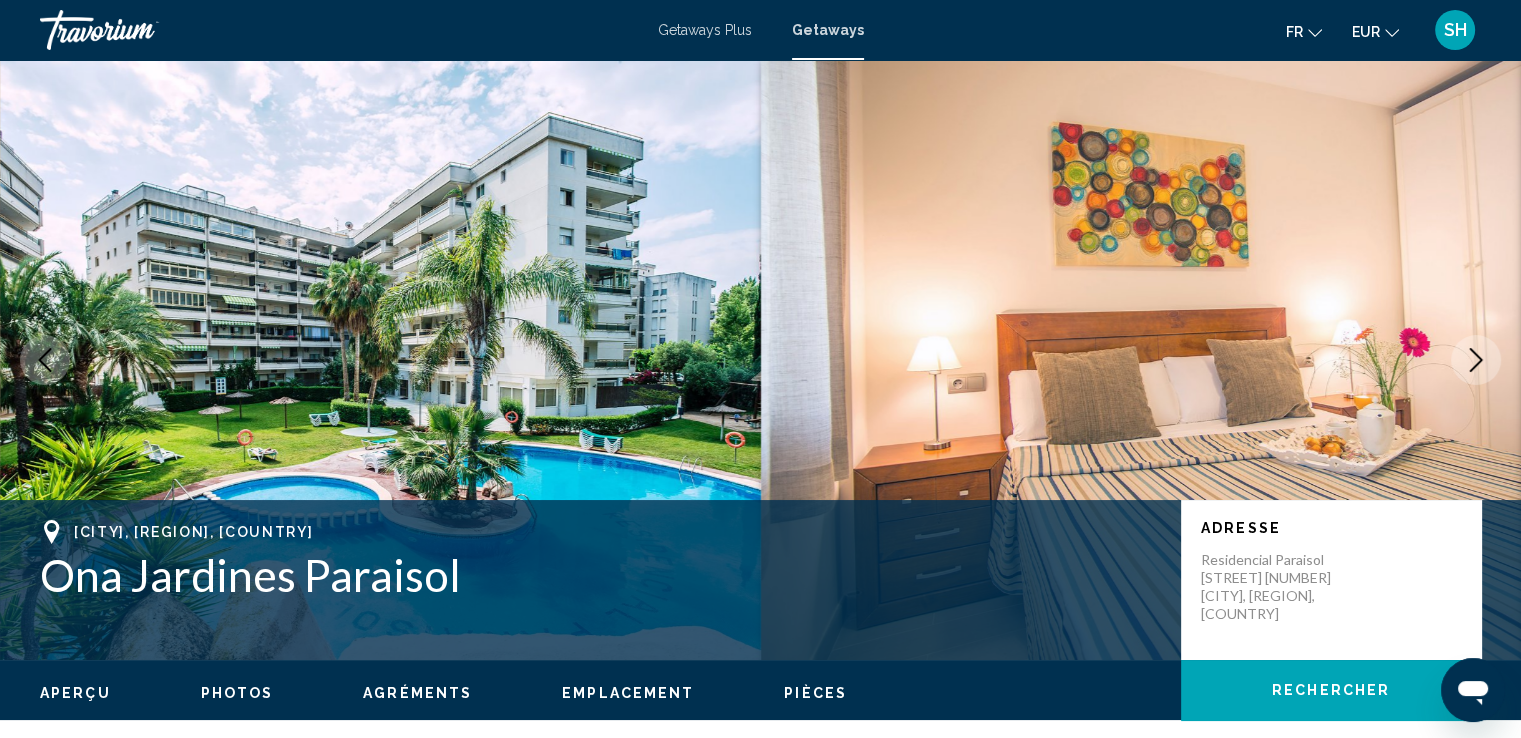 click 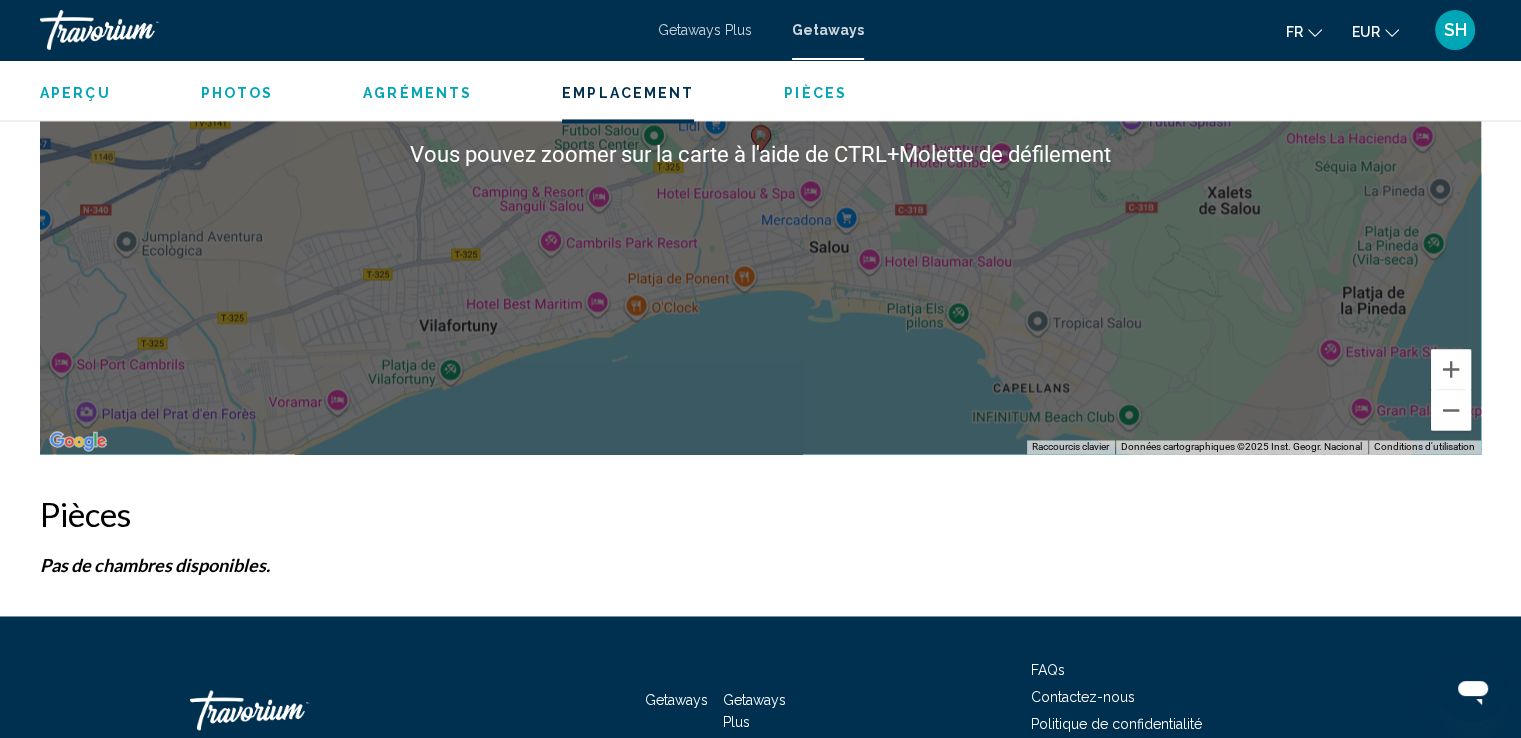 scroll, scrollTop: 3000, scrollLeft: 0, axis: vertical 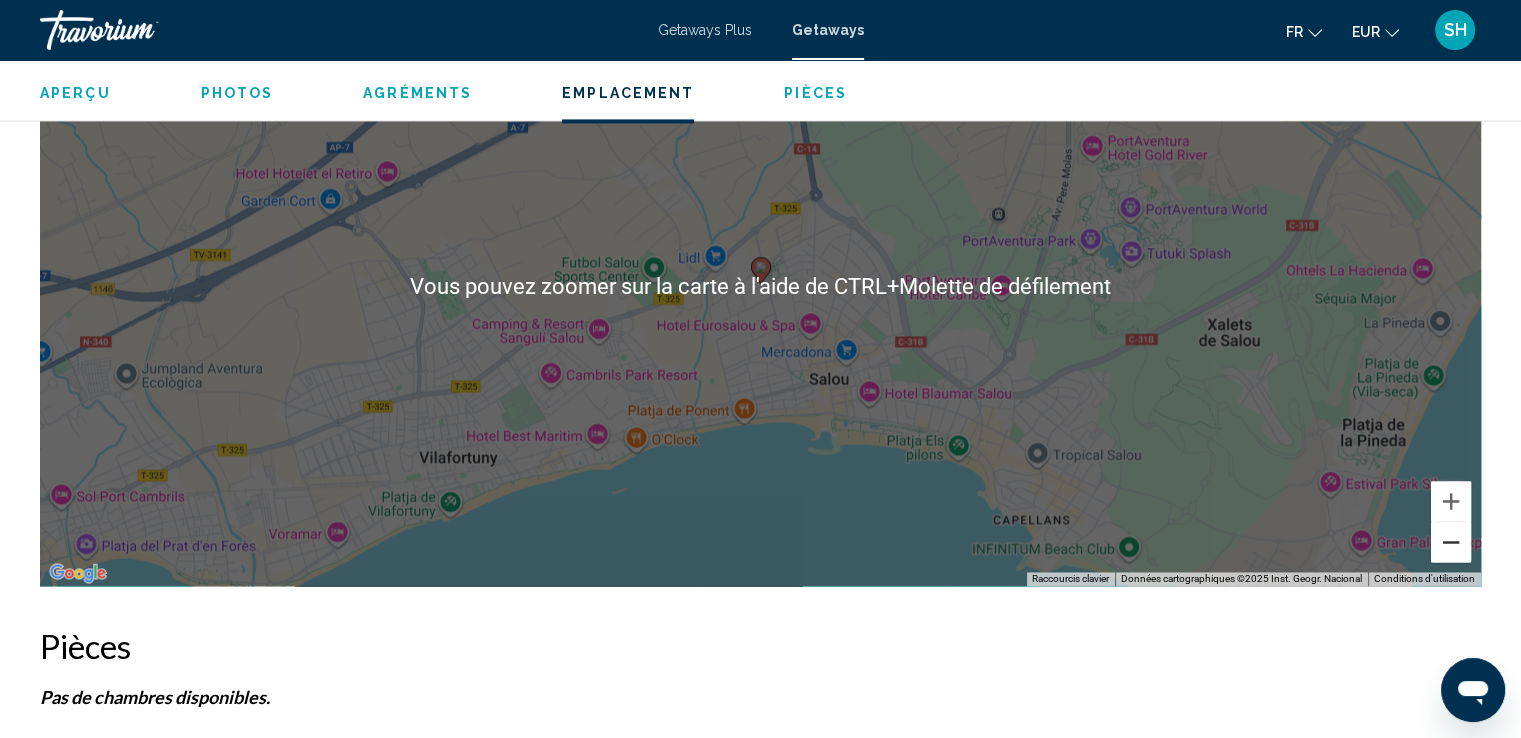 click at bounding box center (1451, 542) 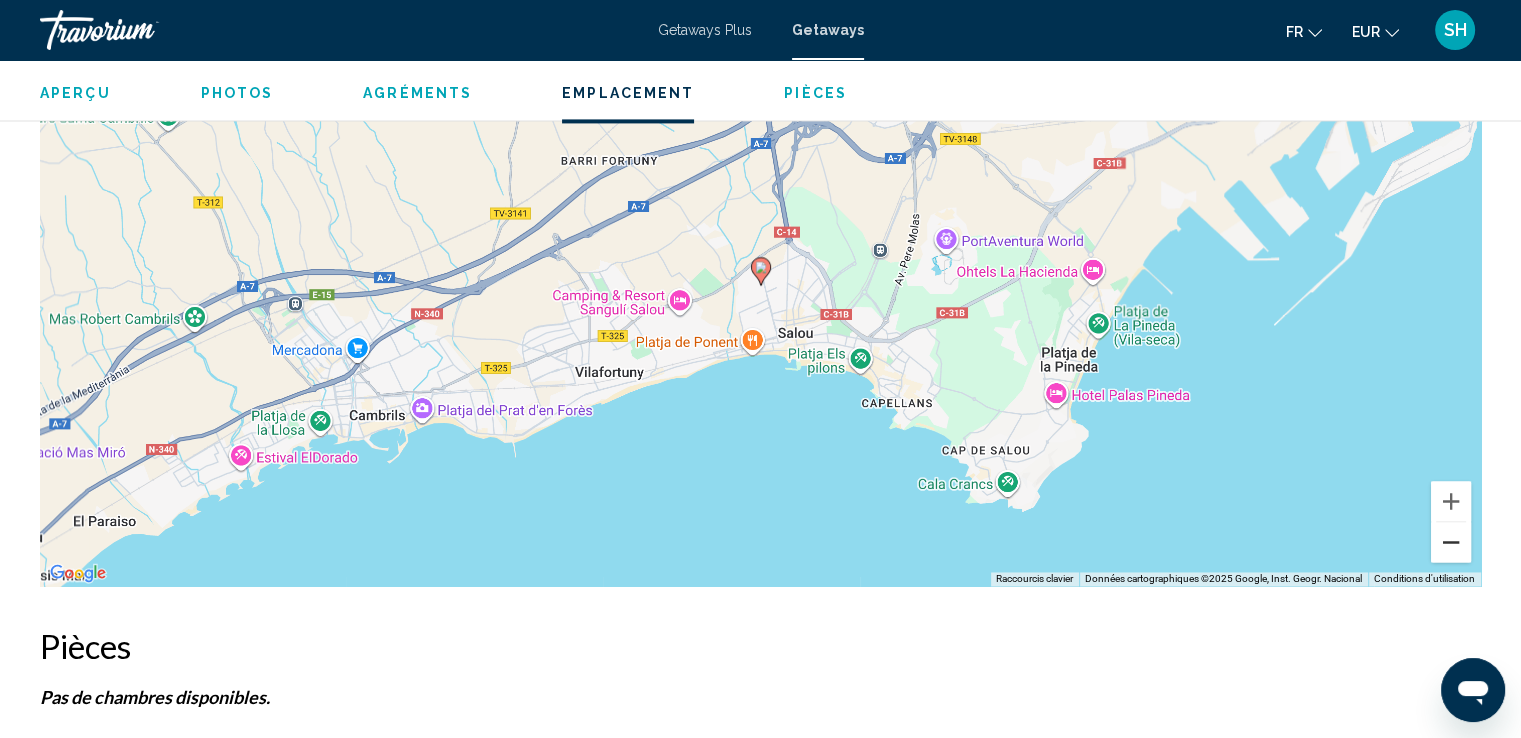 click at bounding box center [1451, 542] 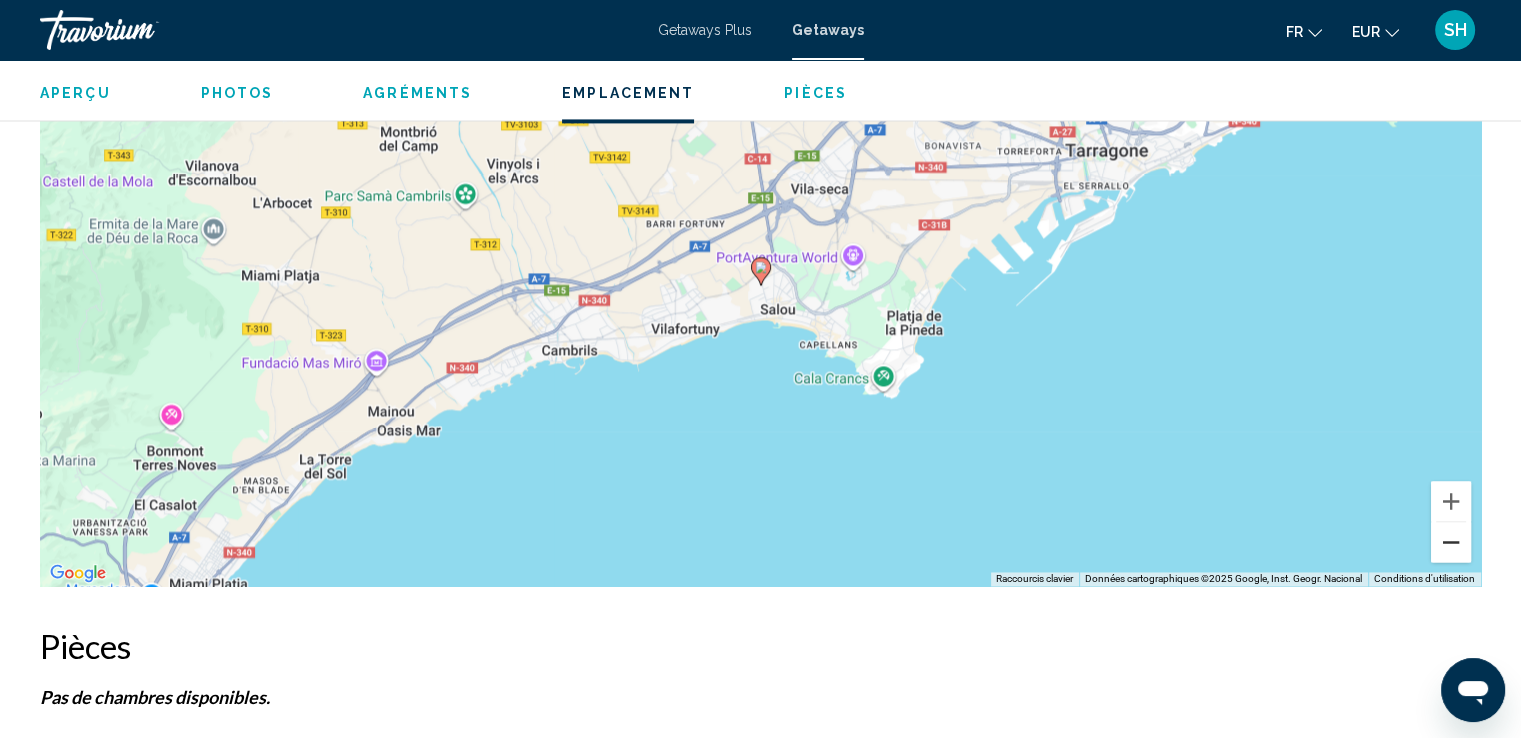 click at bounding box center [1451, 542] 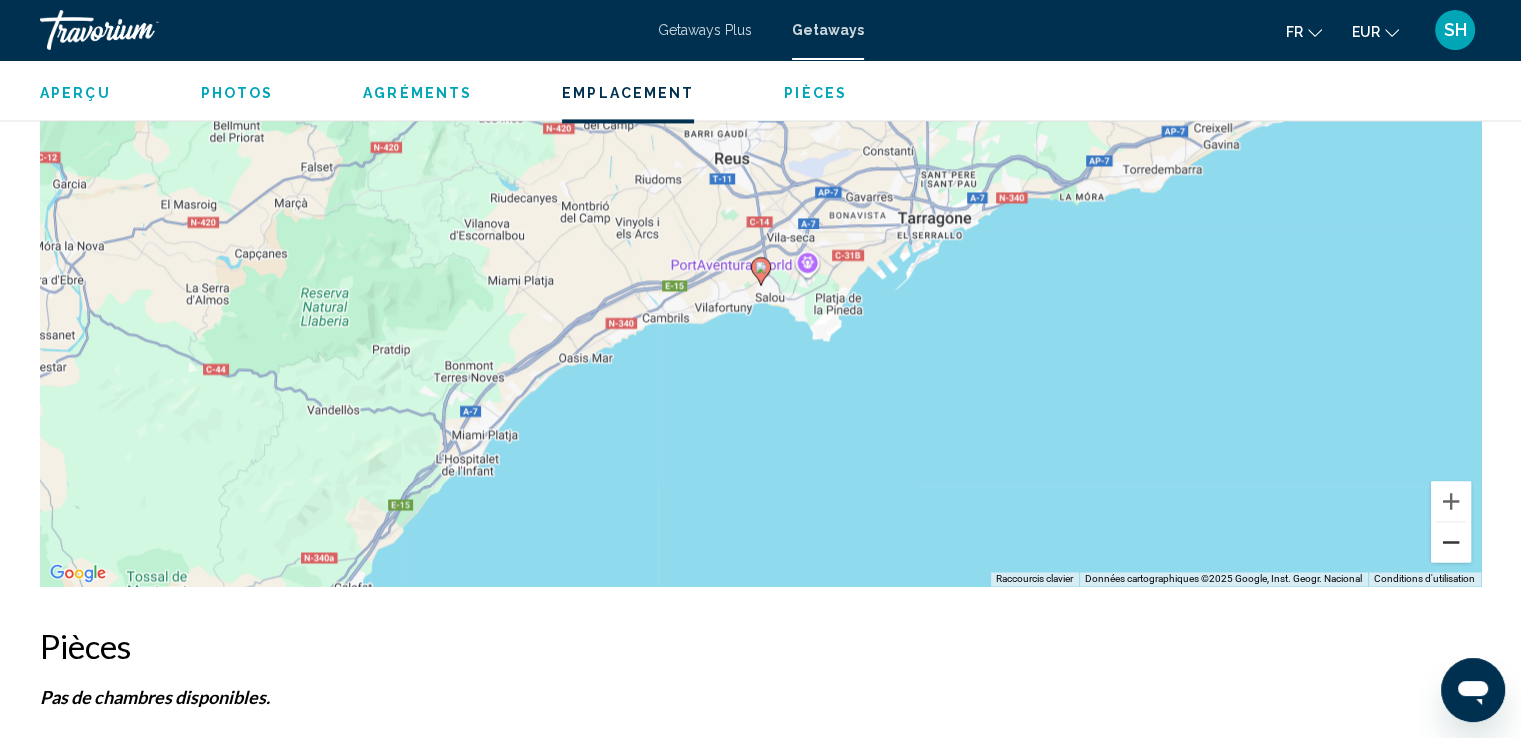 click at bounding box center [1451, 542] 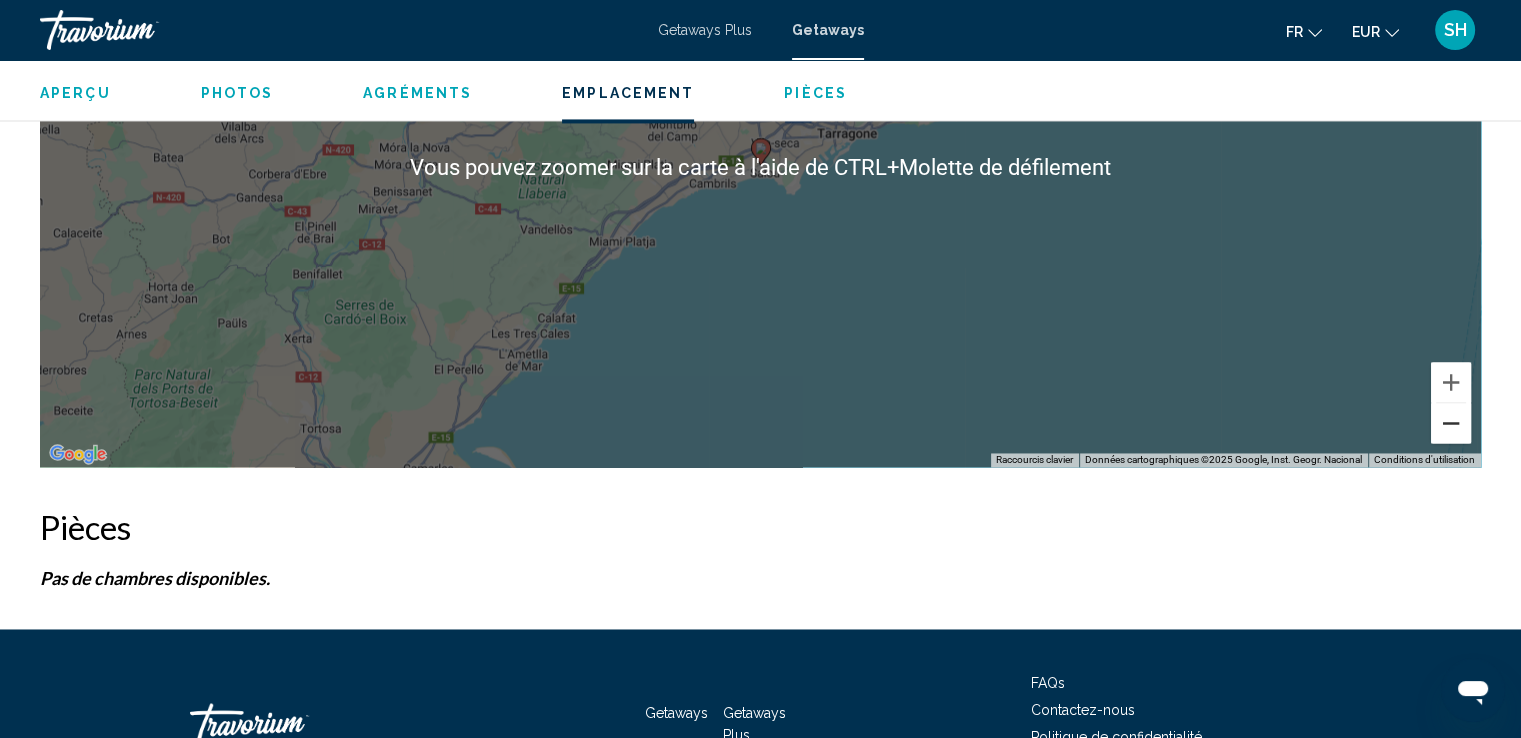 scroll, scrollTop: 3254, scrollLeft: 0, axis: vertical 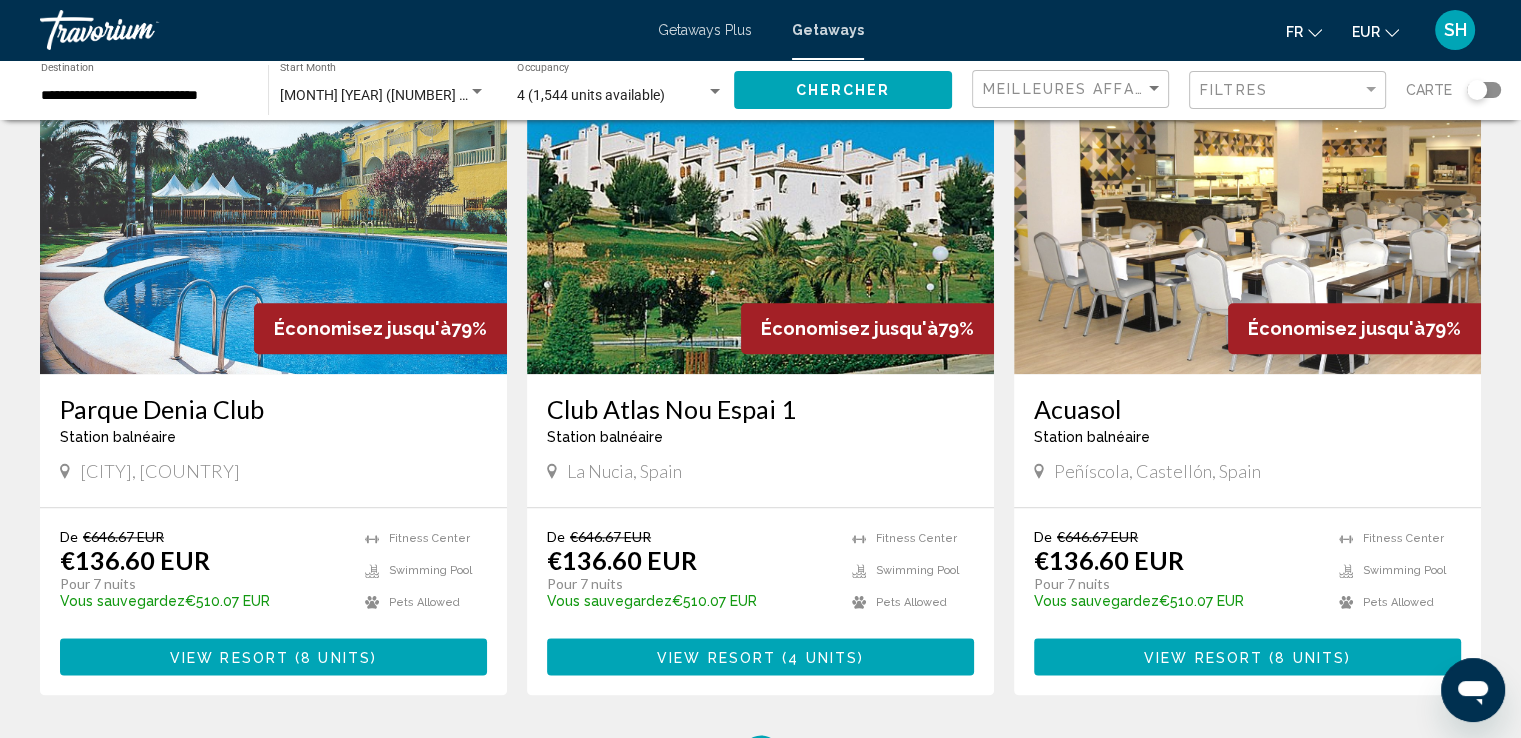 click at bounding box center [760, 214] 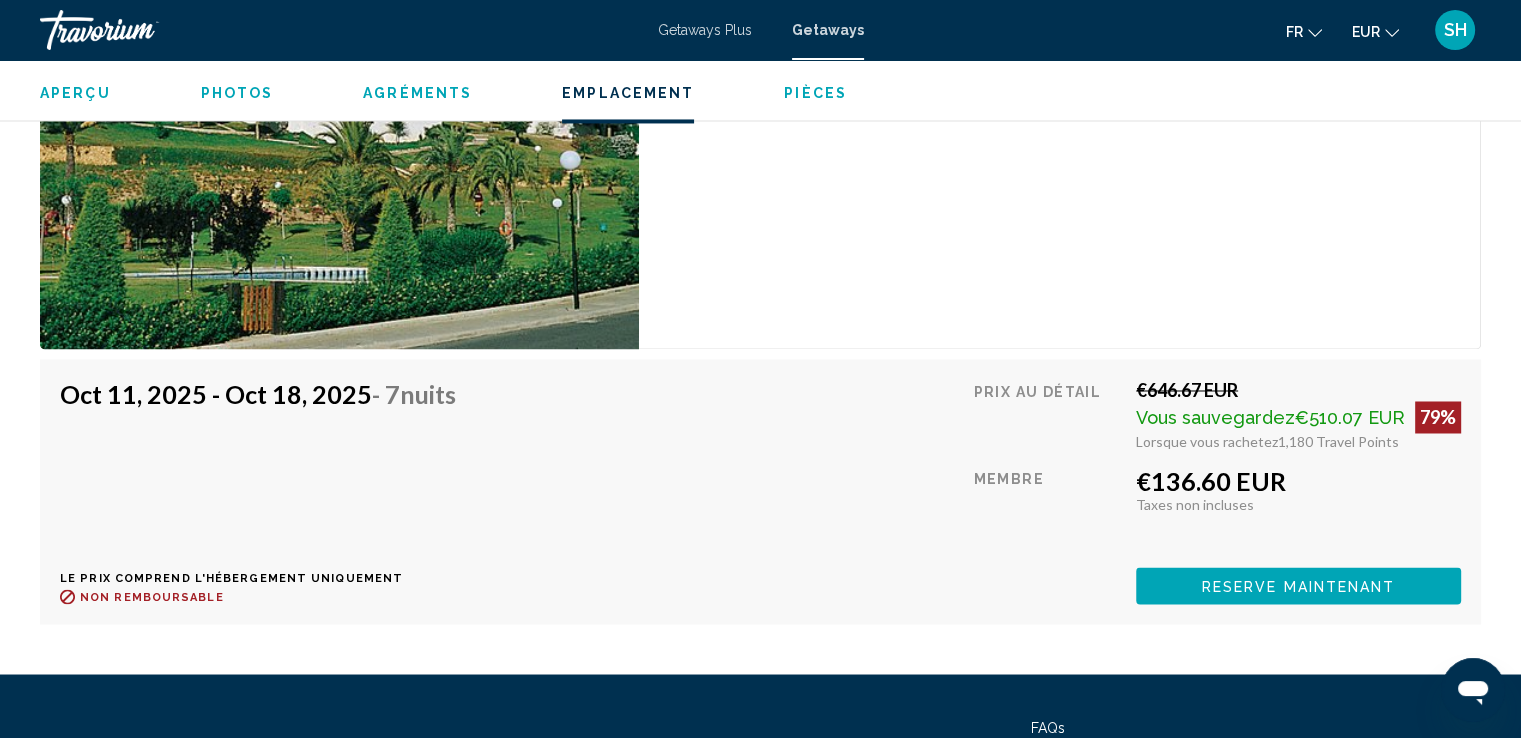 scroll, scrollTop: 3500, scrollLeft: 0, axis: vertical 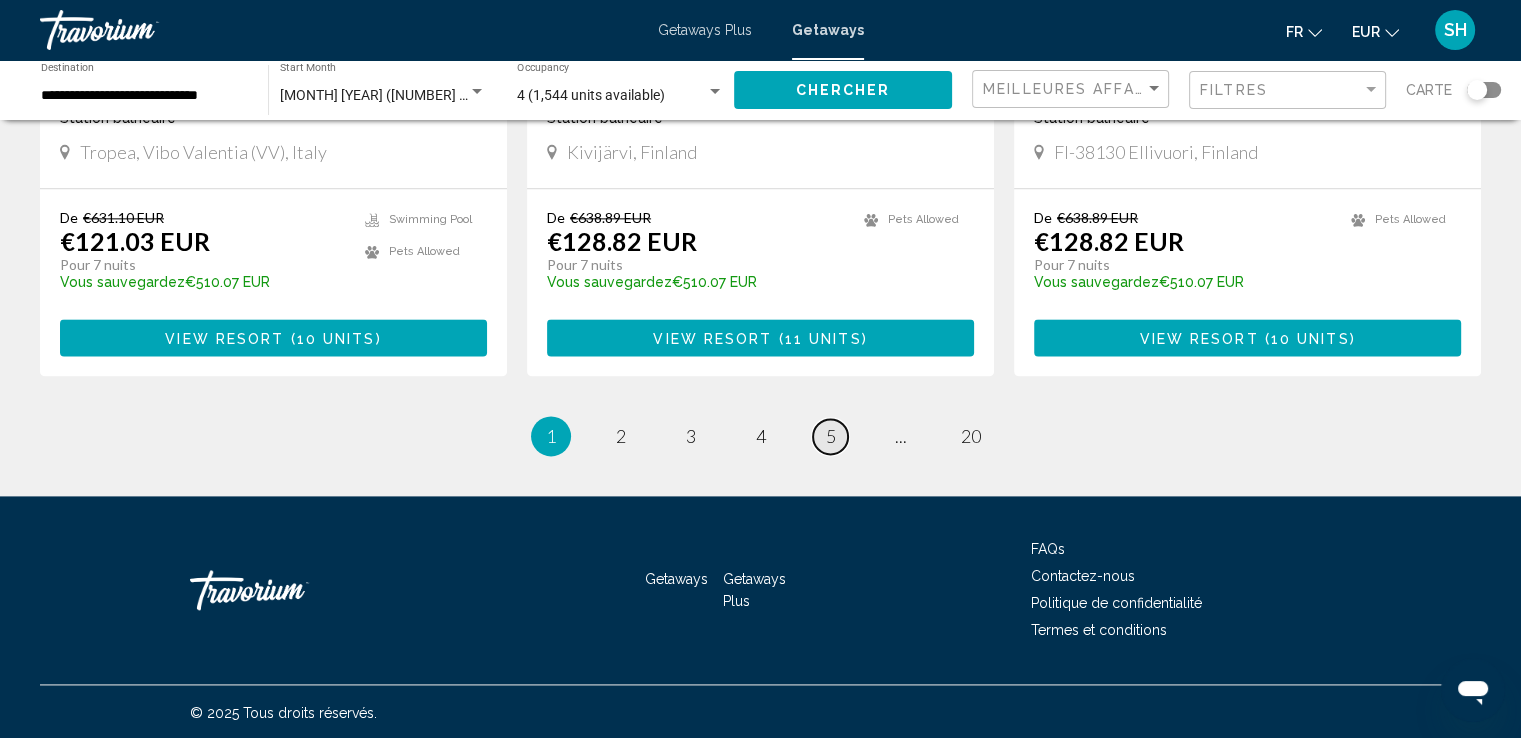 click on "5" at bounding box center (831, 436) 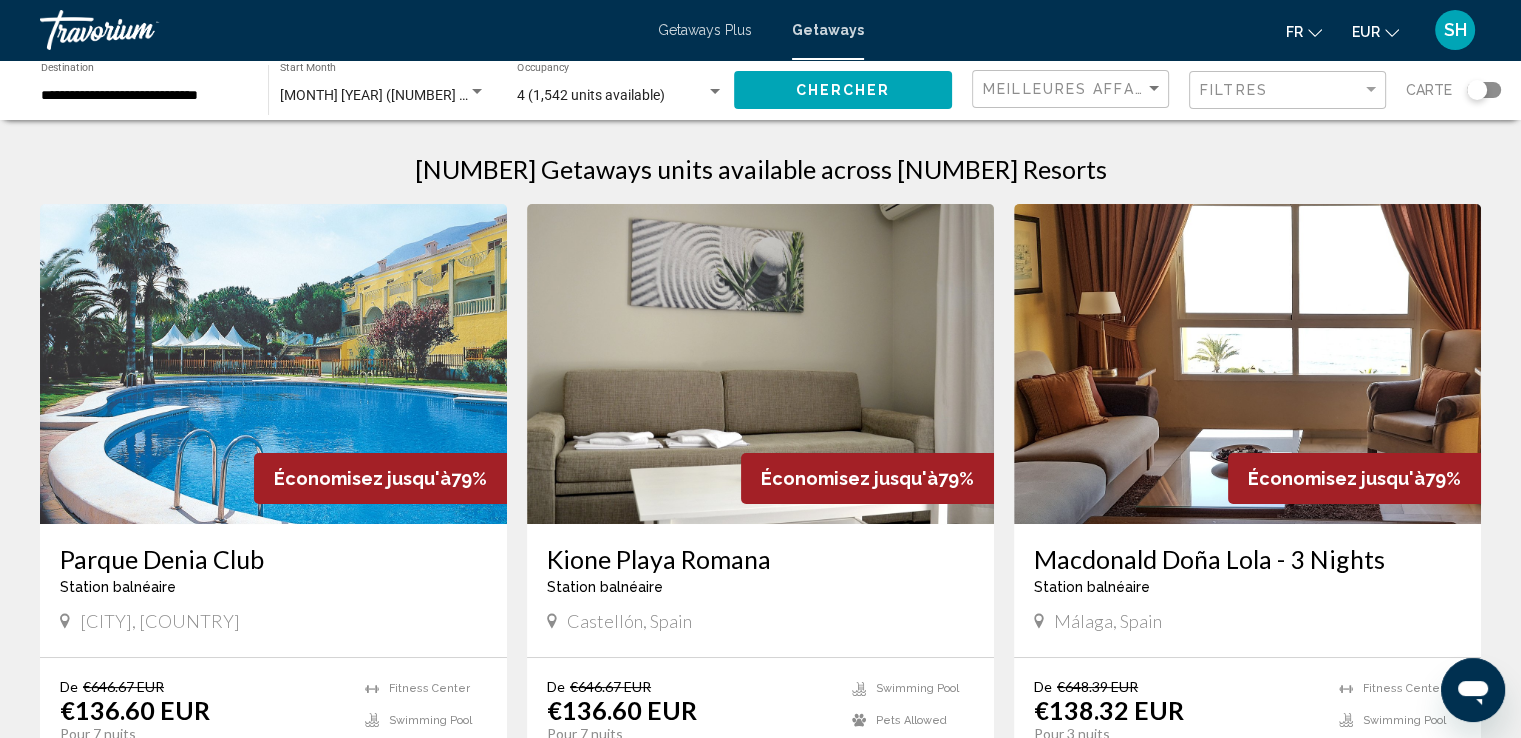 scroll, scrollTop: 100, scrollLeft: 0, axis: vertical 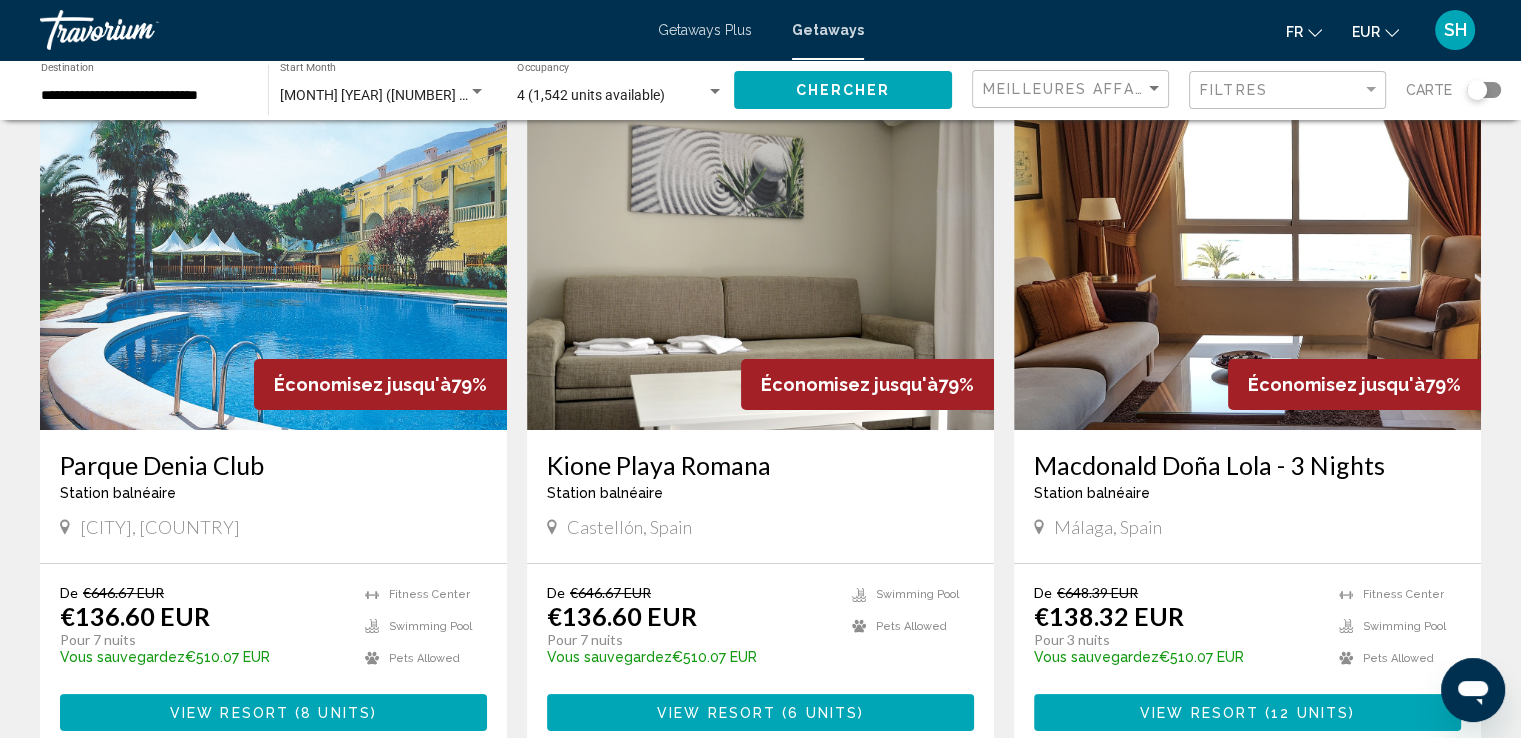 click at bounding box center (273, 270) 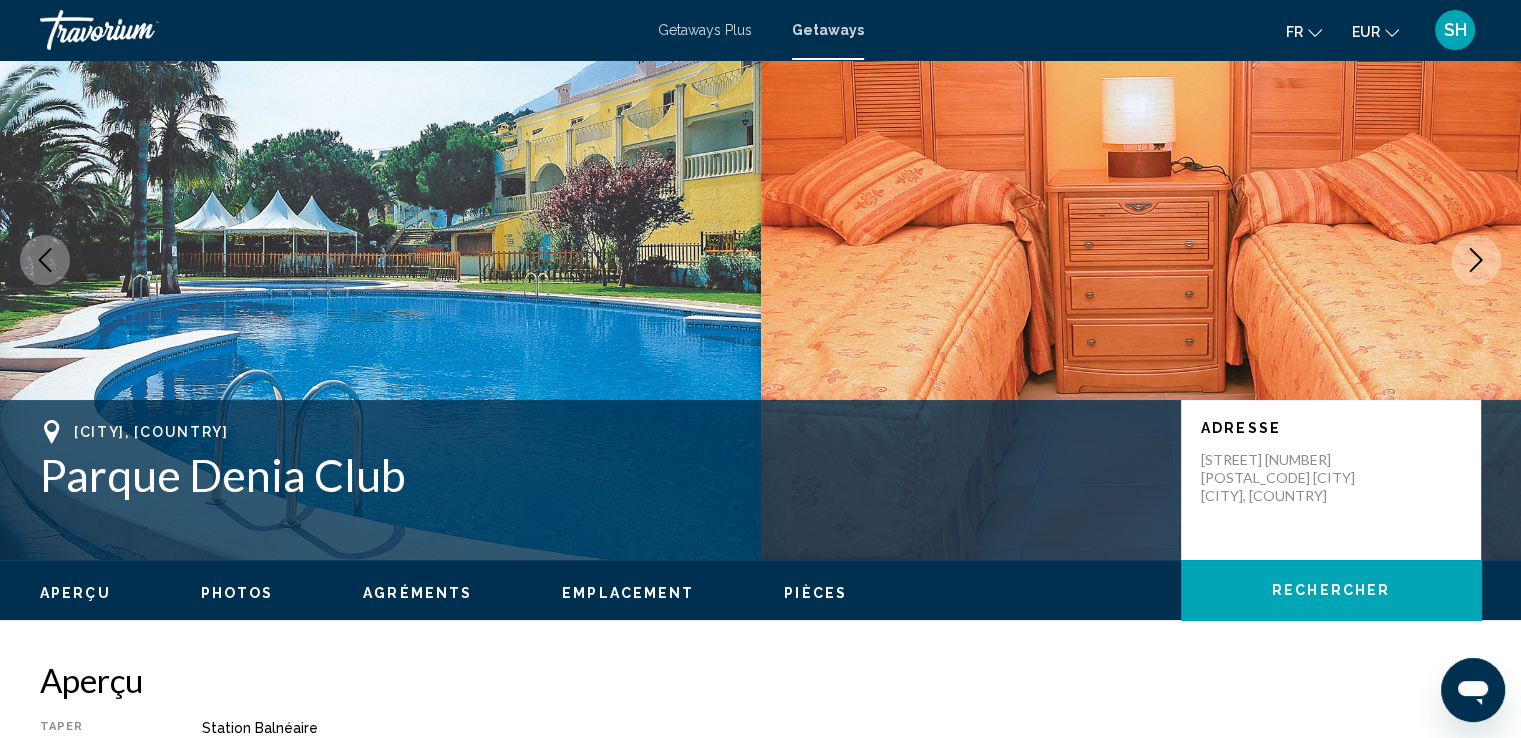 scroll, scrollTop: 0, scrollLeft: 0, axis: both 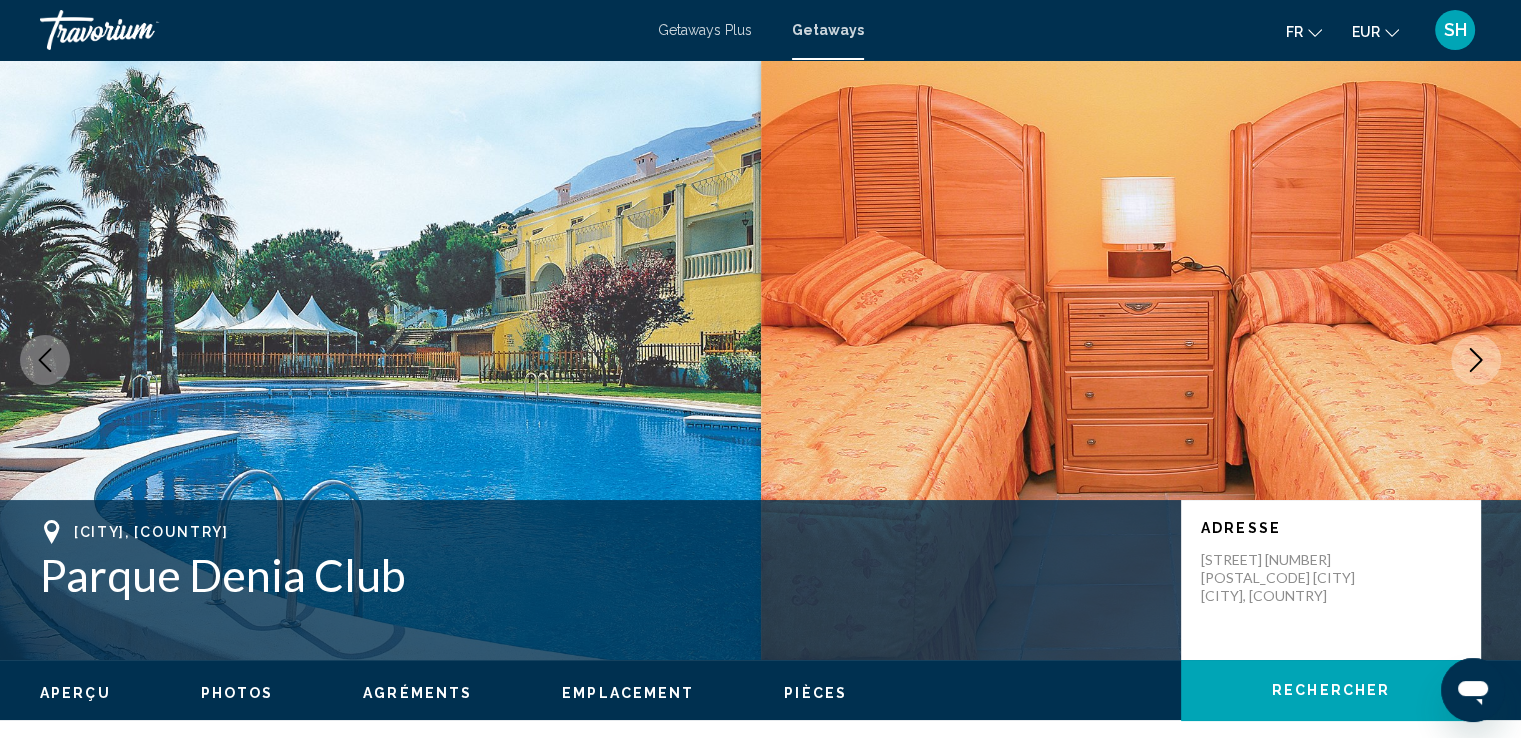 click 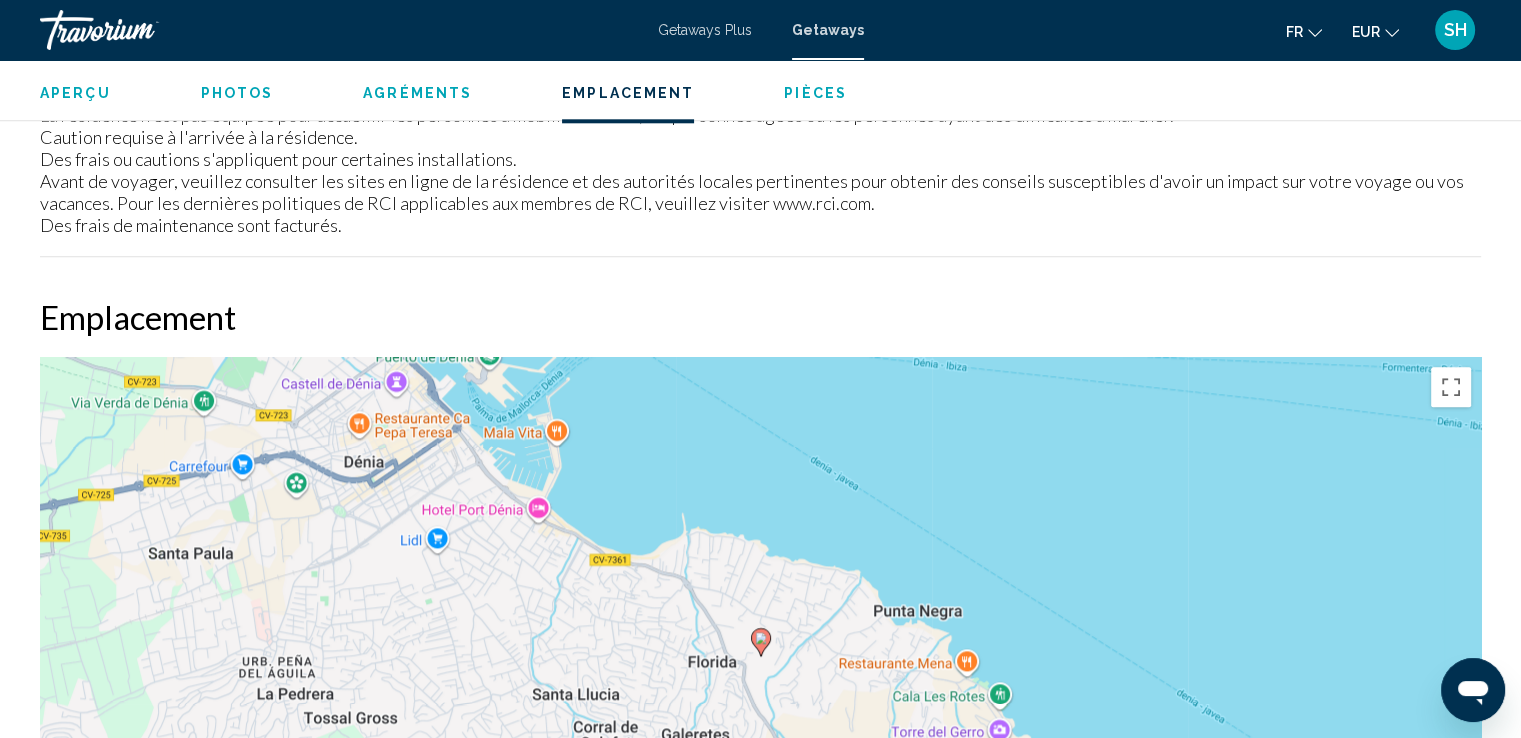scroll, scrollTop: 2500, scrollLeft: 0, axis: vertical 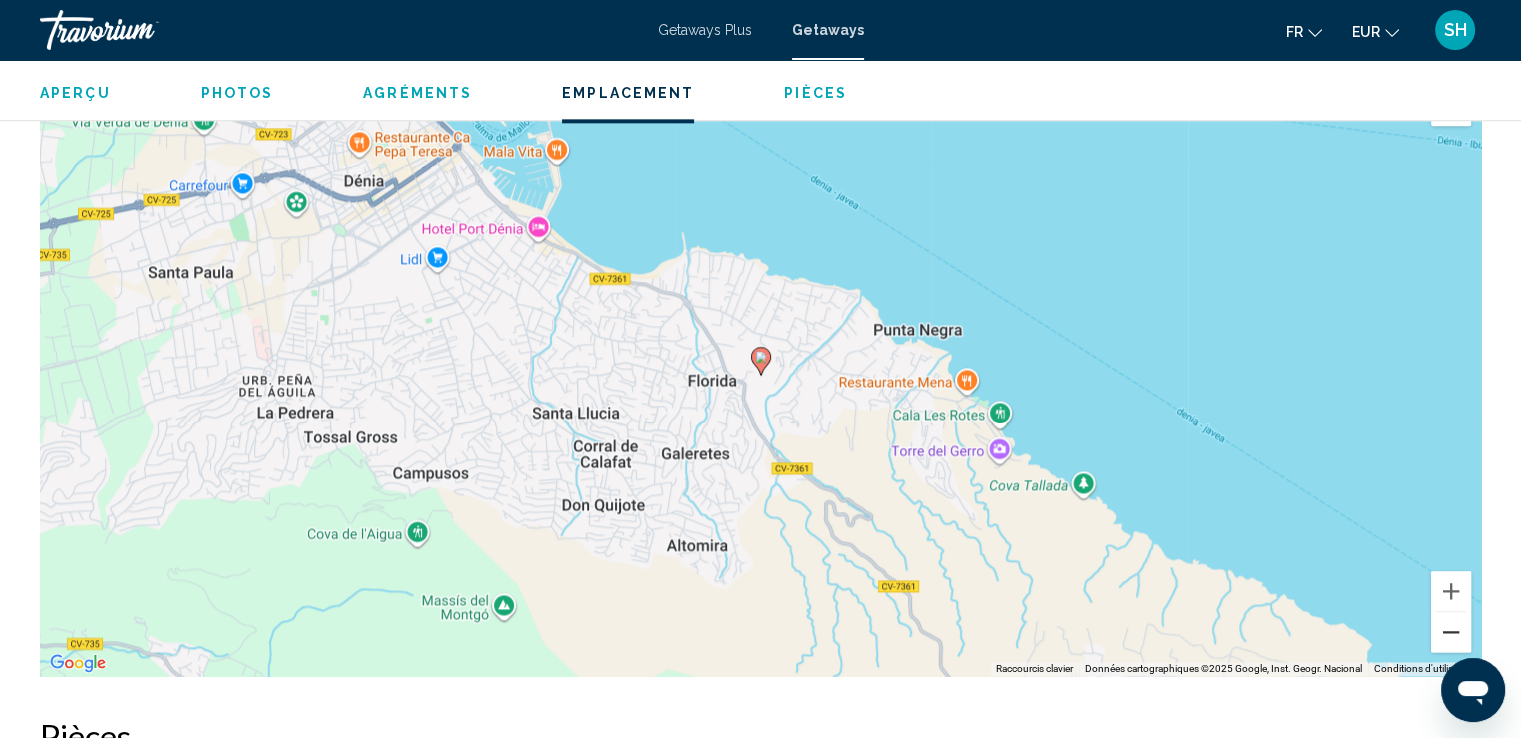 click at bounding box center (1451, 632) 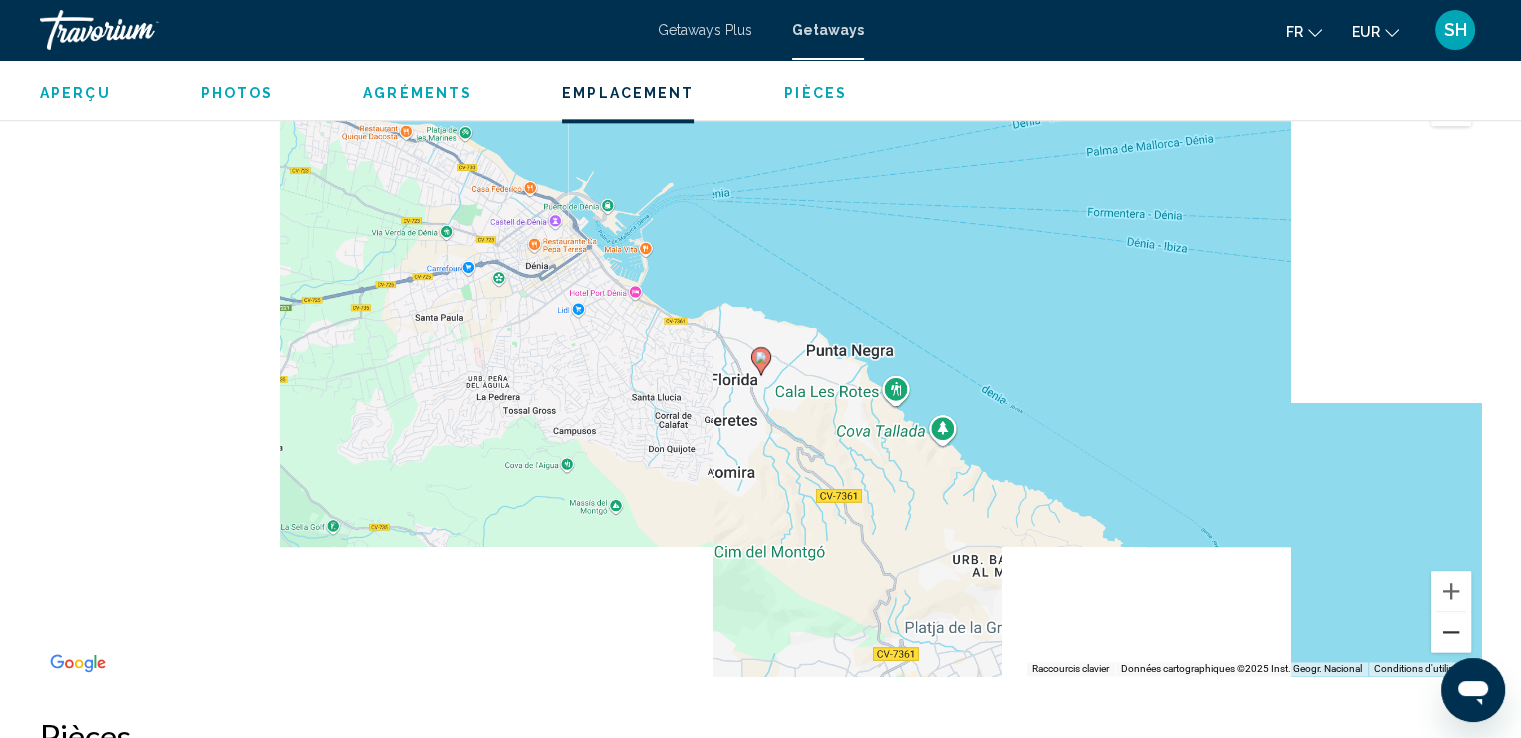 click at bounding box center (1451, 632) 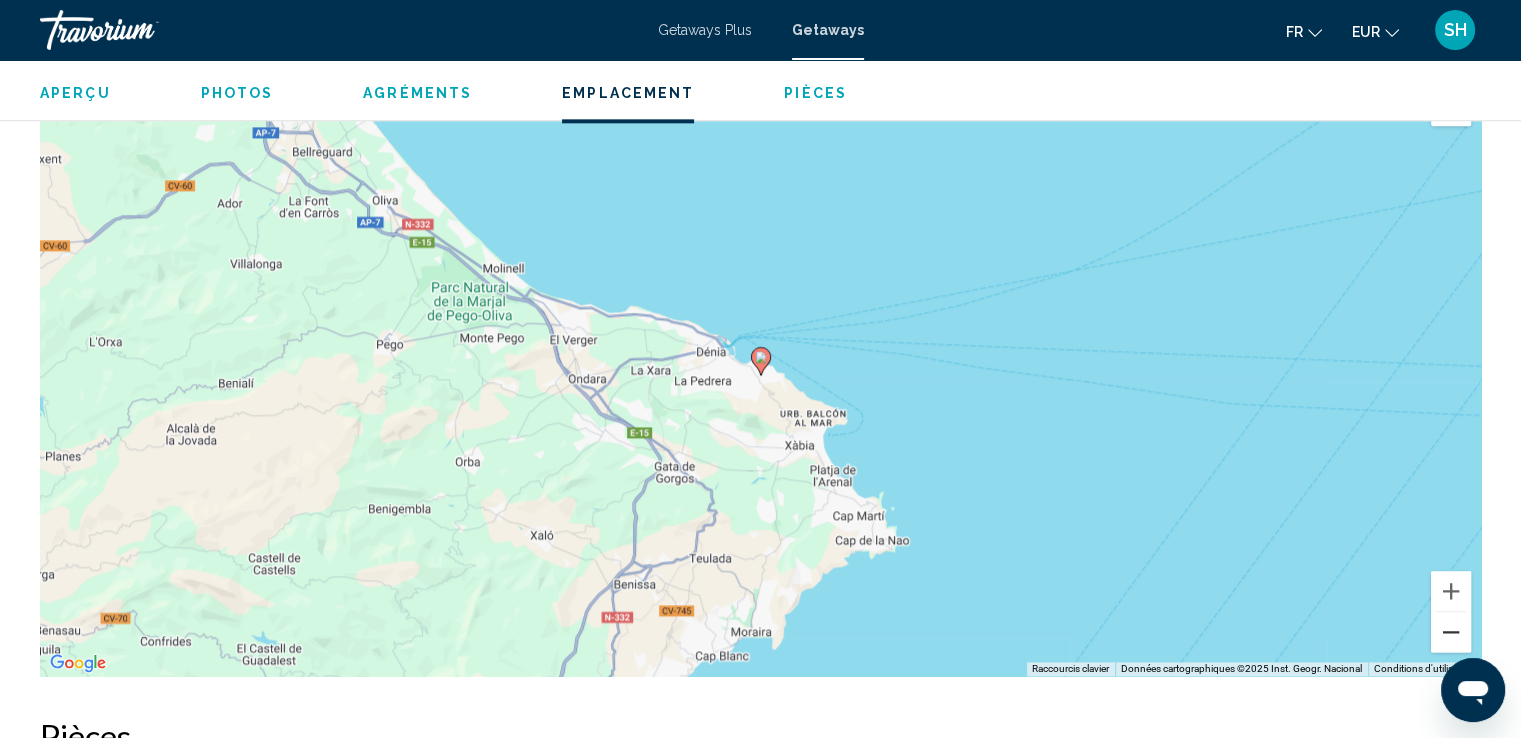 click at bounding box center [1451, 632] 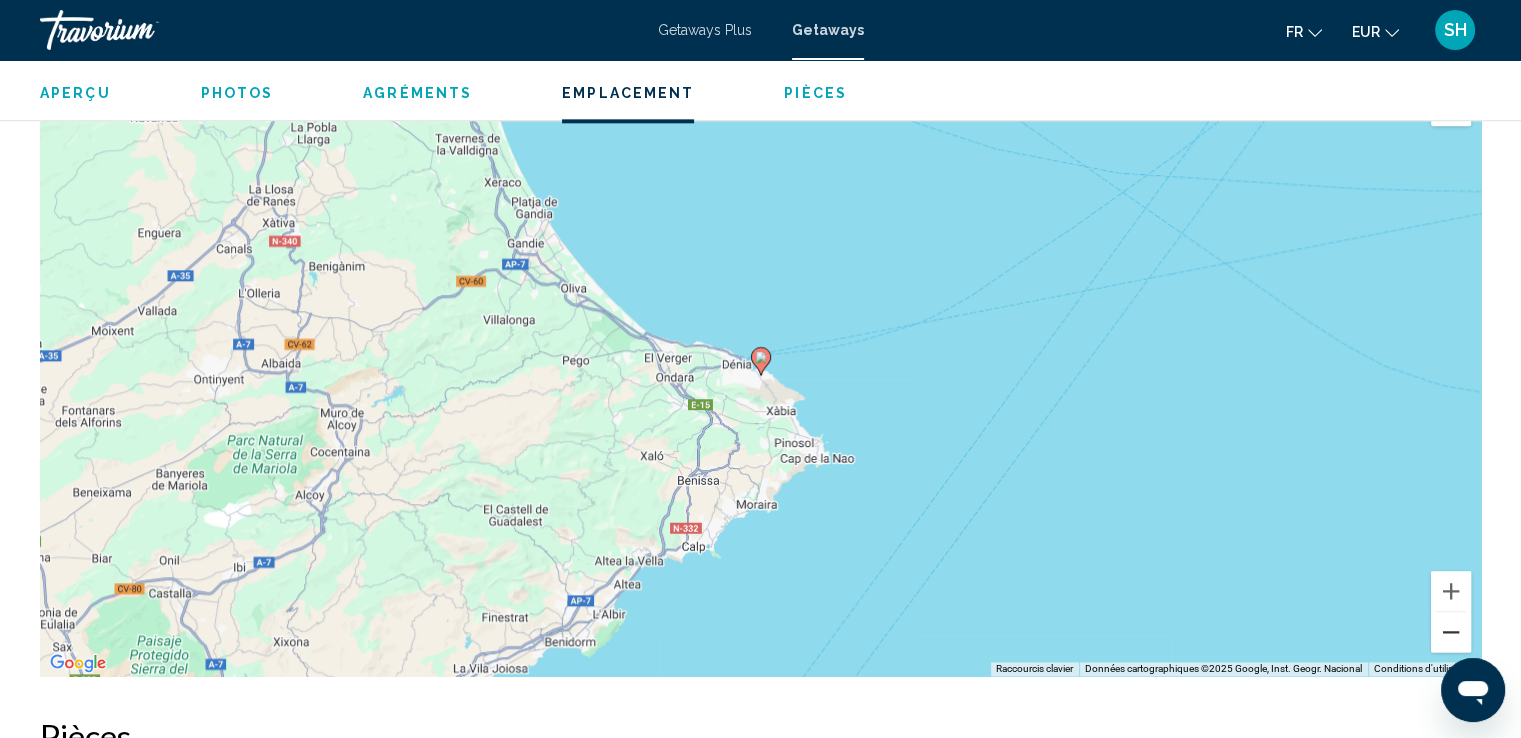 click at bounding box center [1451, 632] 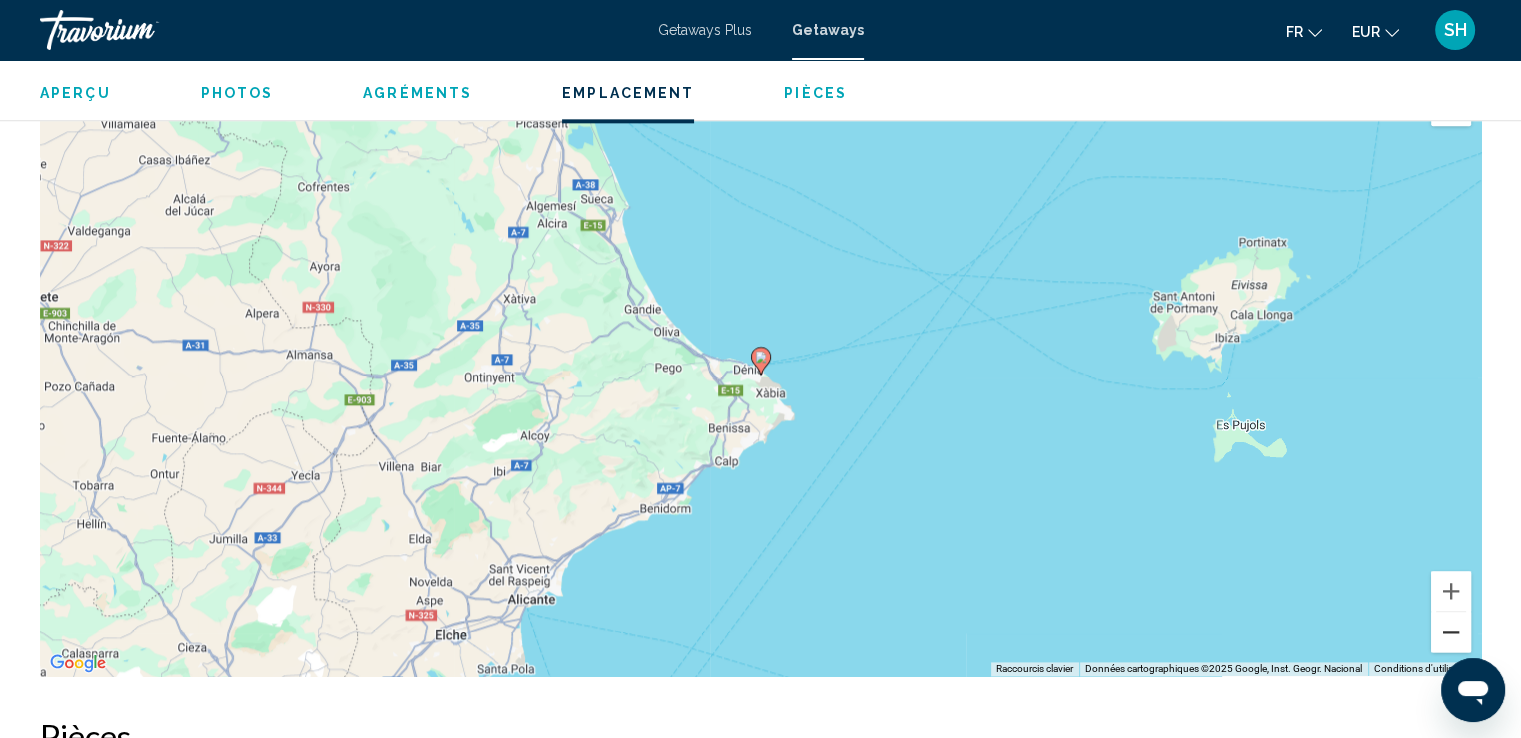 click at bounding box center [1451, 632] 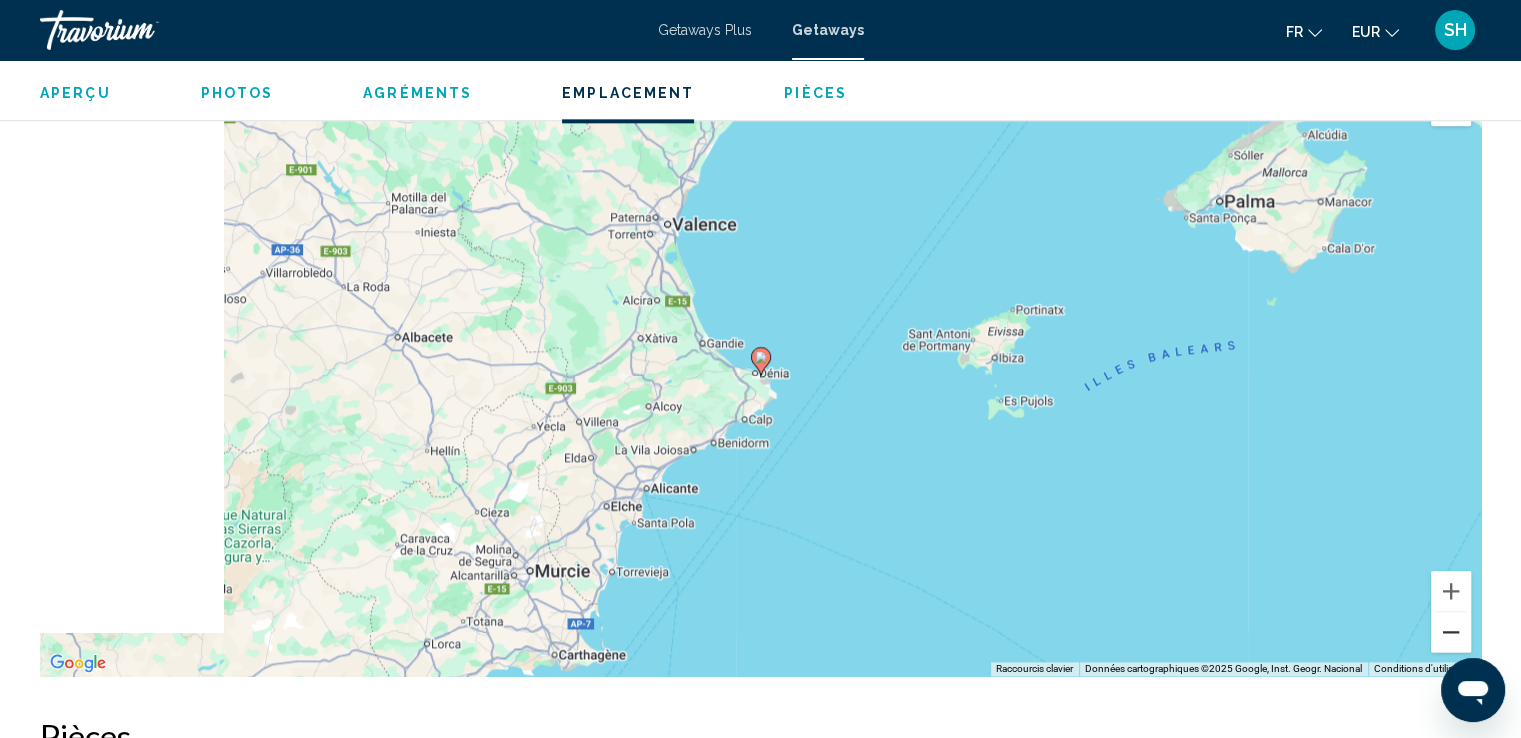 click at bounding box center [1451, 632] 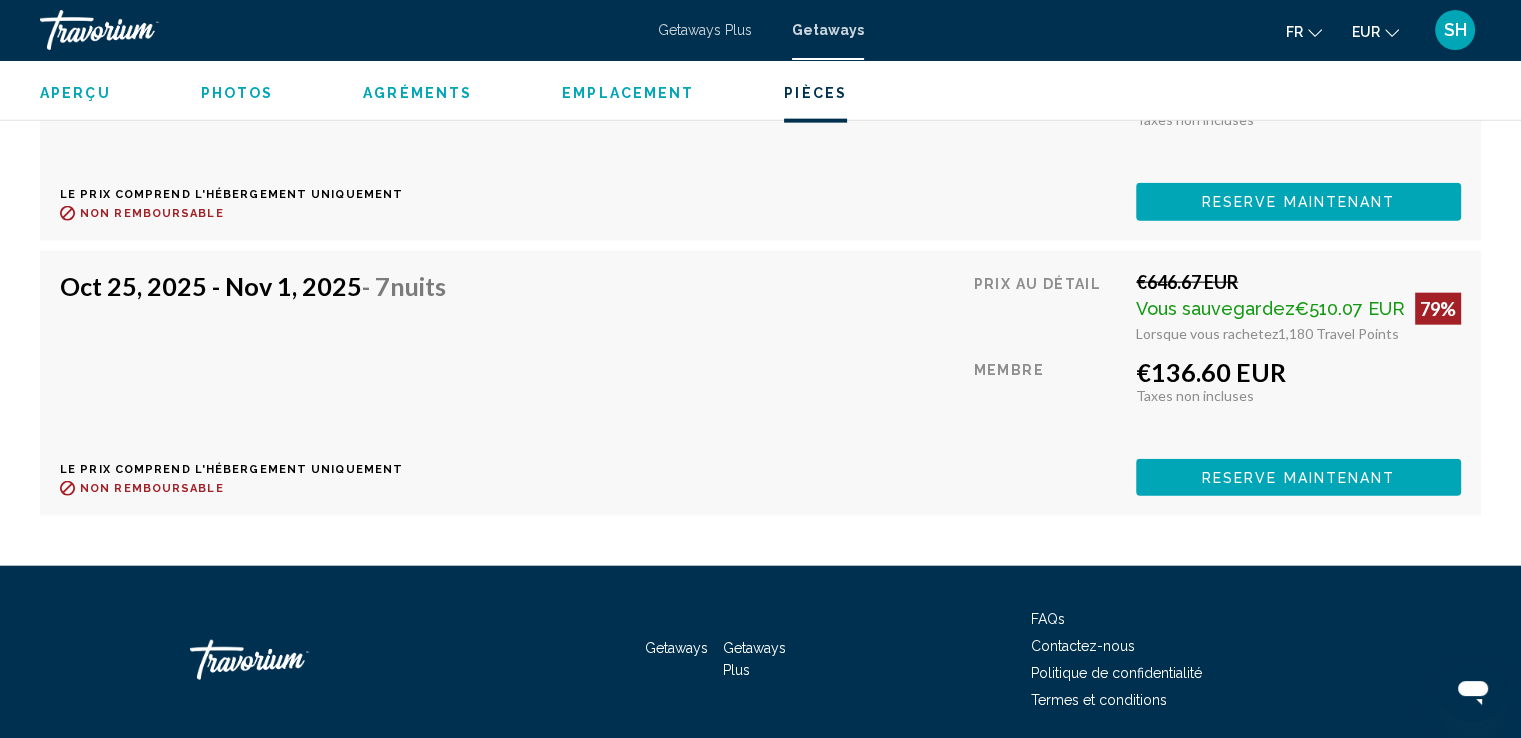 scroll, scrollTop: 4700, scrollLeft: 0, axis: vertical 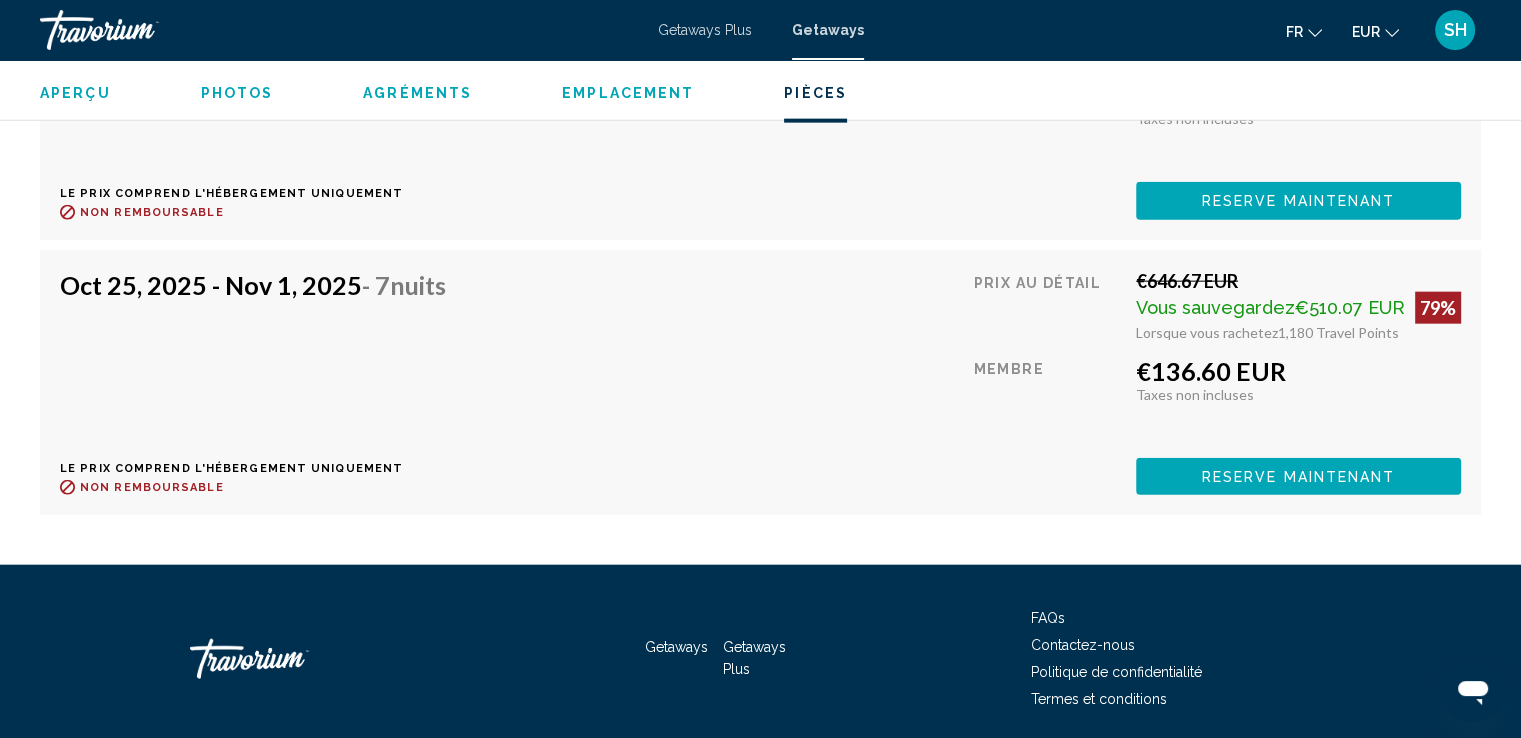 click on "Reserve maintenant" at bounding box center (1299, 202) 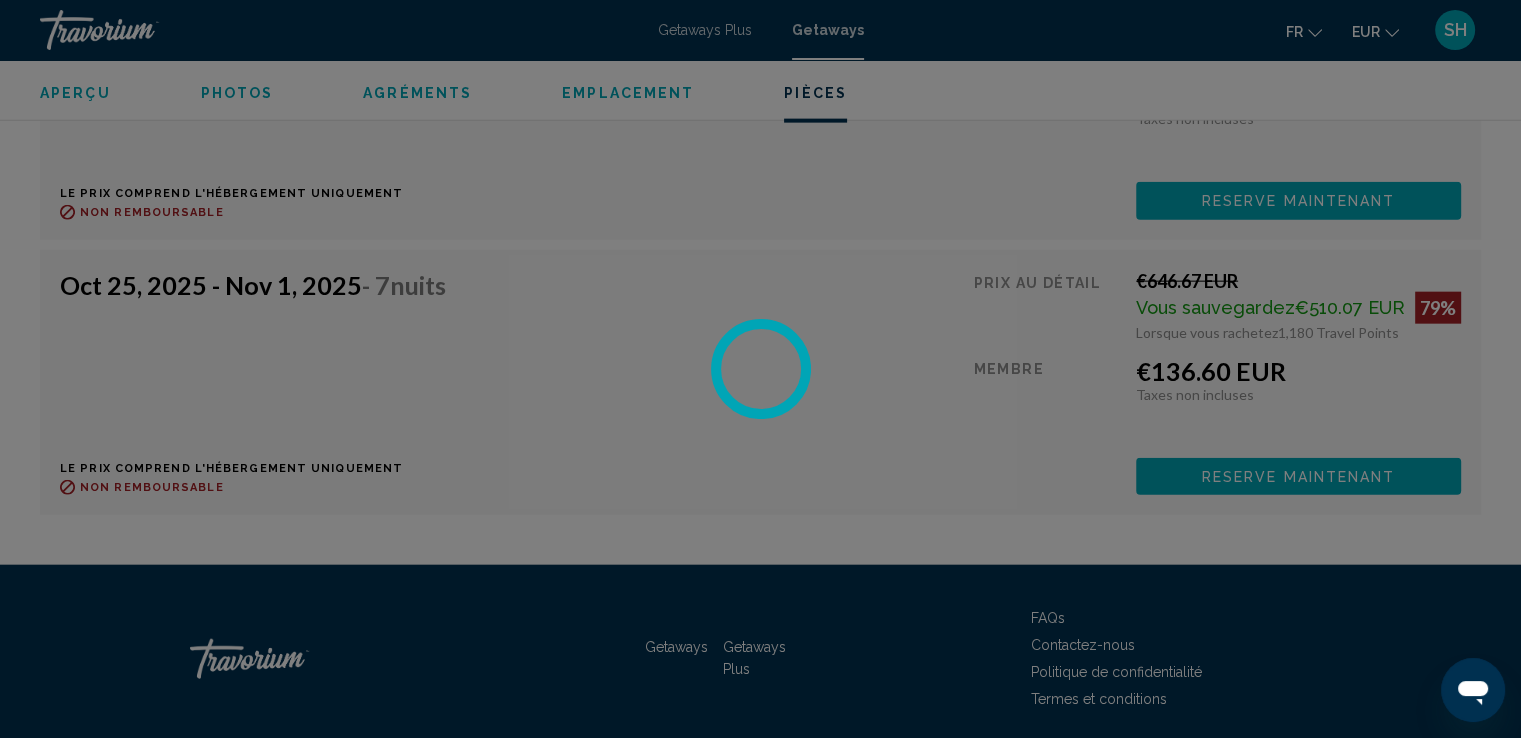 scroll, scrollTop: 0, scrollLeft: 0, axis: both 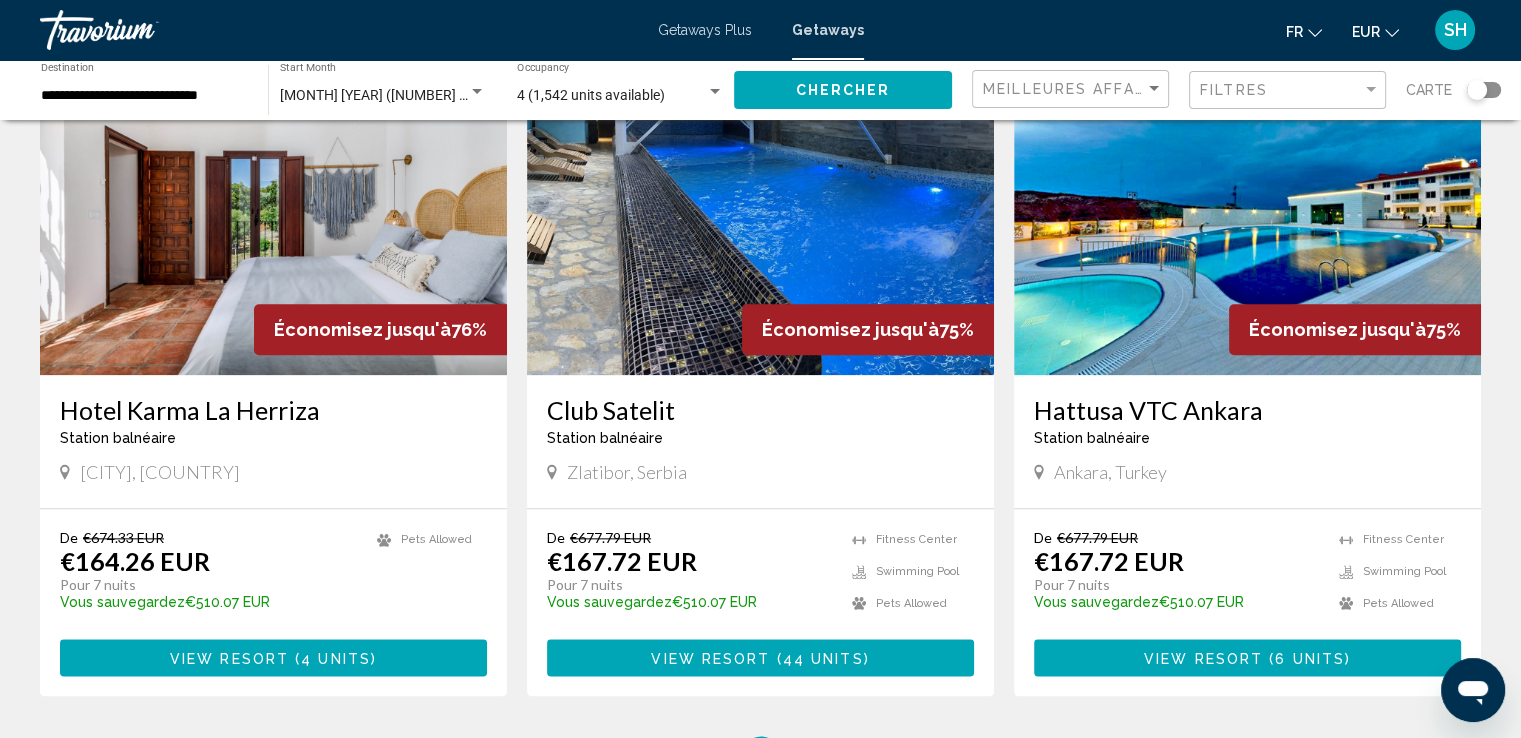 click at bounding box center (273, 215) 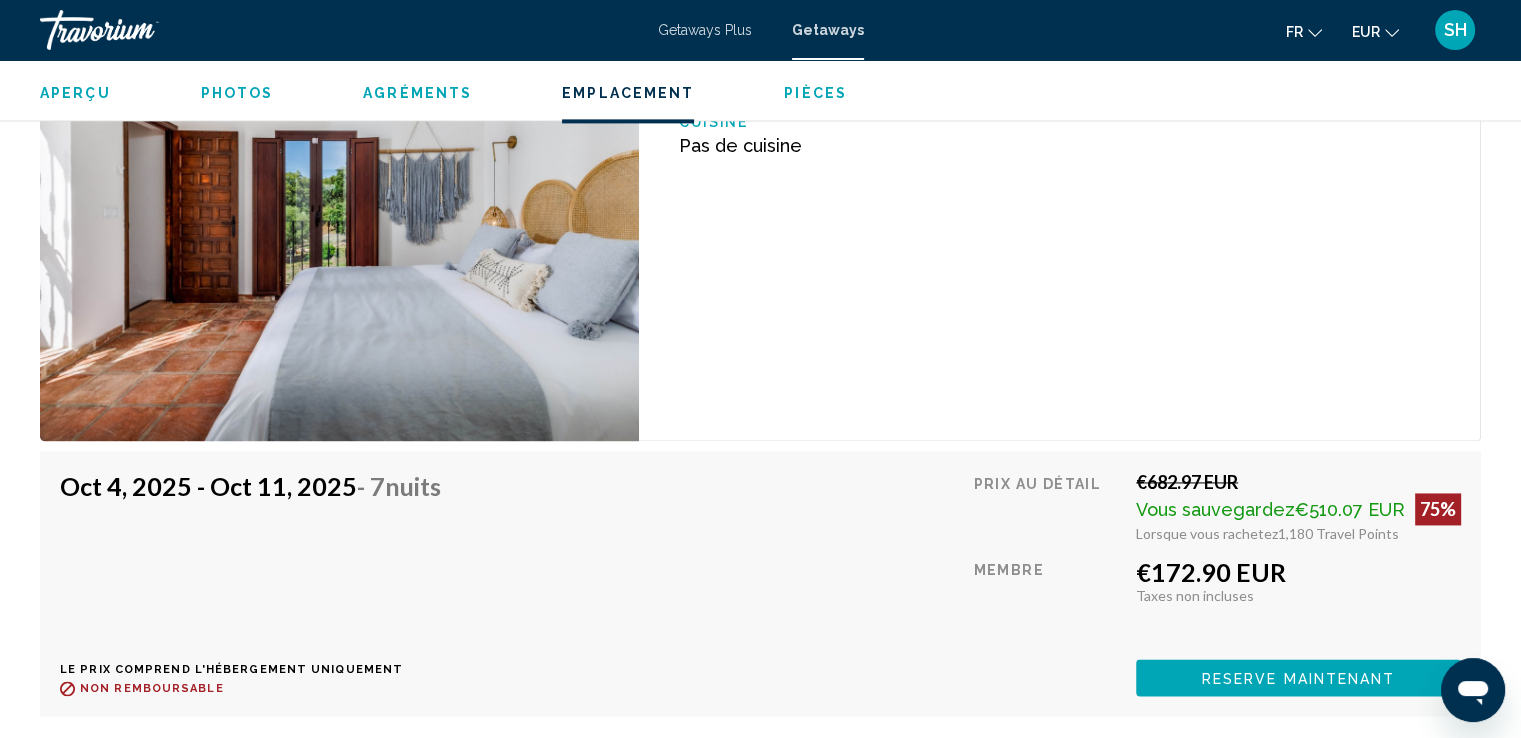 scroll, scrollTop: 3100, scrollLeft: 0, axis: vertical 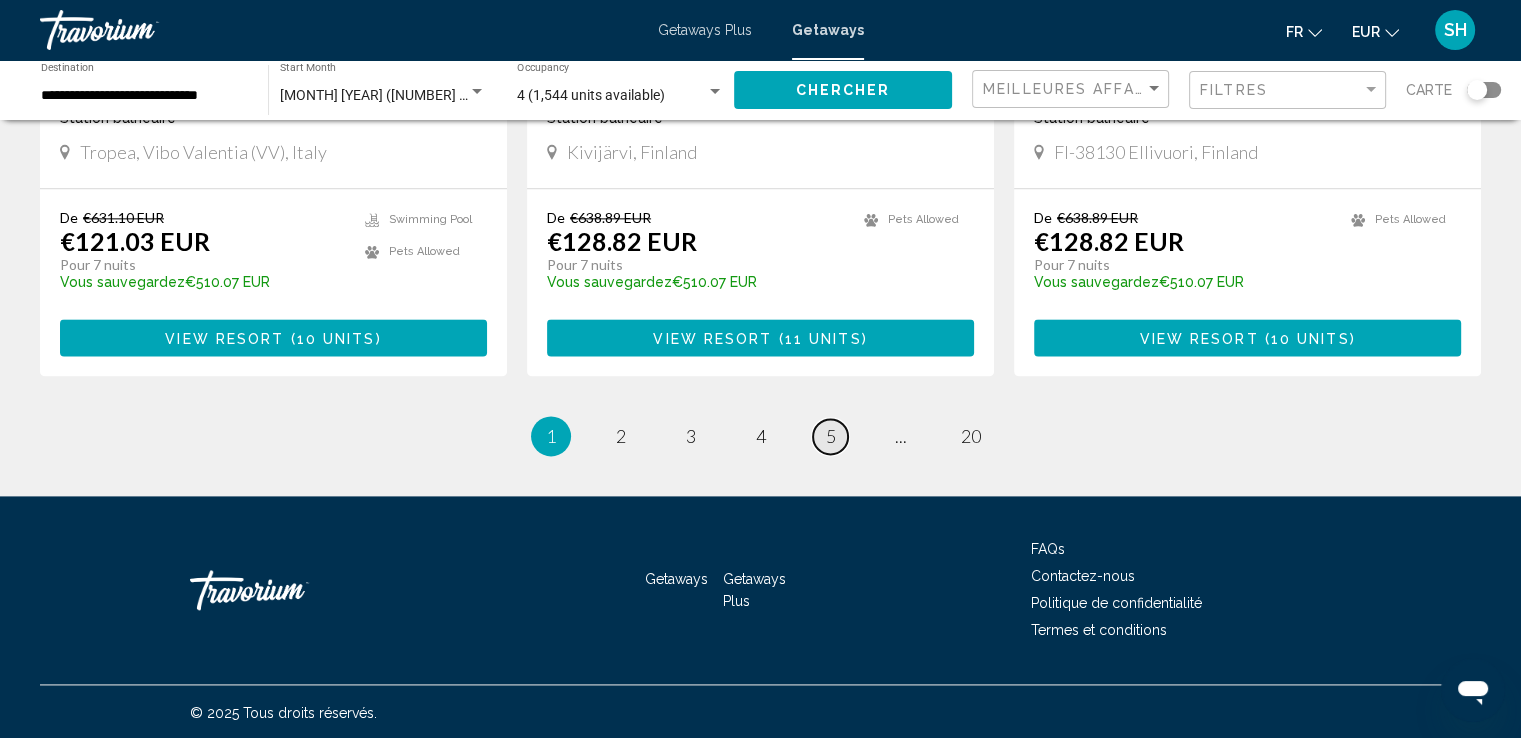 click on "5" at bounding box center (831, 436) 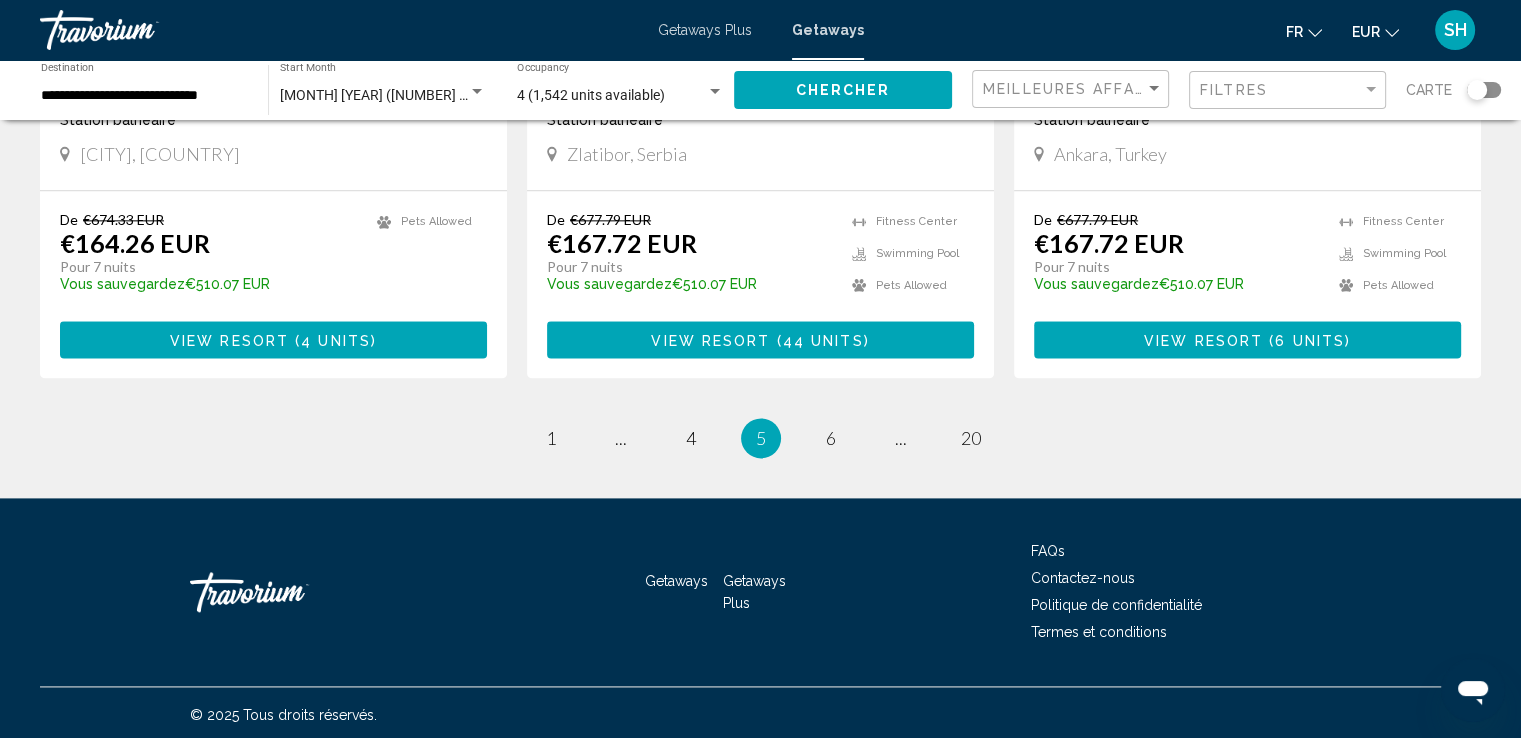 scroll, scrollTop: 2520, scrollLeft: 0, axis: vertical 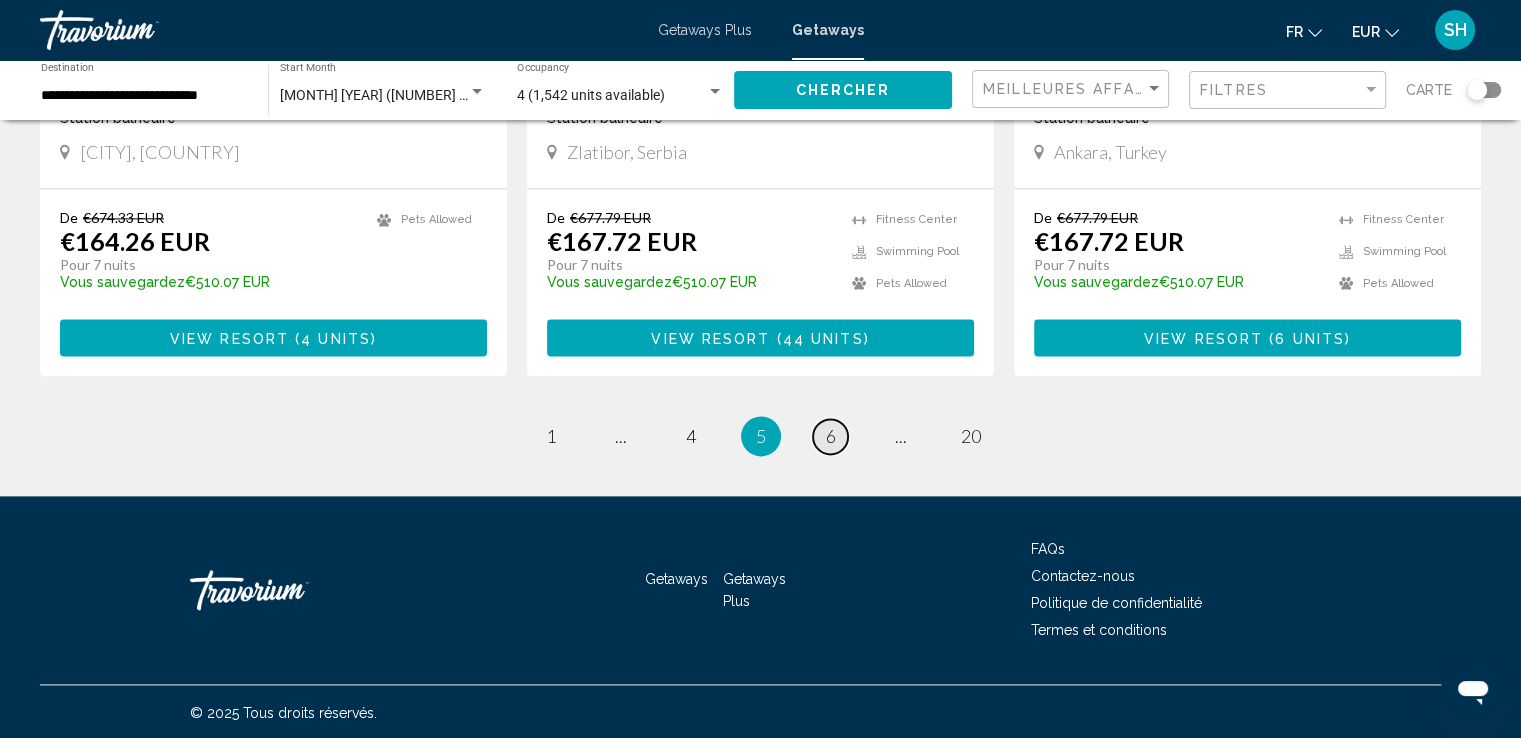 click on "6" at bounding box center [831, 436] 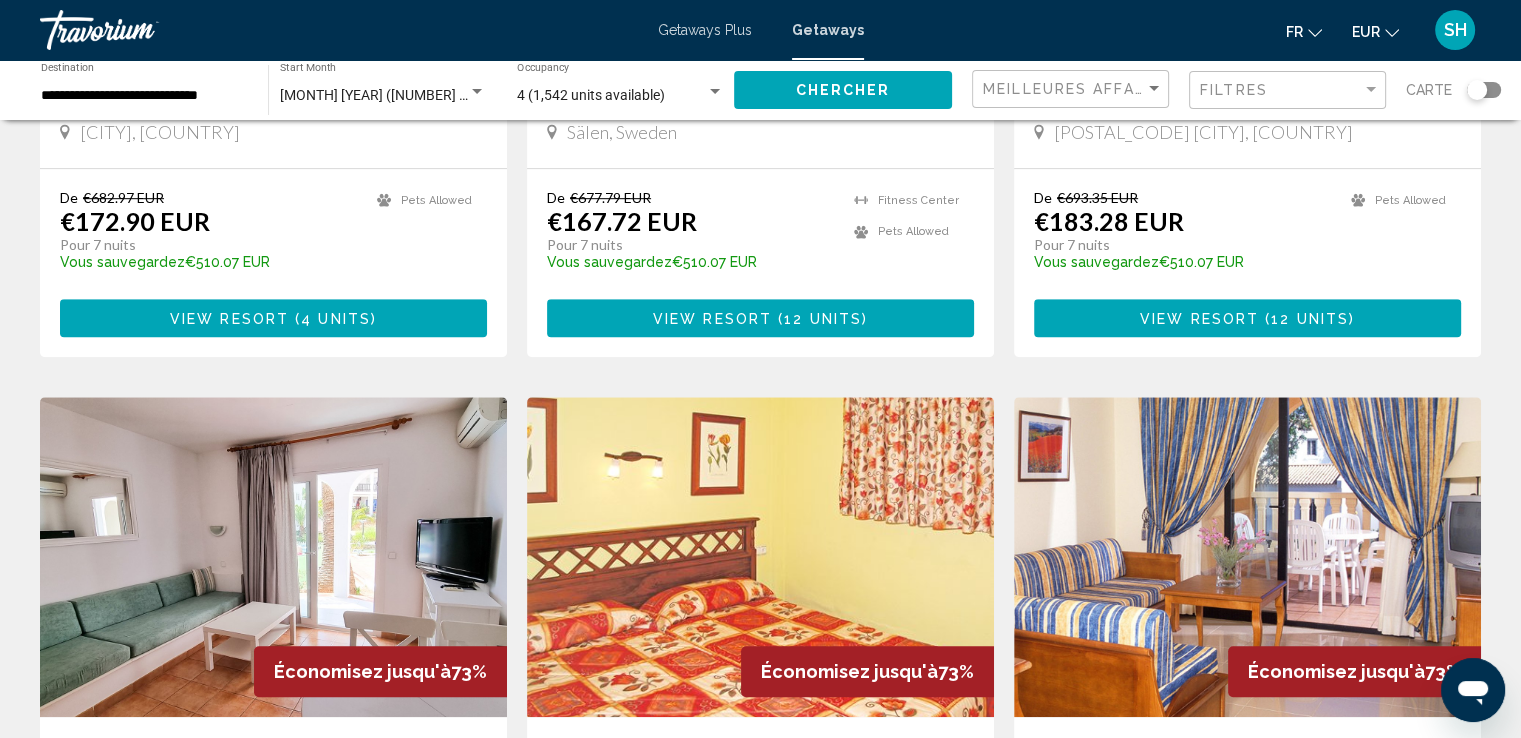 scroll, scrollTop: 1500, scrollLeft: 0, axis: vertical 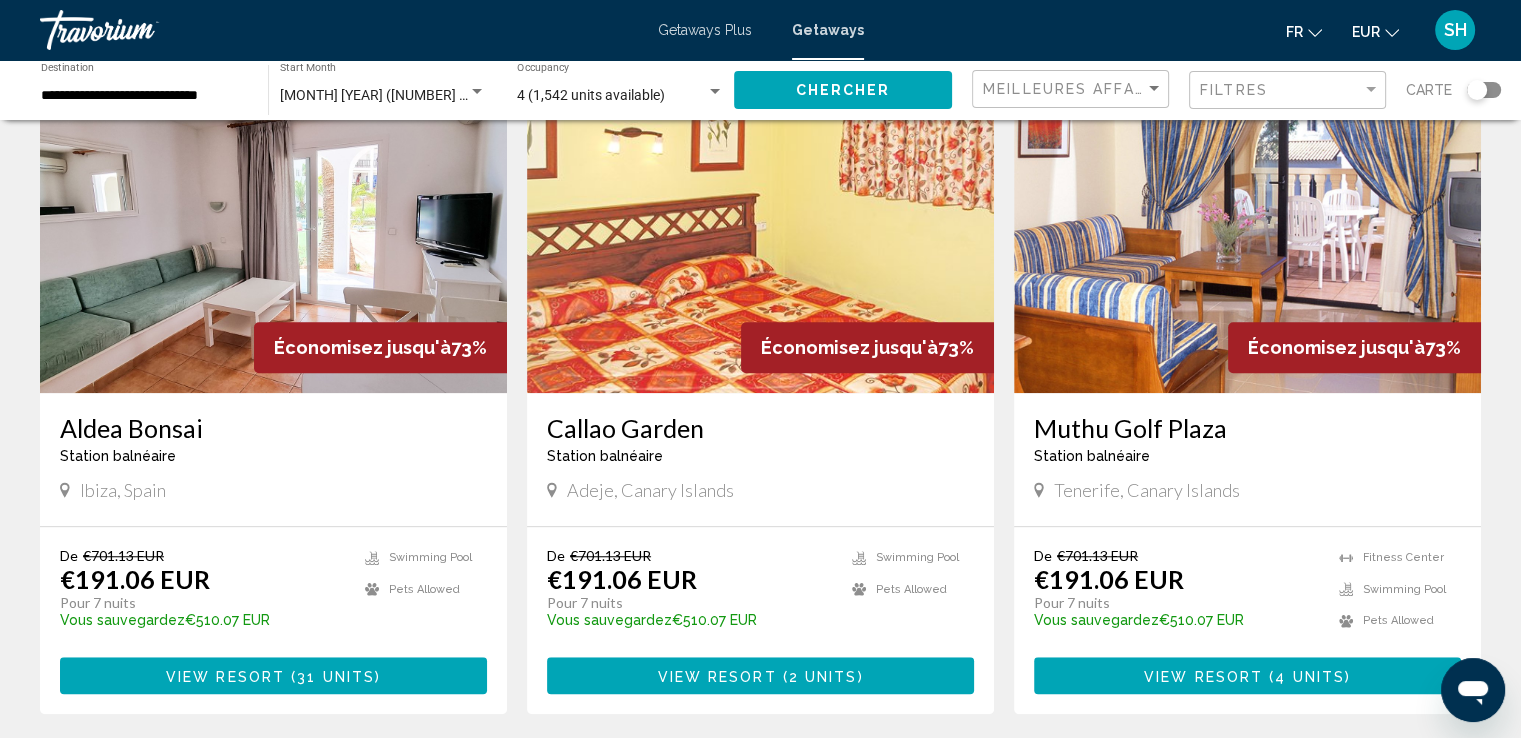 click at bounding box center (273, 233) 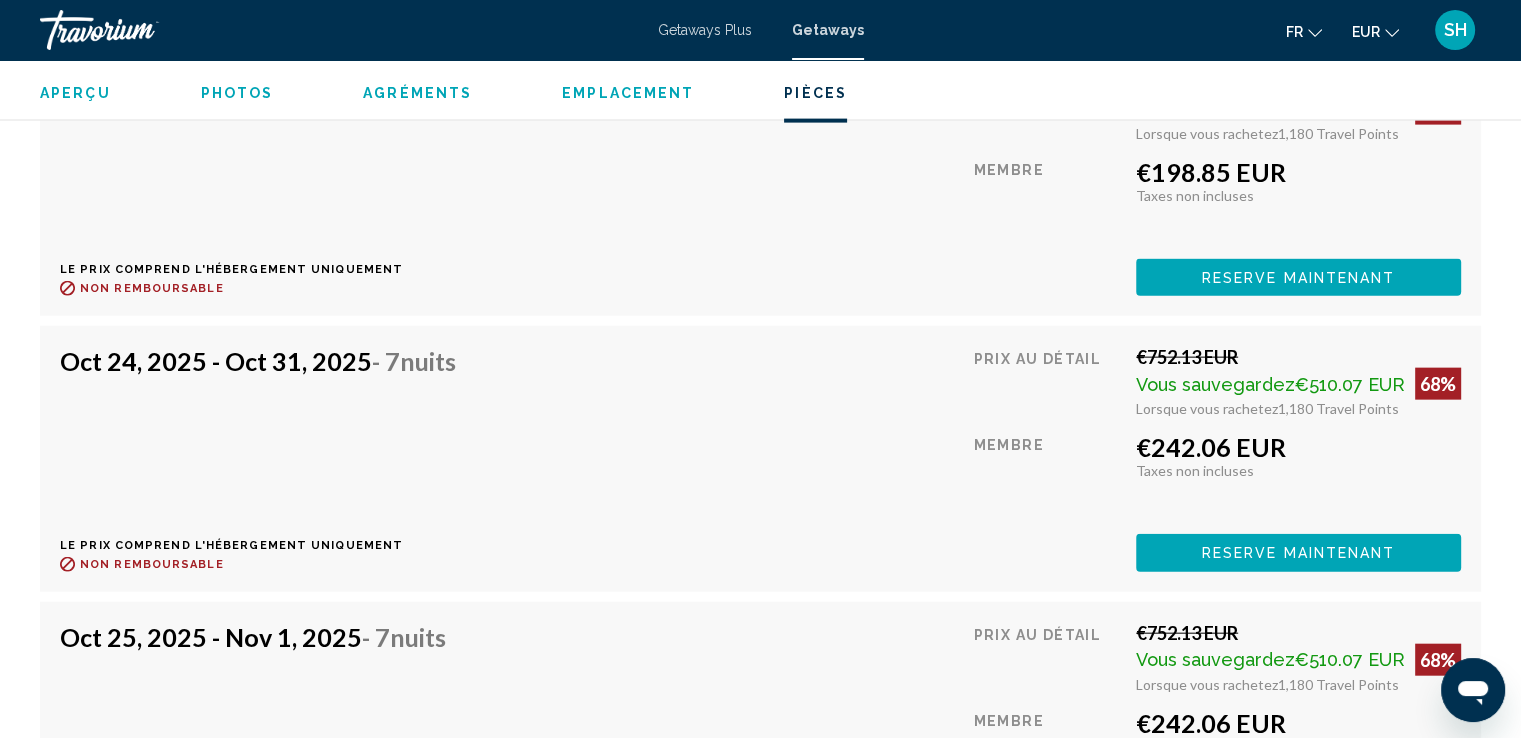 scroll, scrollTop: 4600, scrollLeft: 0, axis: vertical 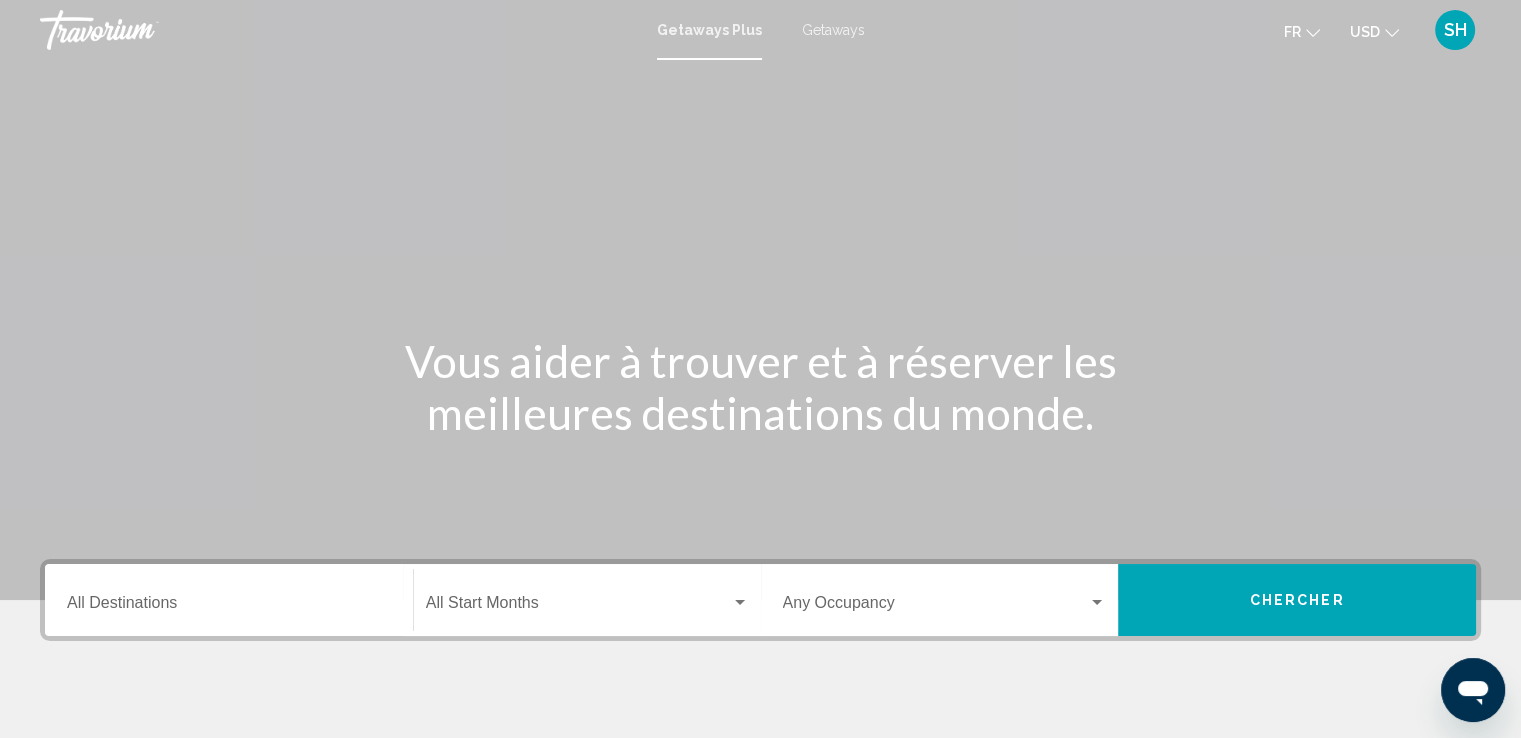 click on "Getaways" at bounding box center (833, 30) 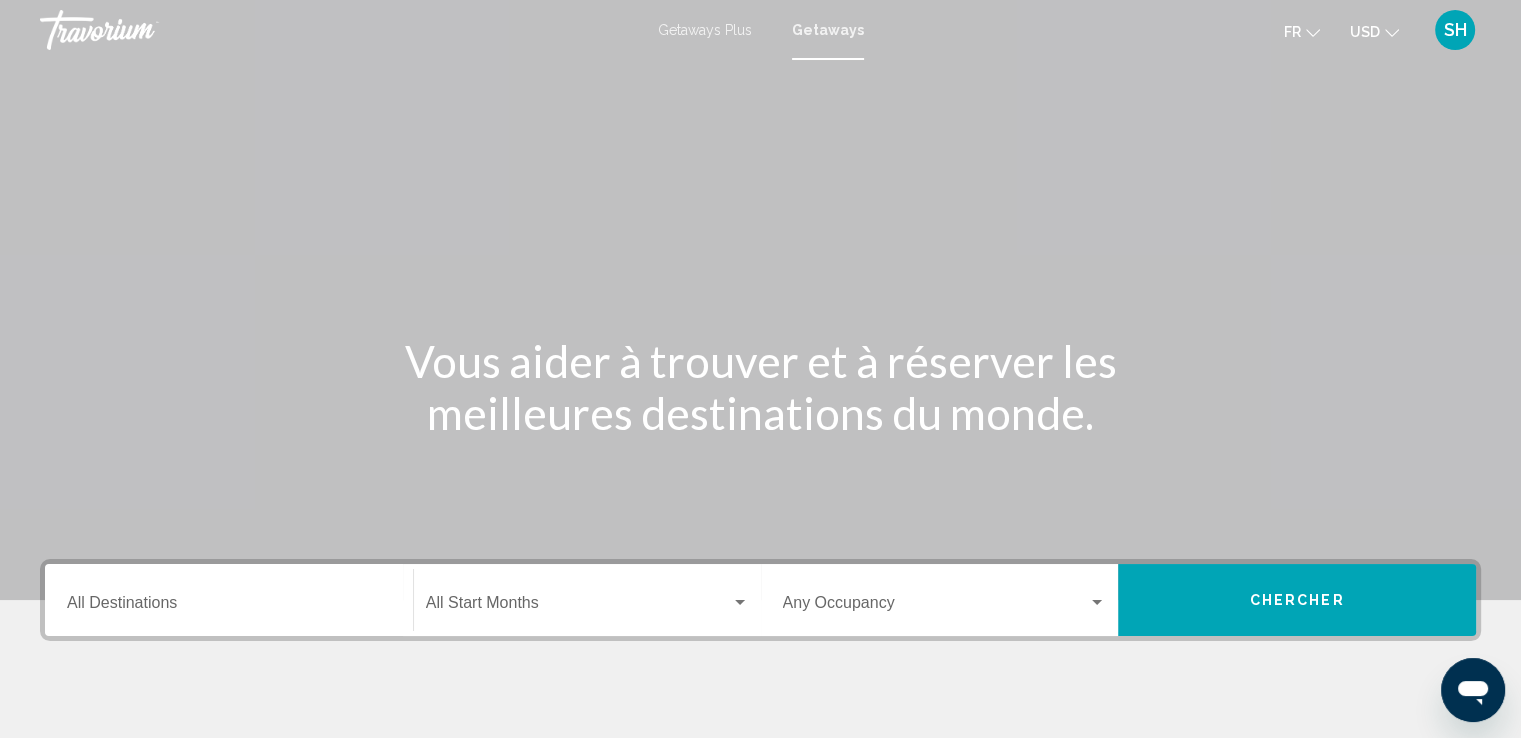 click on "USD" 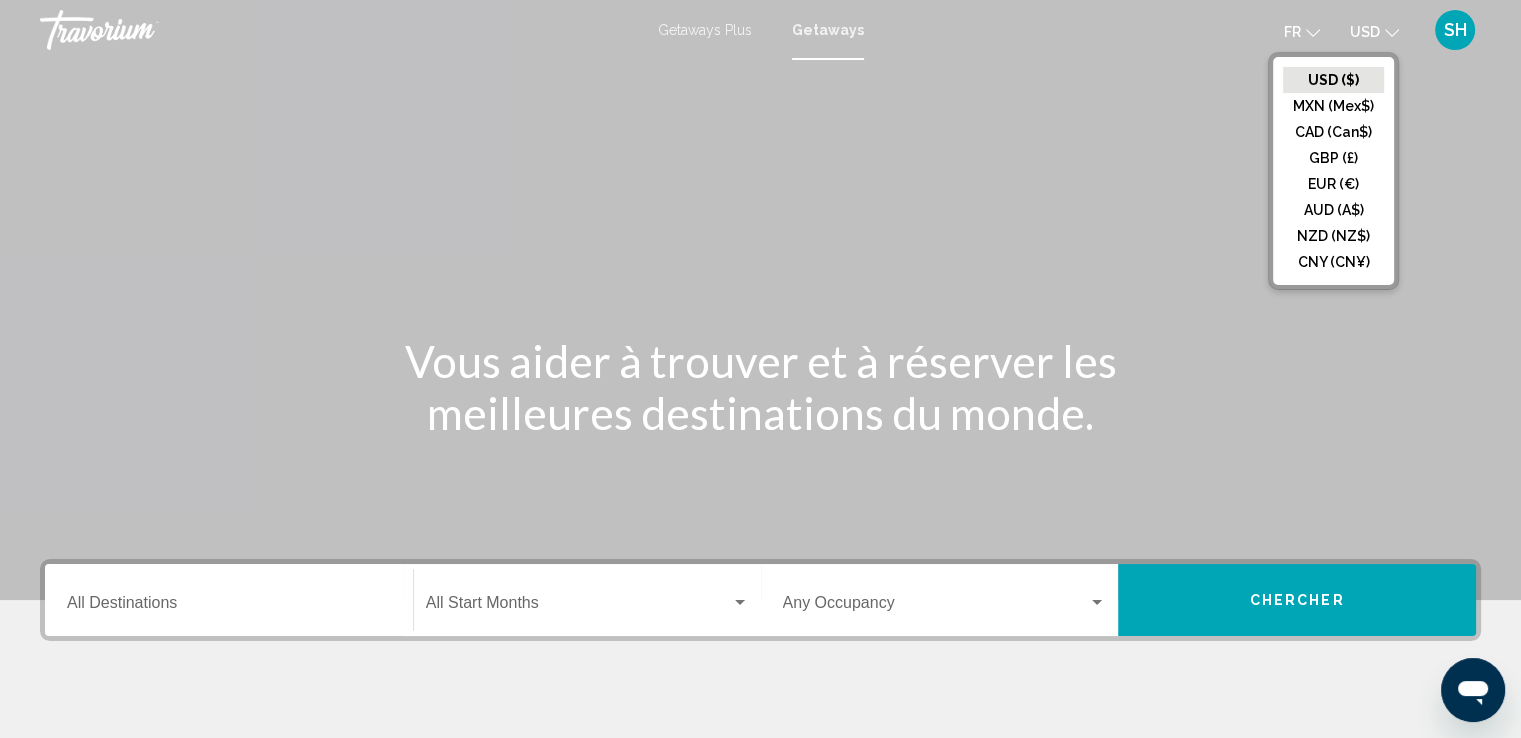 drag, startPoint x: 1332, startPoint y: 190, endPoint x: 1250, endPoint y: 181, distance: 82.492424 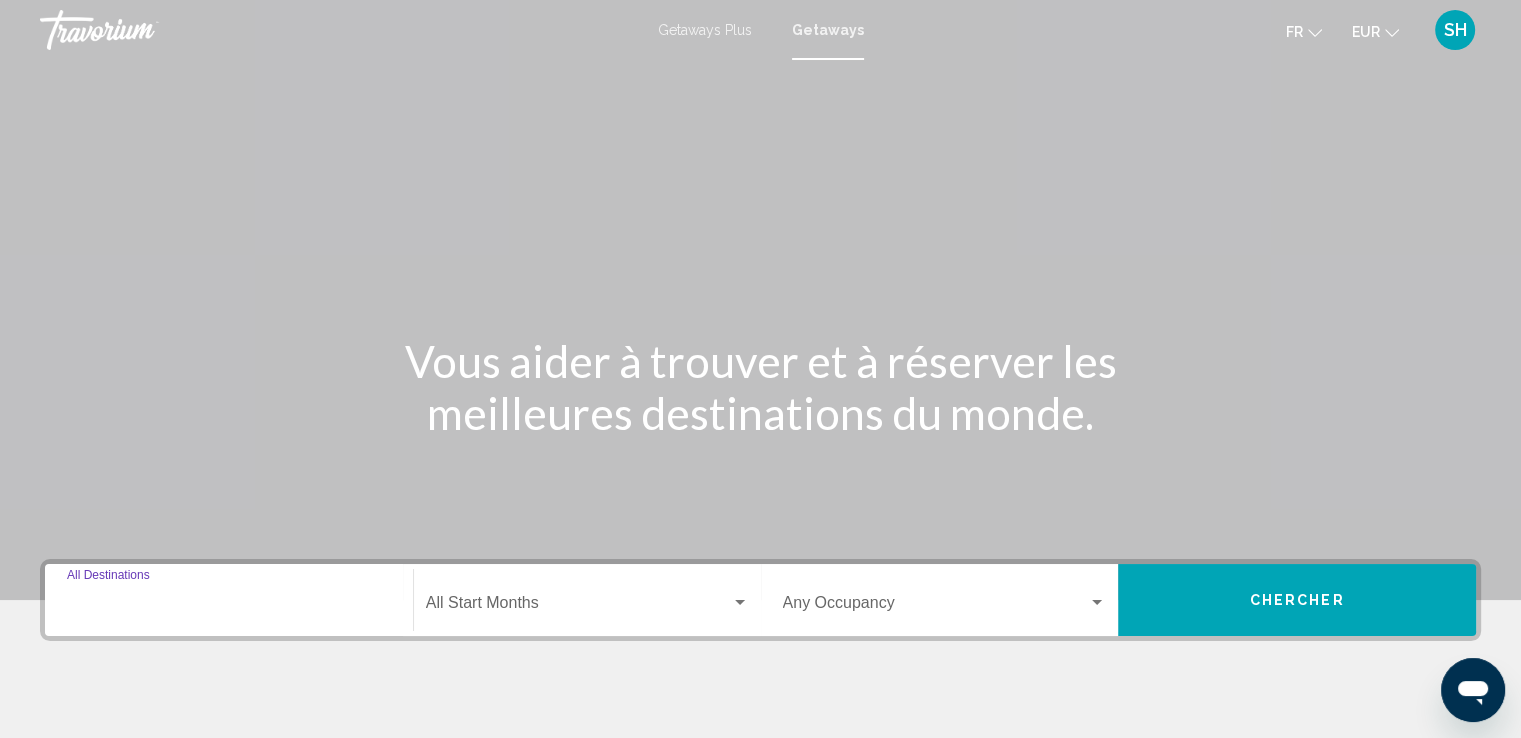click on "Destination All Destinations" at bounding box center (229, 607) 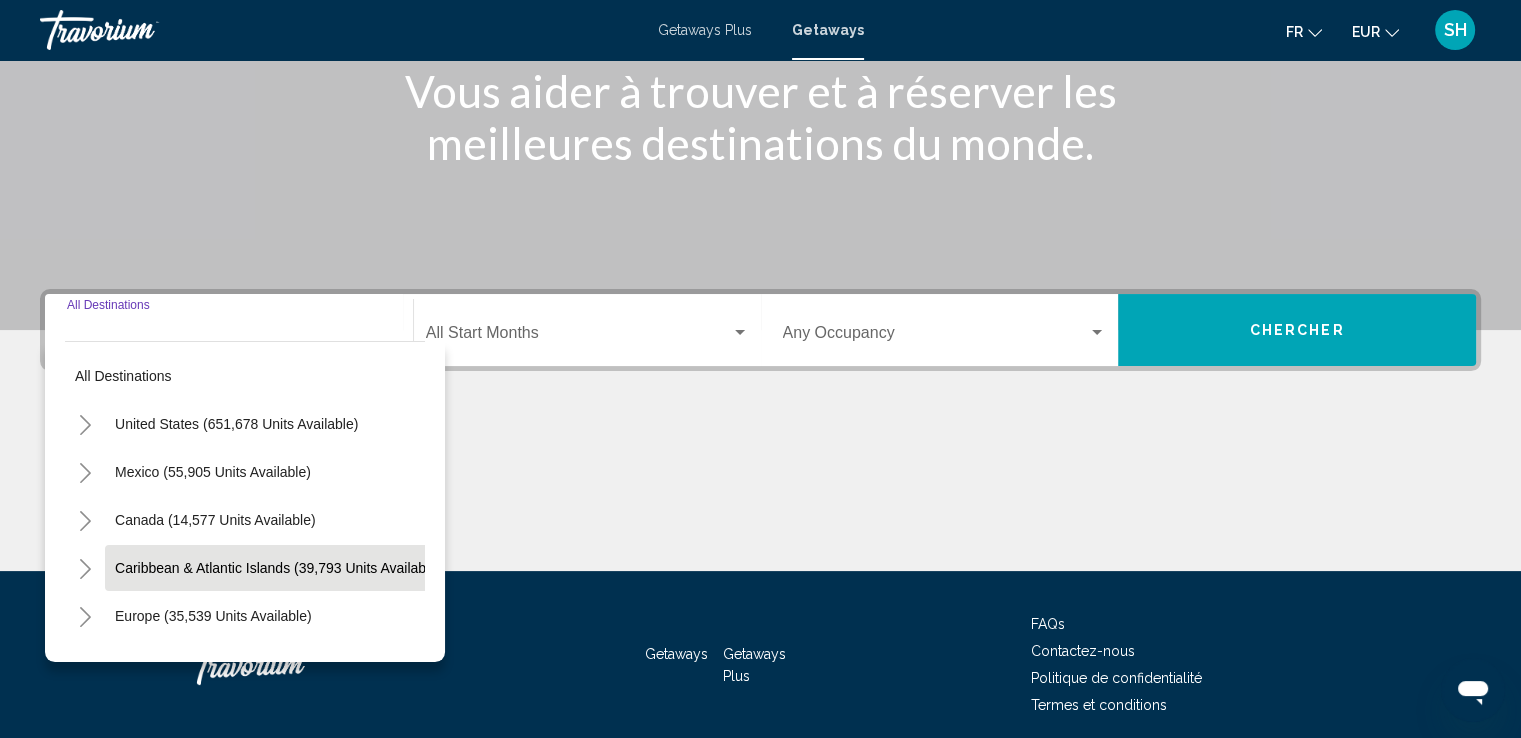 scroll, scrollTop: 348, scrollLeft: 0, axis: vertical 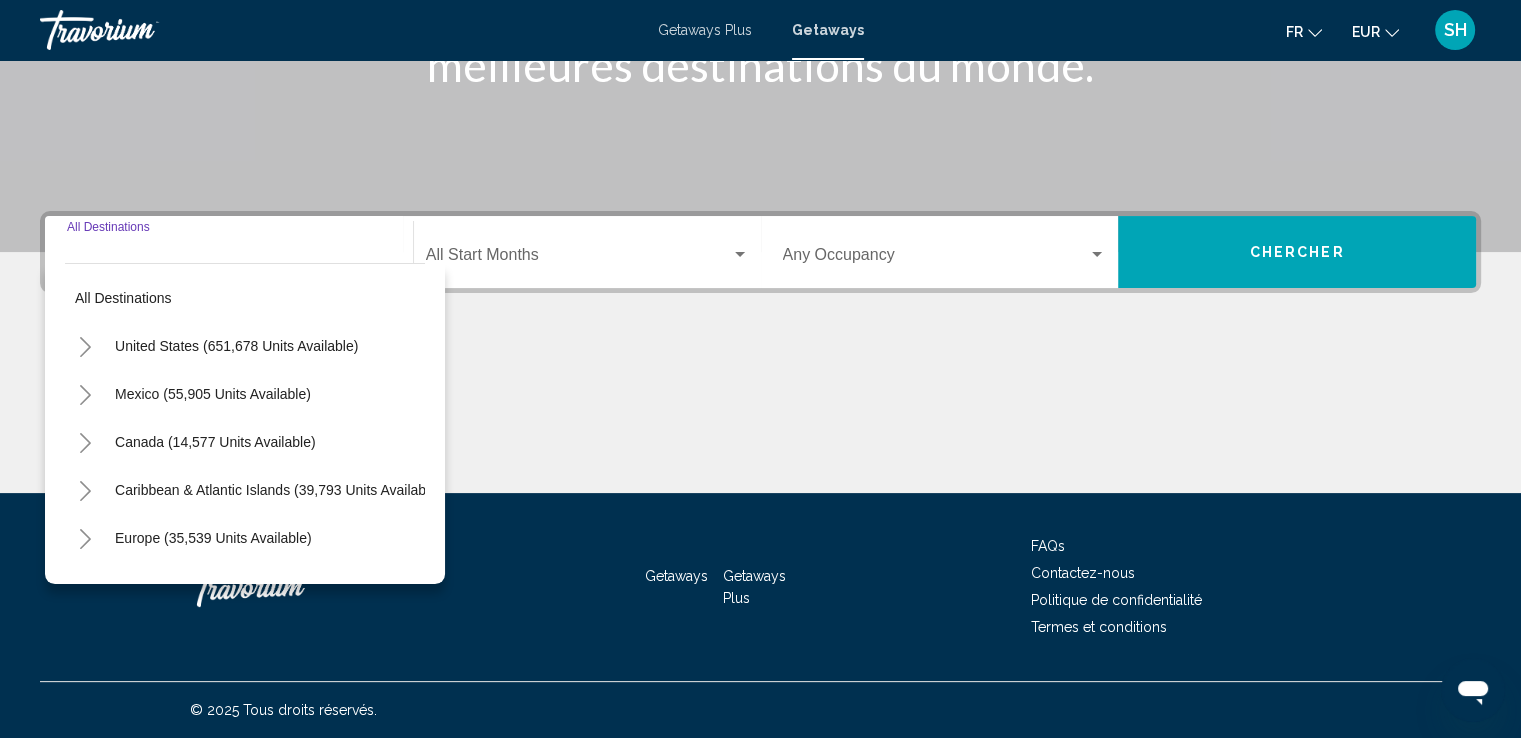 click 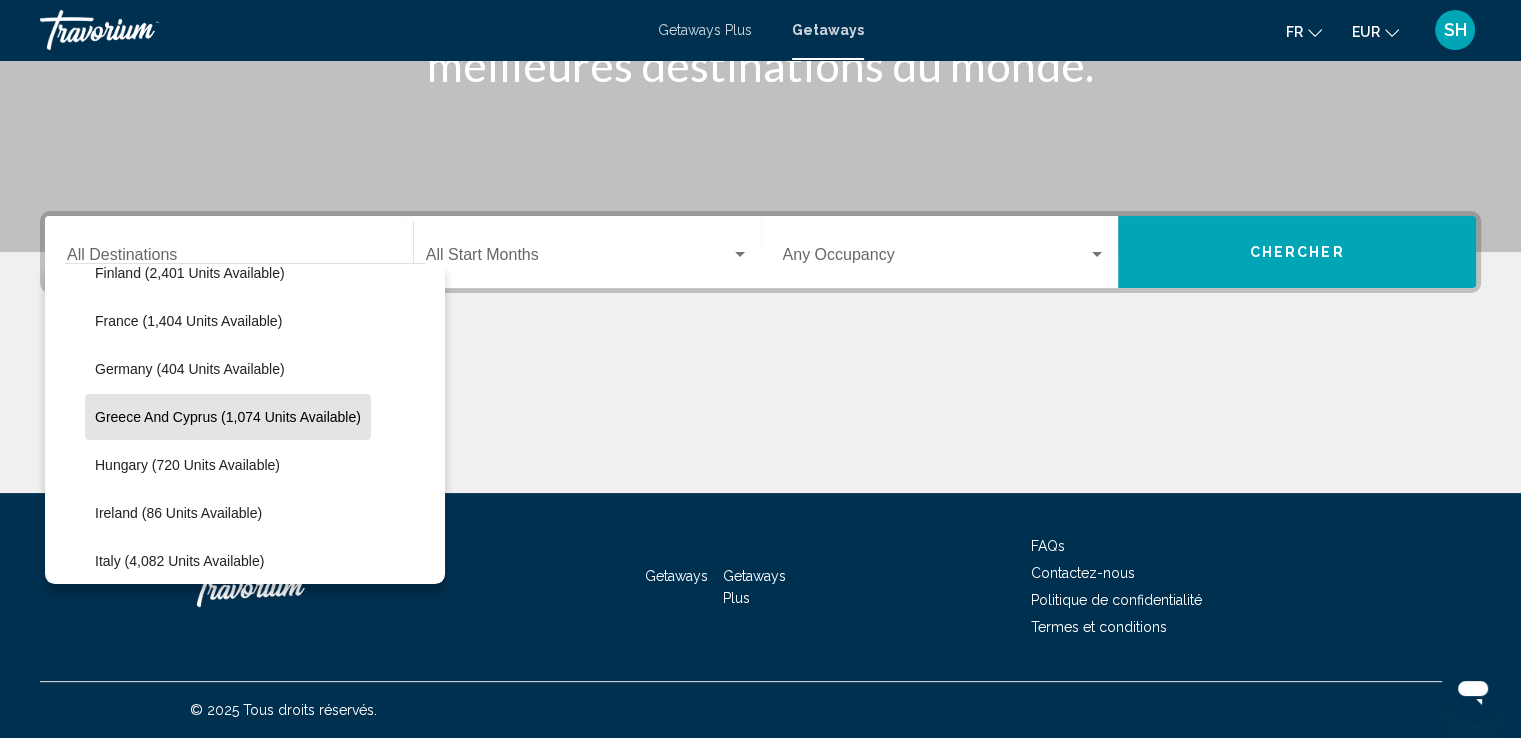 scroll, scrollTop: 600, scrollLeft: 0, axis: vertical 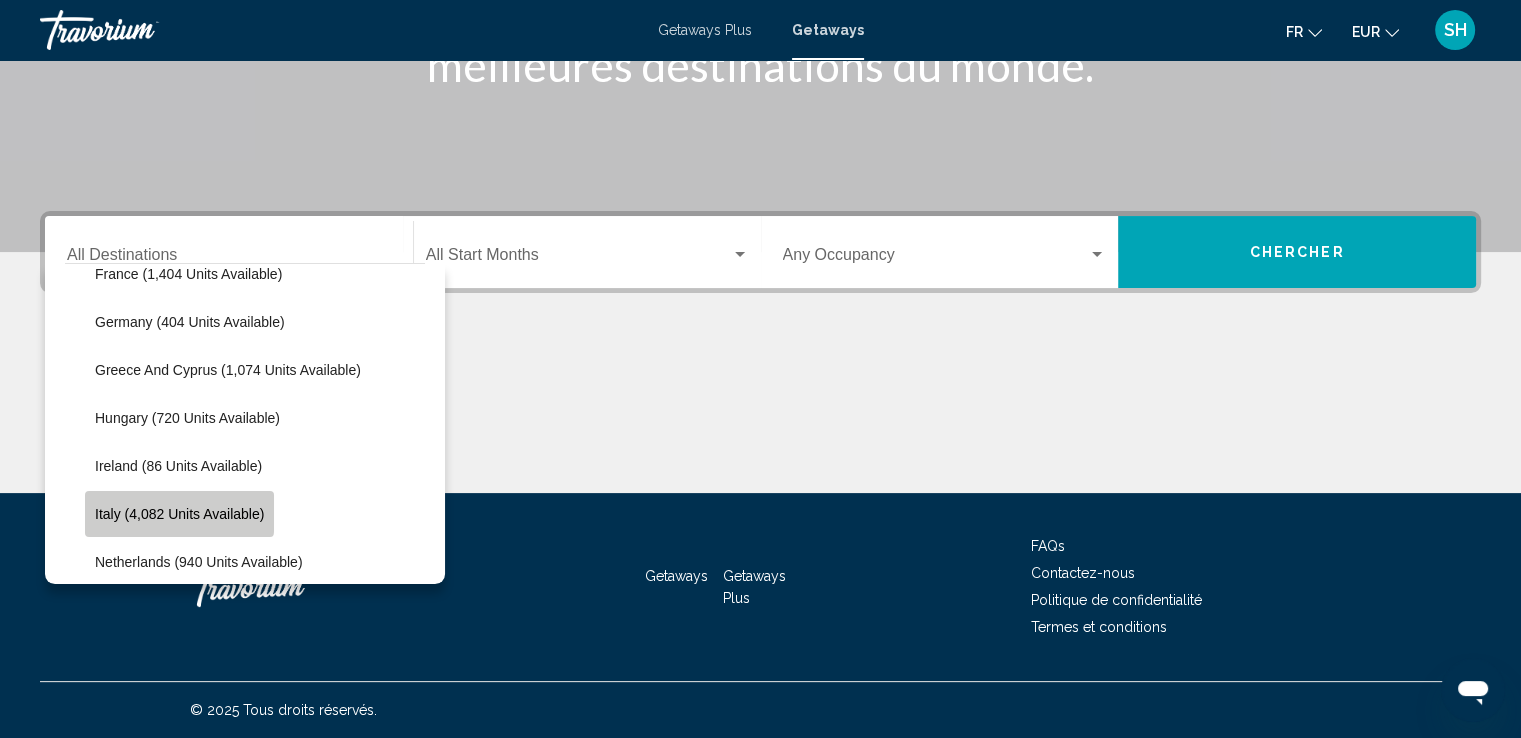 click on "Italy (4,082 units available)" 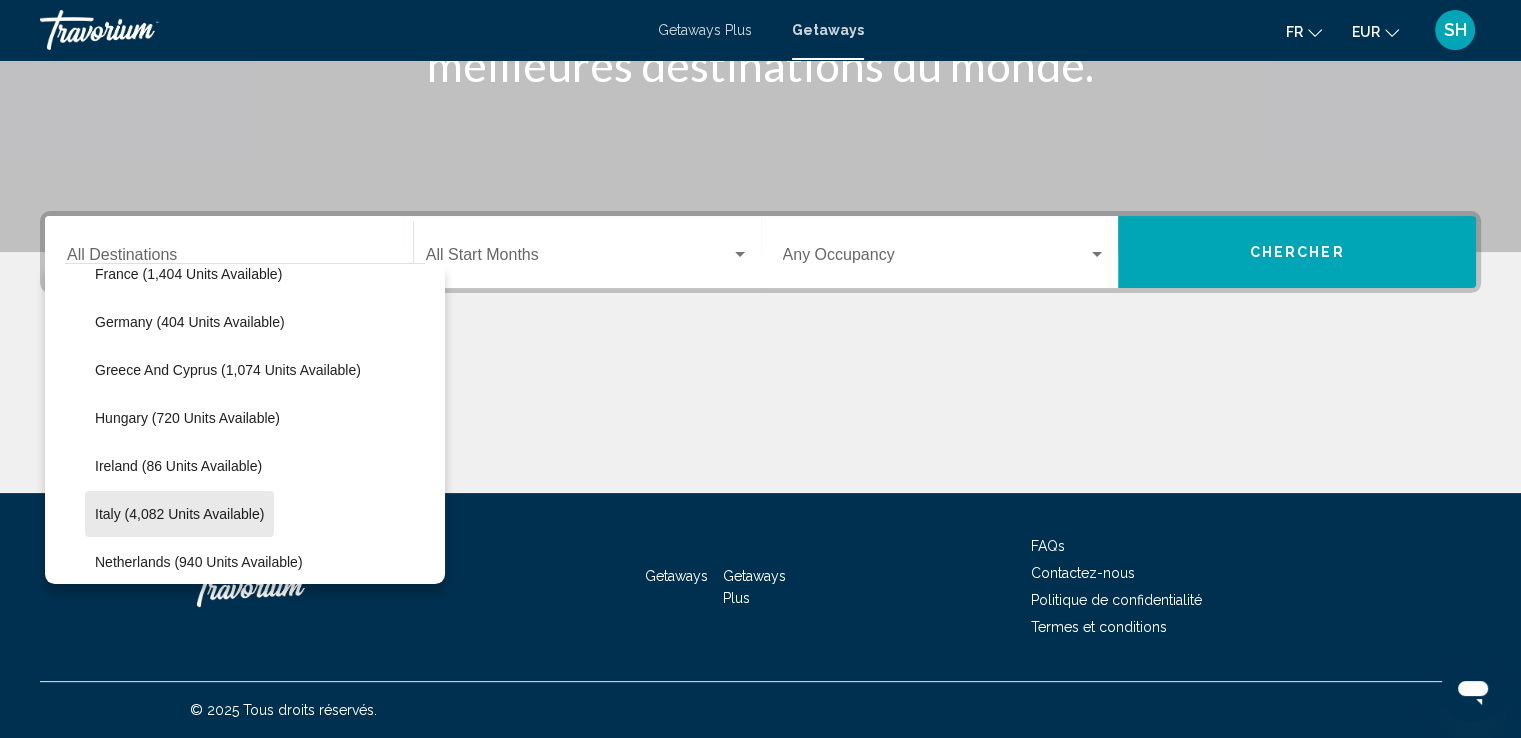 type on "**********" 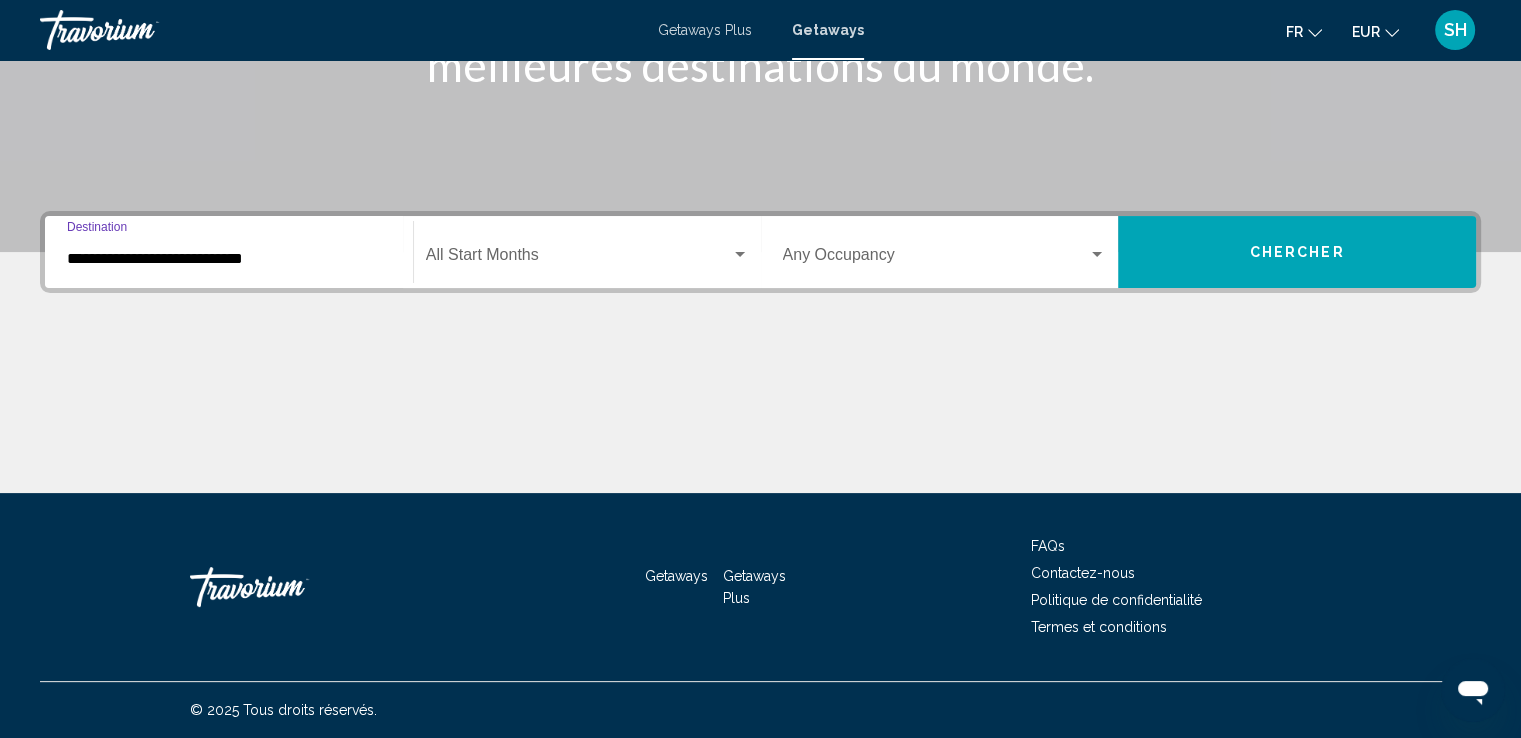 click at bounding box center (578, 259) 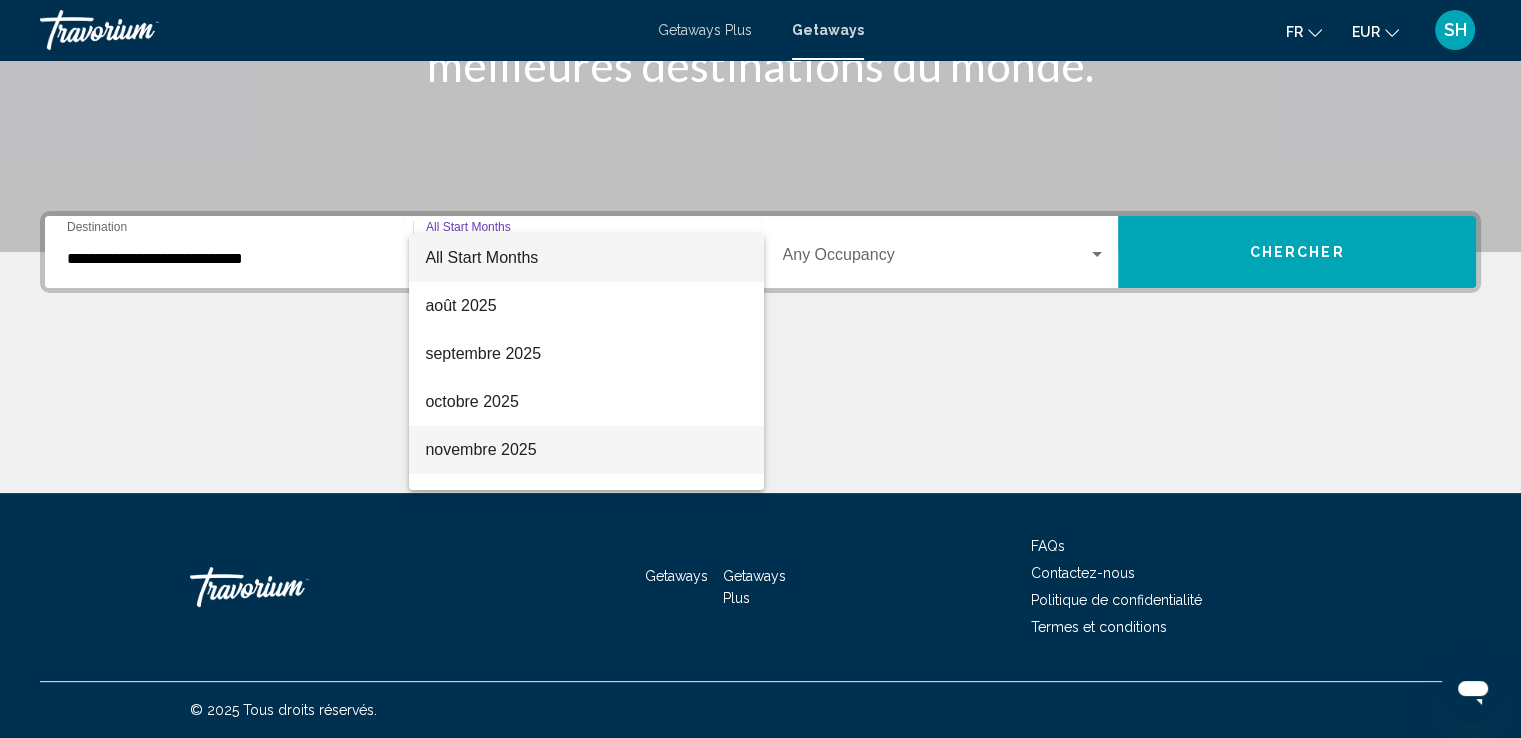 click on "novembre 2025" at bounding box center [586, 450] 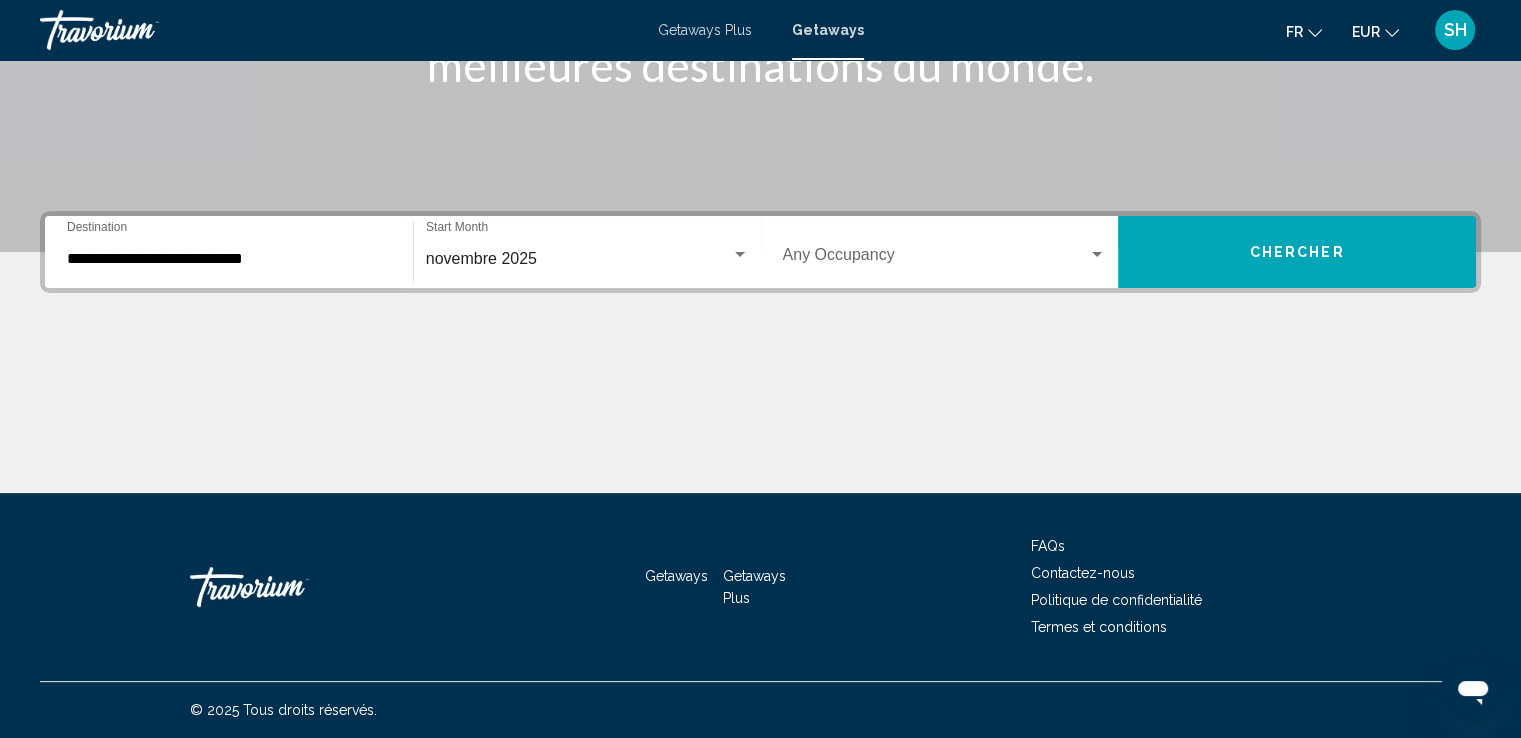 click at bounding box center (760, 418) 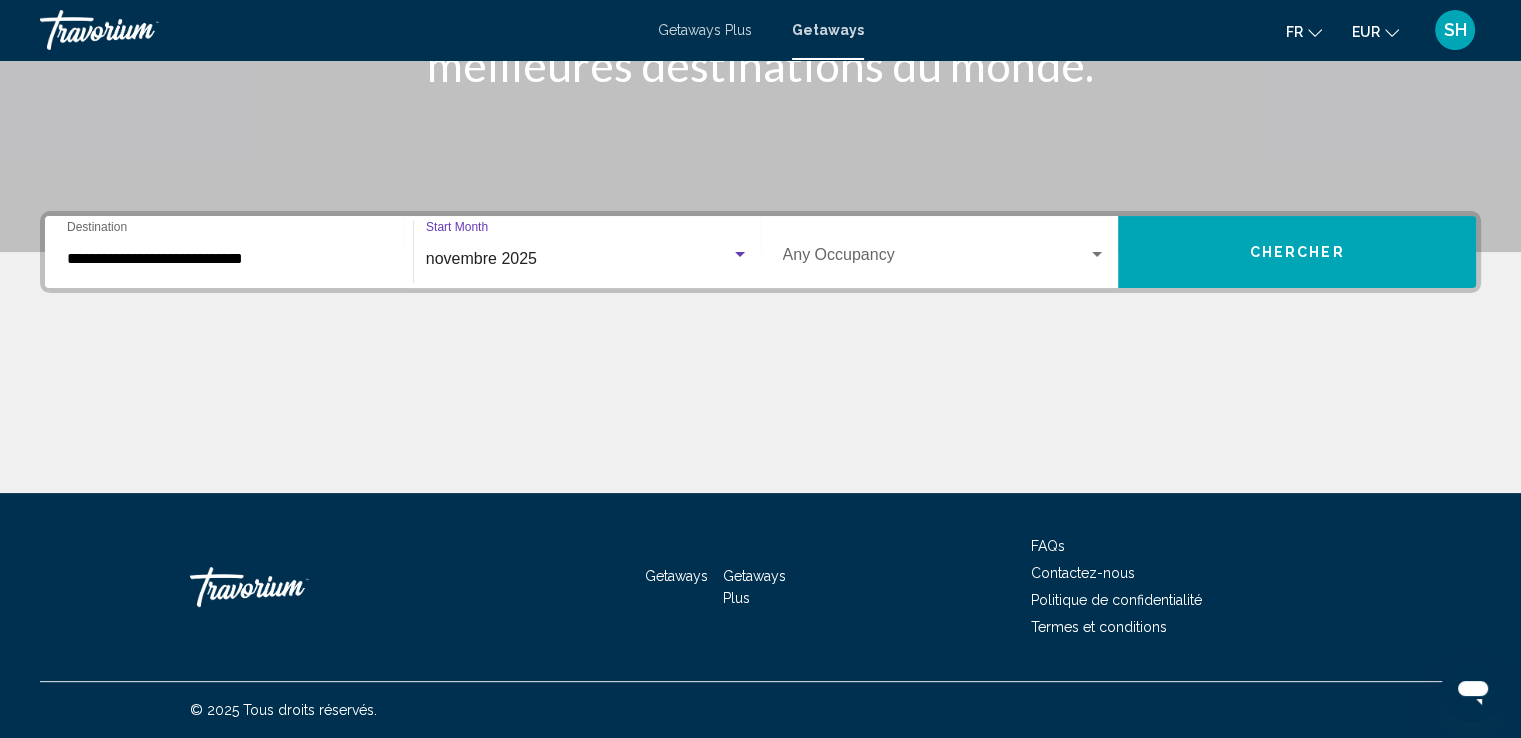 click on "novembre 2025" at bounding box center [578, 259] 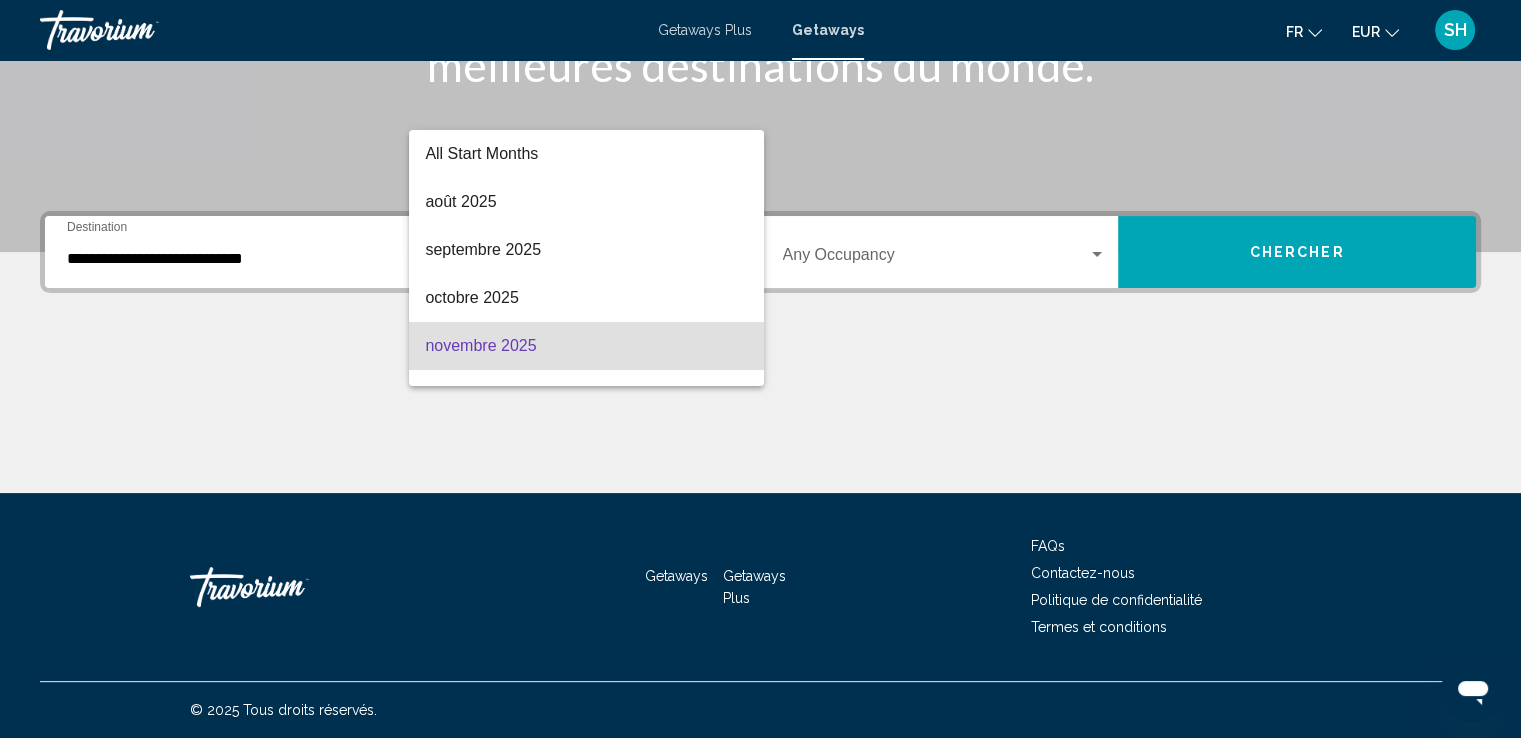 scroll, scrollTop: 88, scrollLeft: 0, axis: vertical 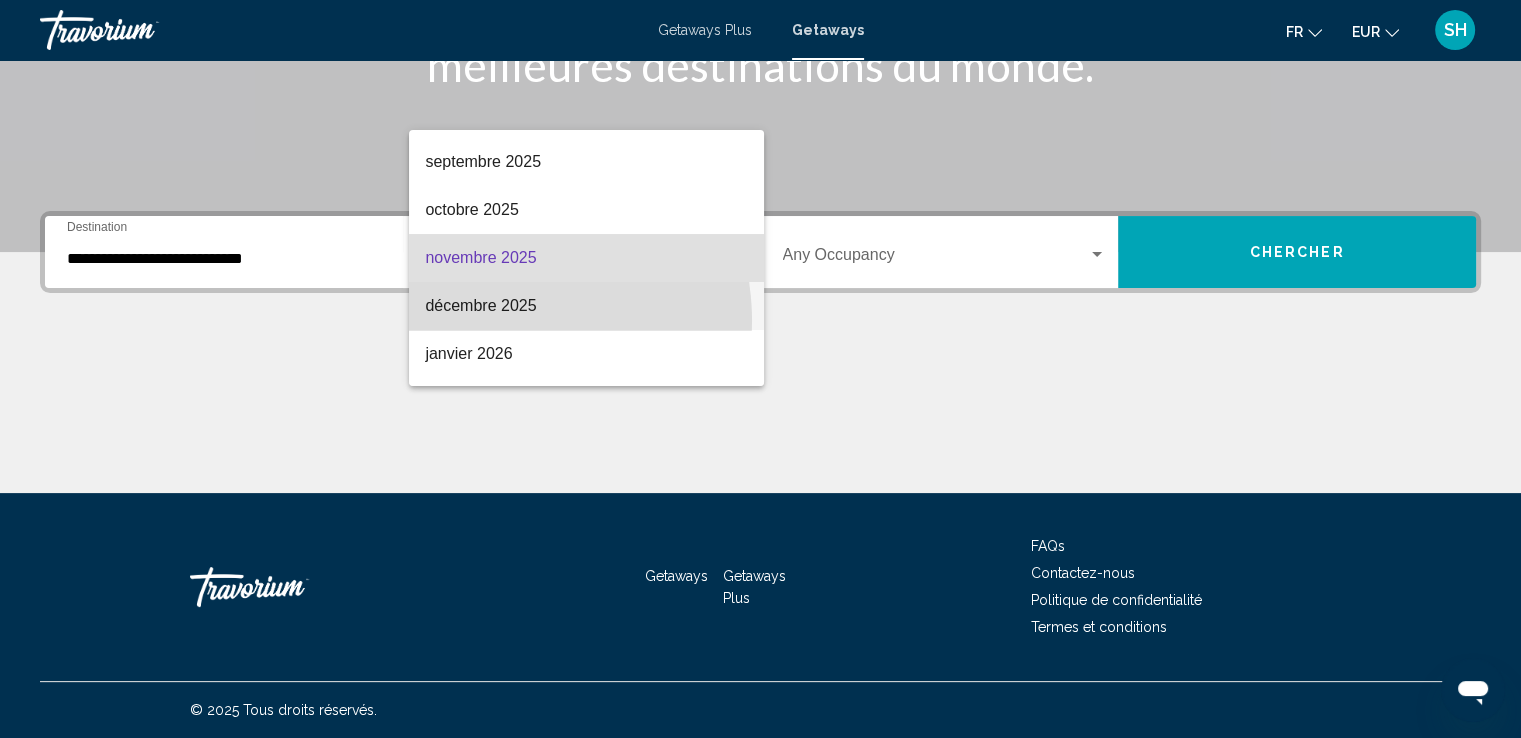 drag, startPoint x: 488, startPoint y: 321, endPoint x: 699, endPoint y: 269, distance: 217.31314 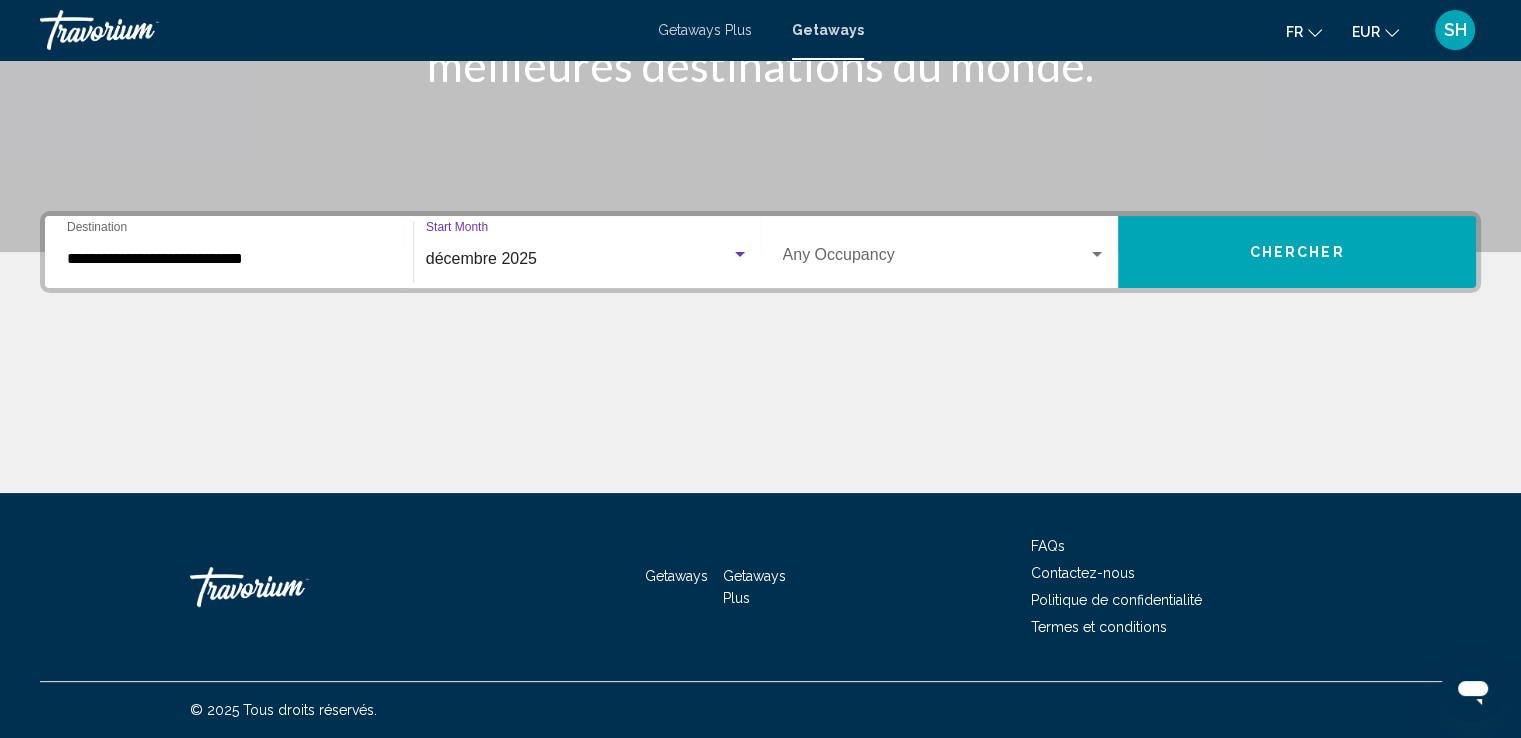 click on "décembre 2025" at bounding box center (481, 258) 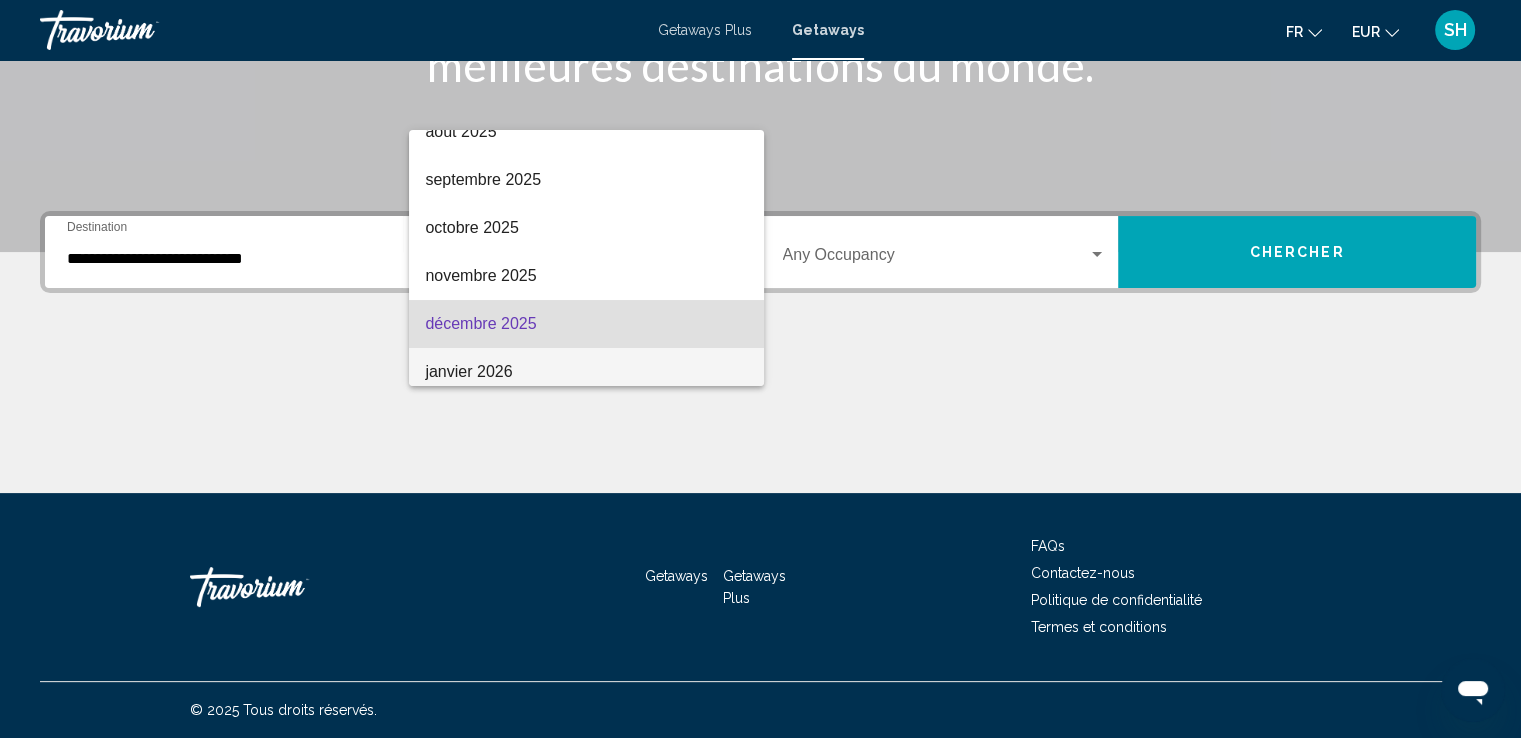 scroll, scrollTop: 36, scrollLeft: 0, axis: vertical 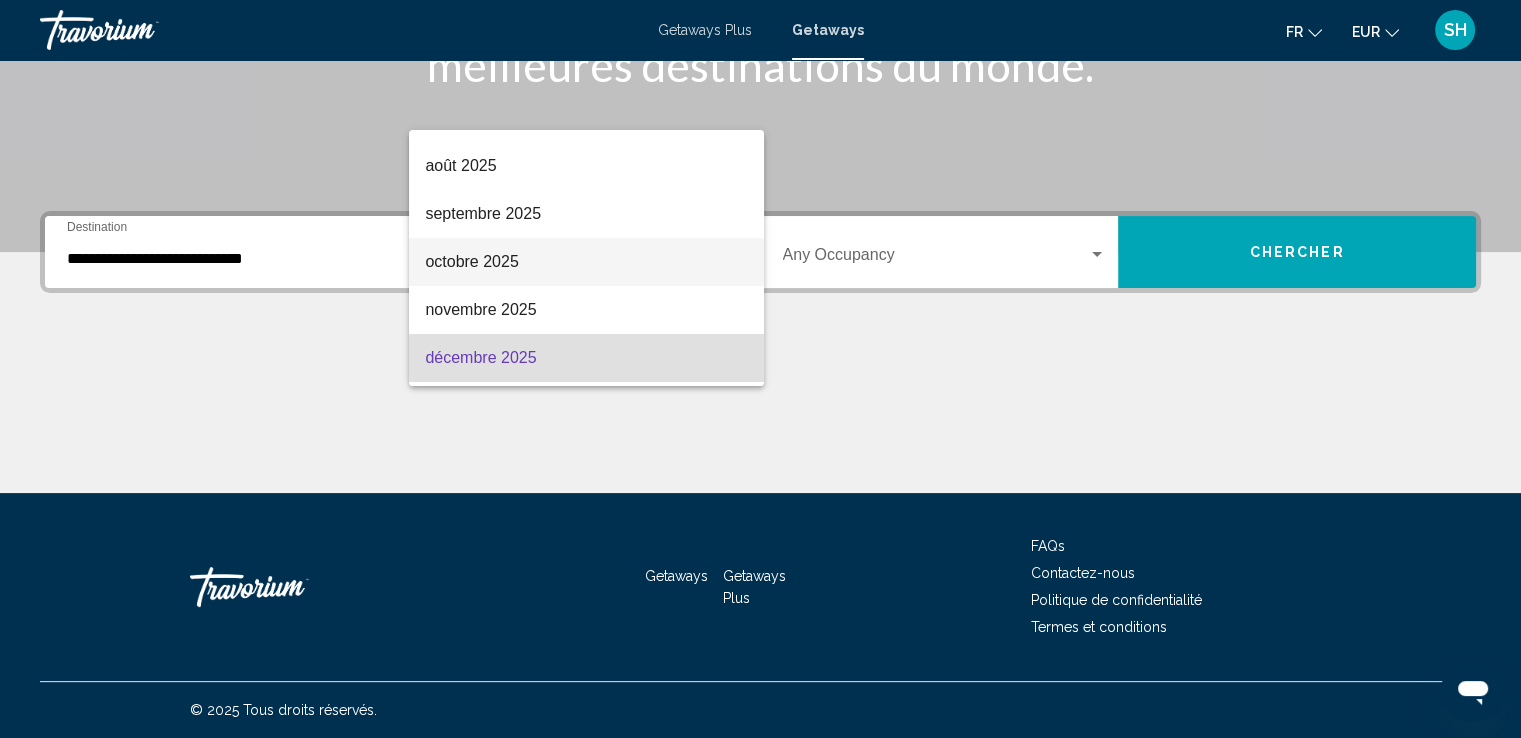 click on "octobre 2025" at bounding box center [586, 262] 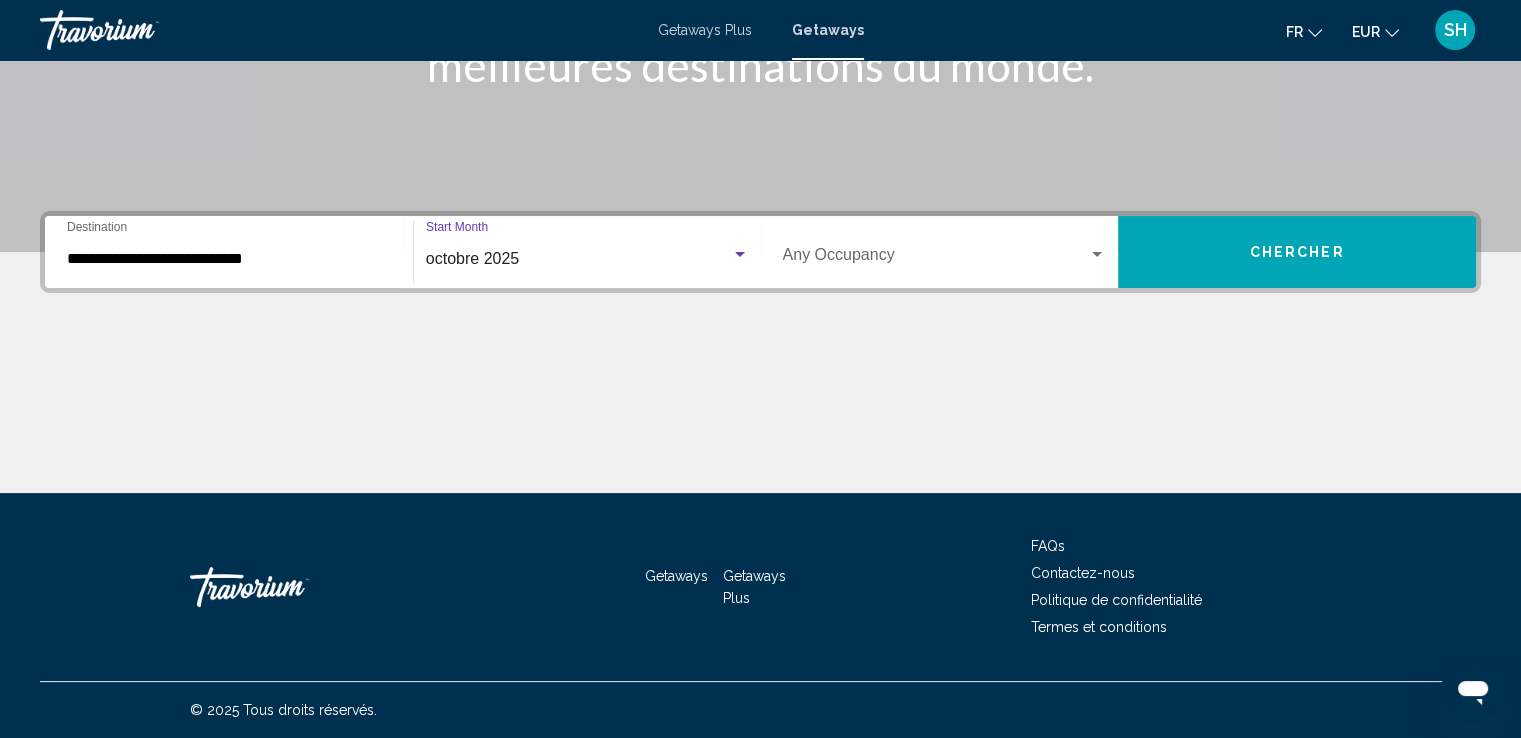 click on "Occupancy Any Occupancy" at bounding box center (945, 252) 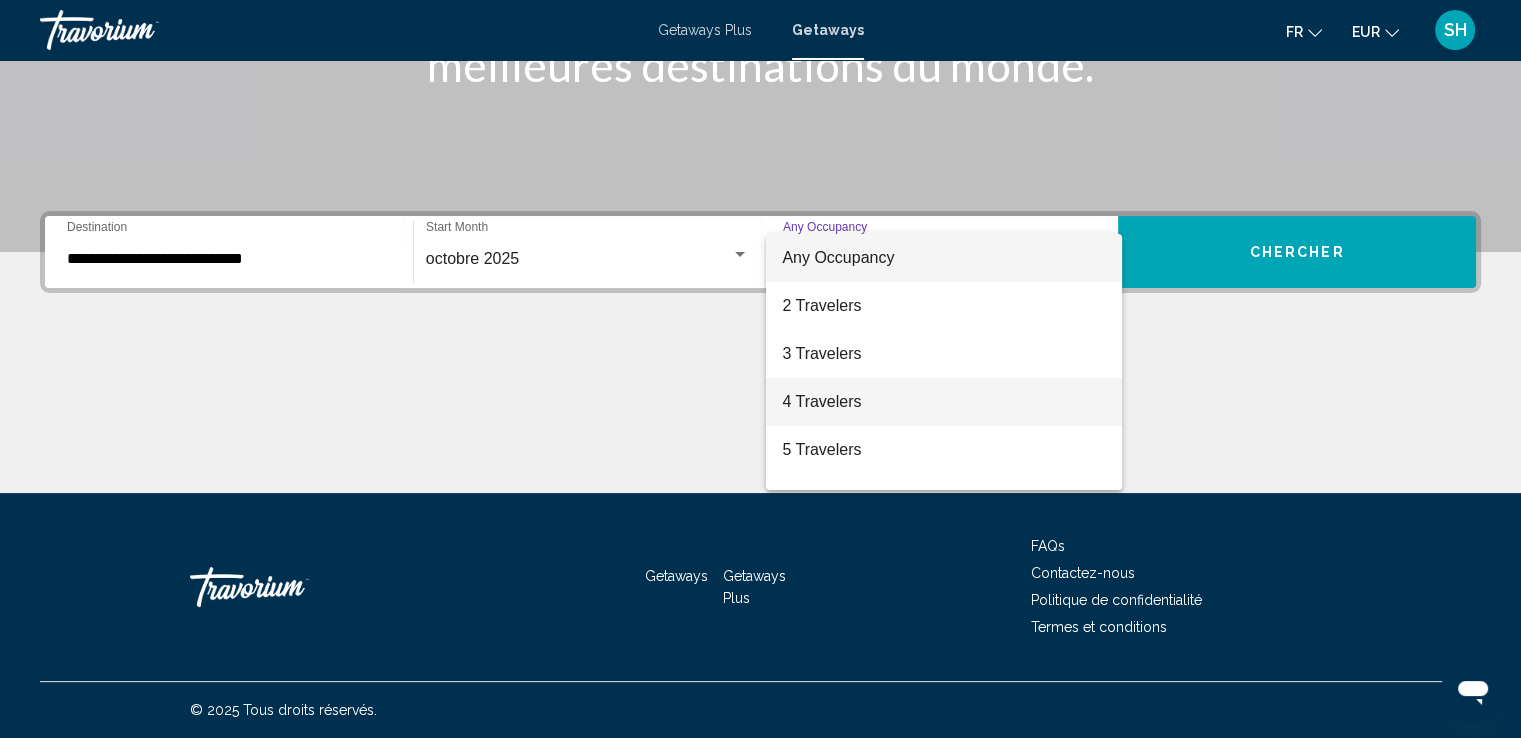 click on "4 Travelers" at bounding box center [944, 402] 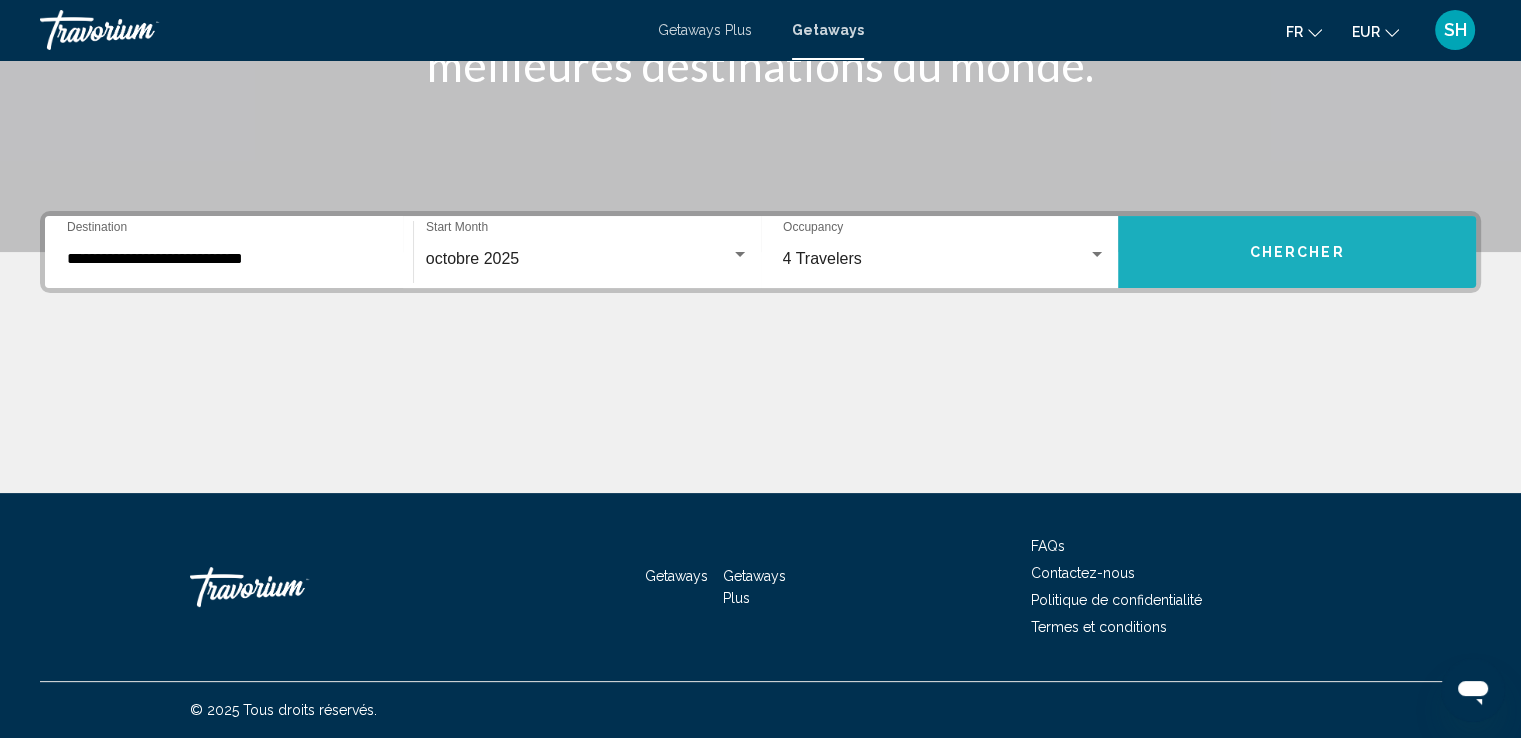 click on "Chercher" at bounding box center (1297, 253) 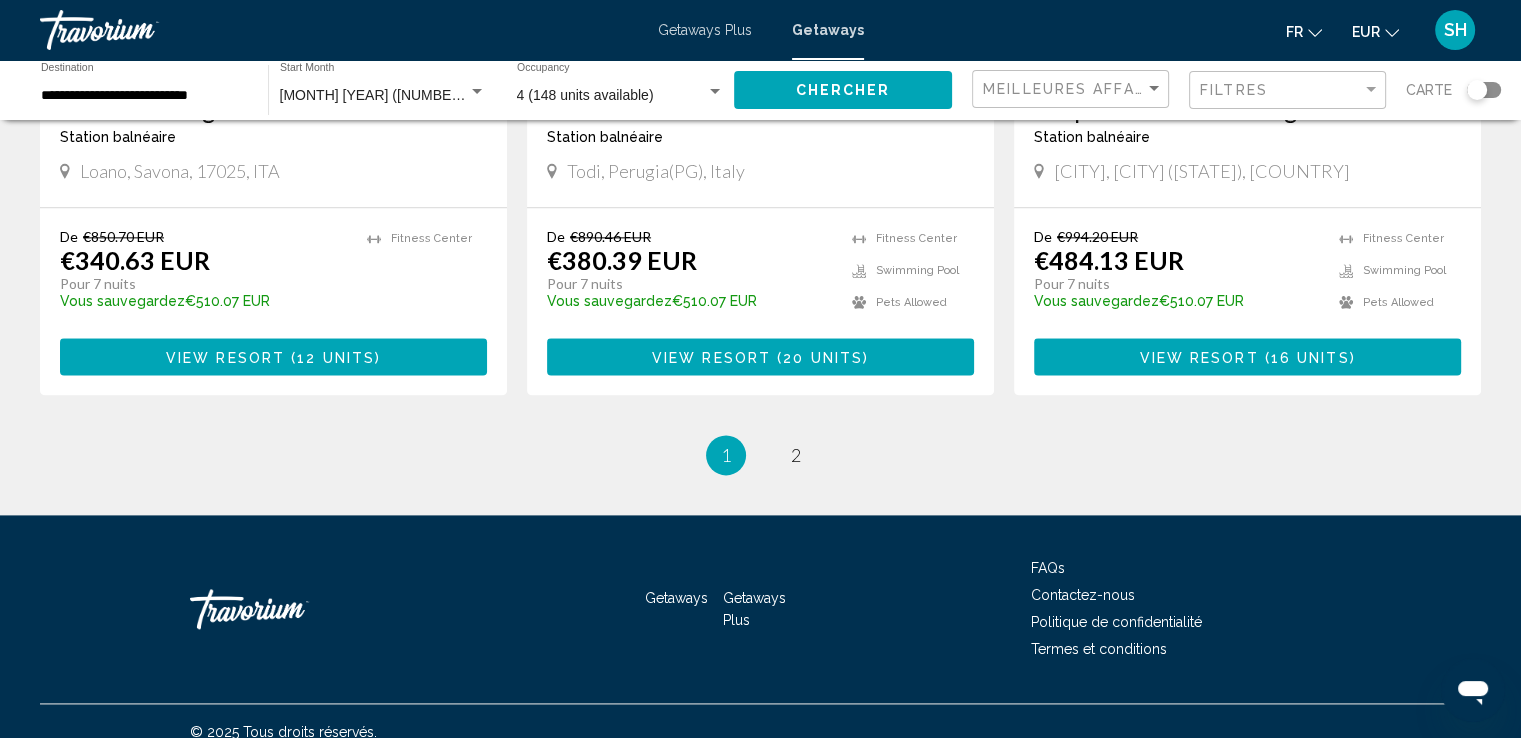 scroll, scrollTop: 2519, scrollLeft: 0, axis: vertical 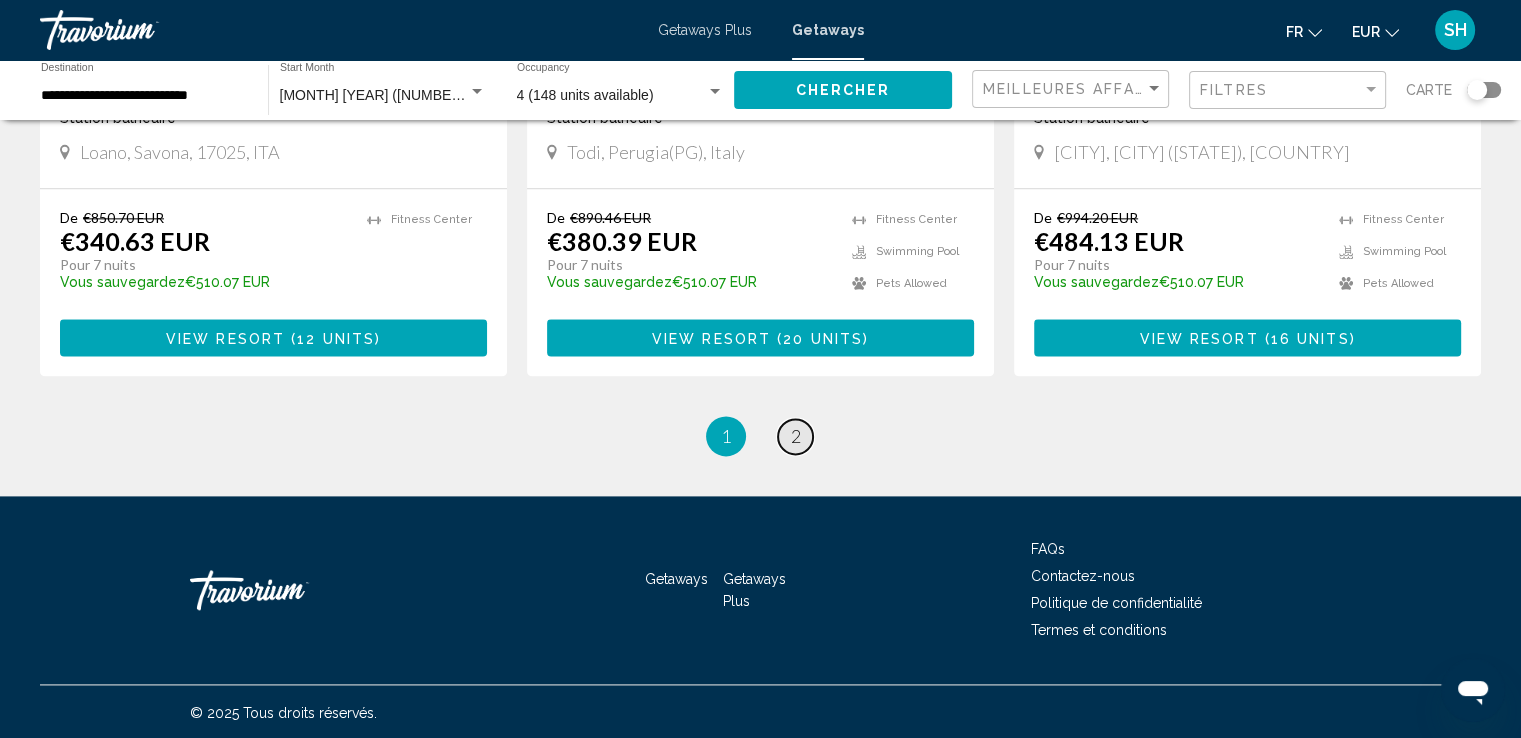 click on "2" at bounding box center [796, 436] 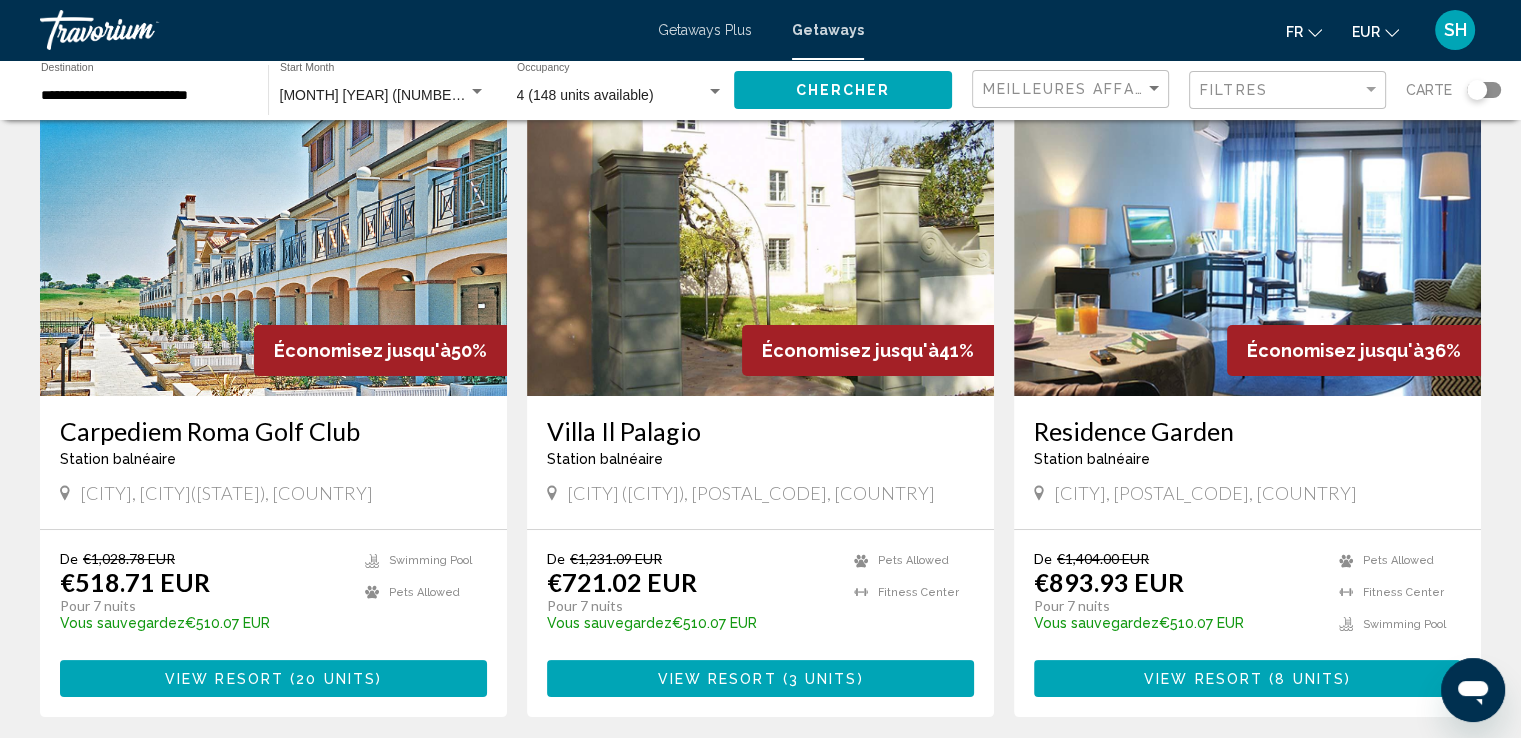 scroll, scrollTop: 100, scrollLeft: 0, axis: vertical 